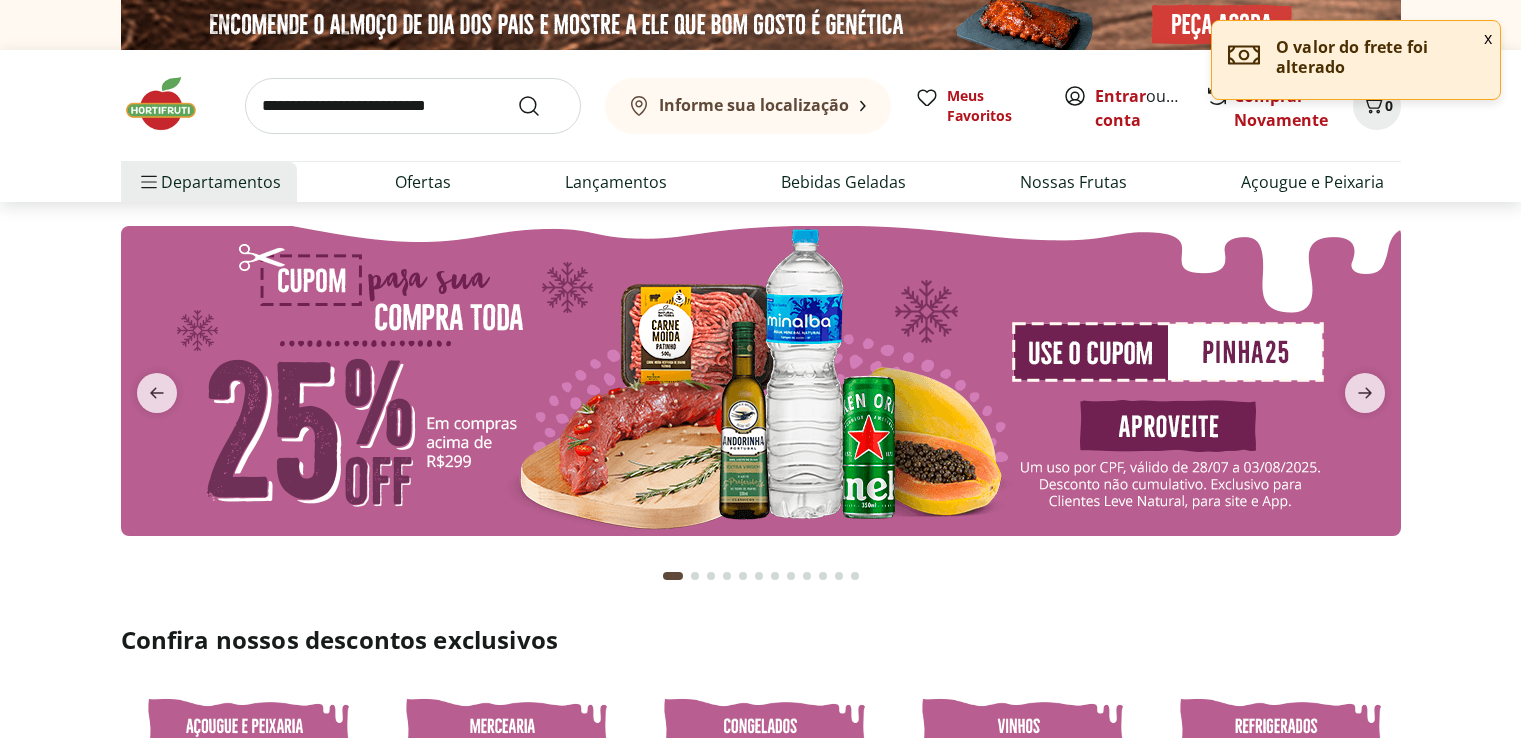 scroll, scrollTop: 0, scrollLeft: 0, axis: both 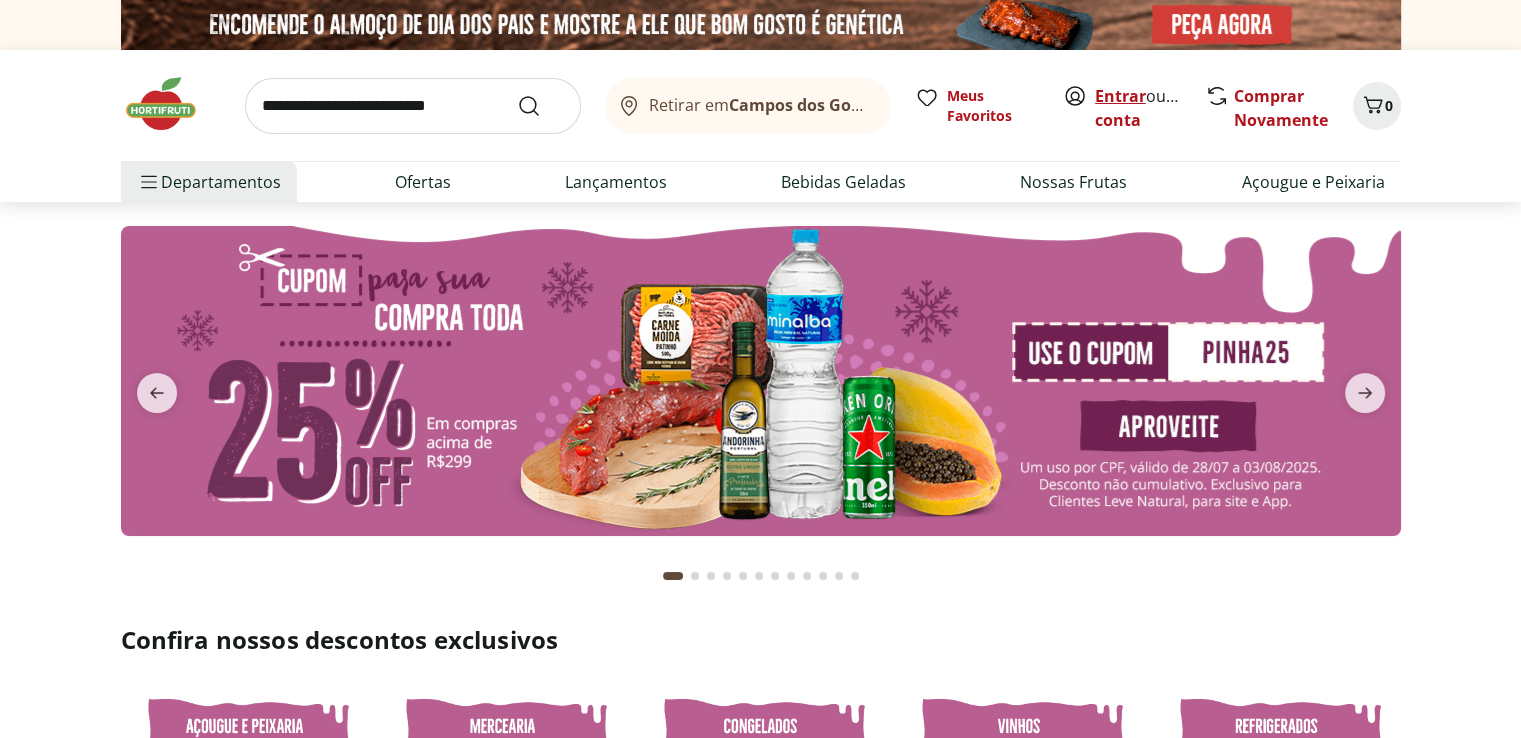 click on "Entrar" at bounding box center [1120, 96] 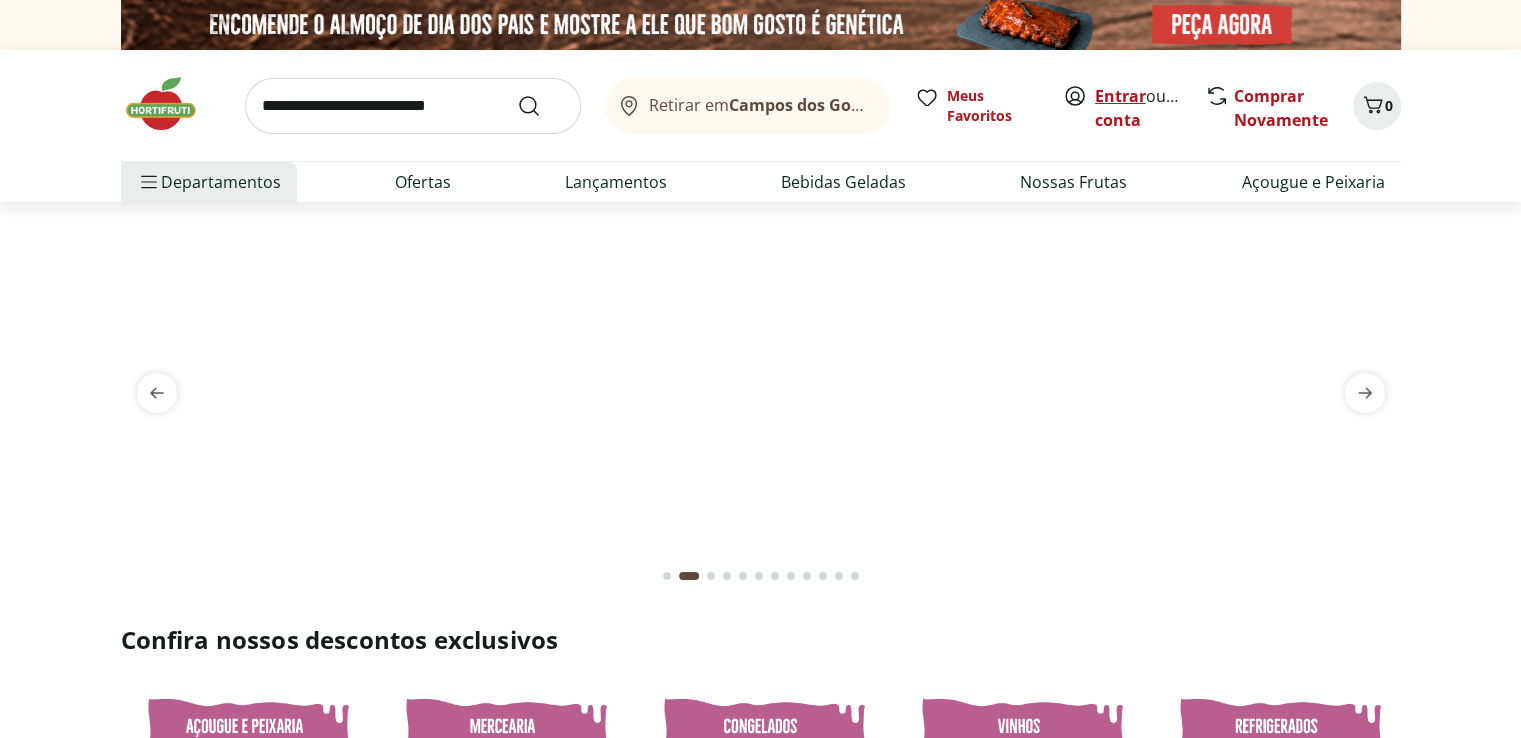 click on "Entrar" at bounding box center (1120, 96) 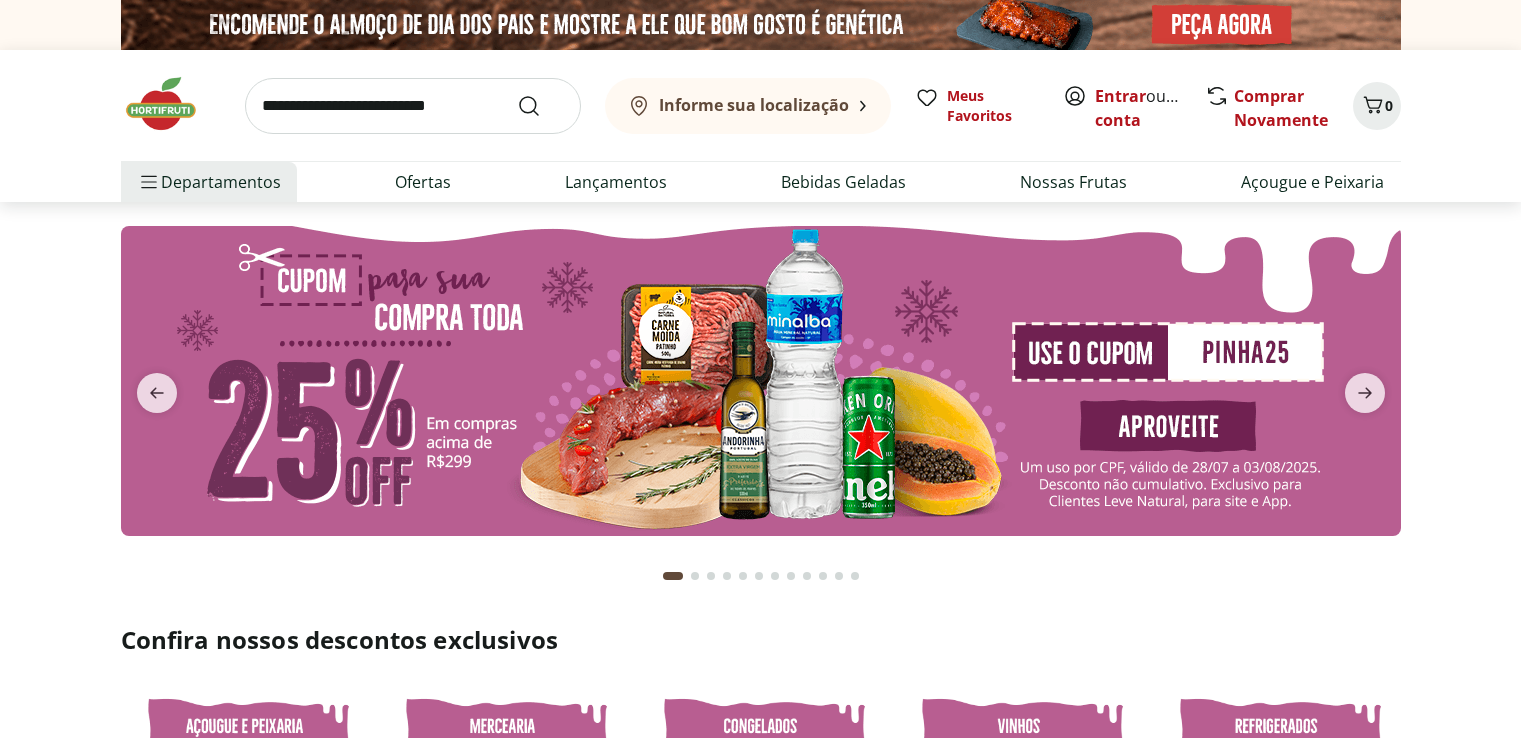 scroll, scrollTop: 0, scrollLeft: 0, axis: both 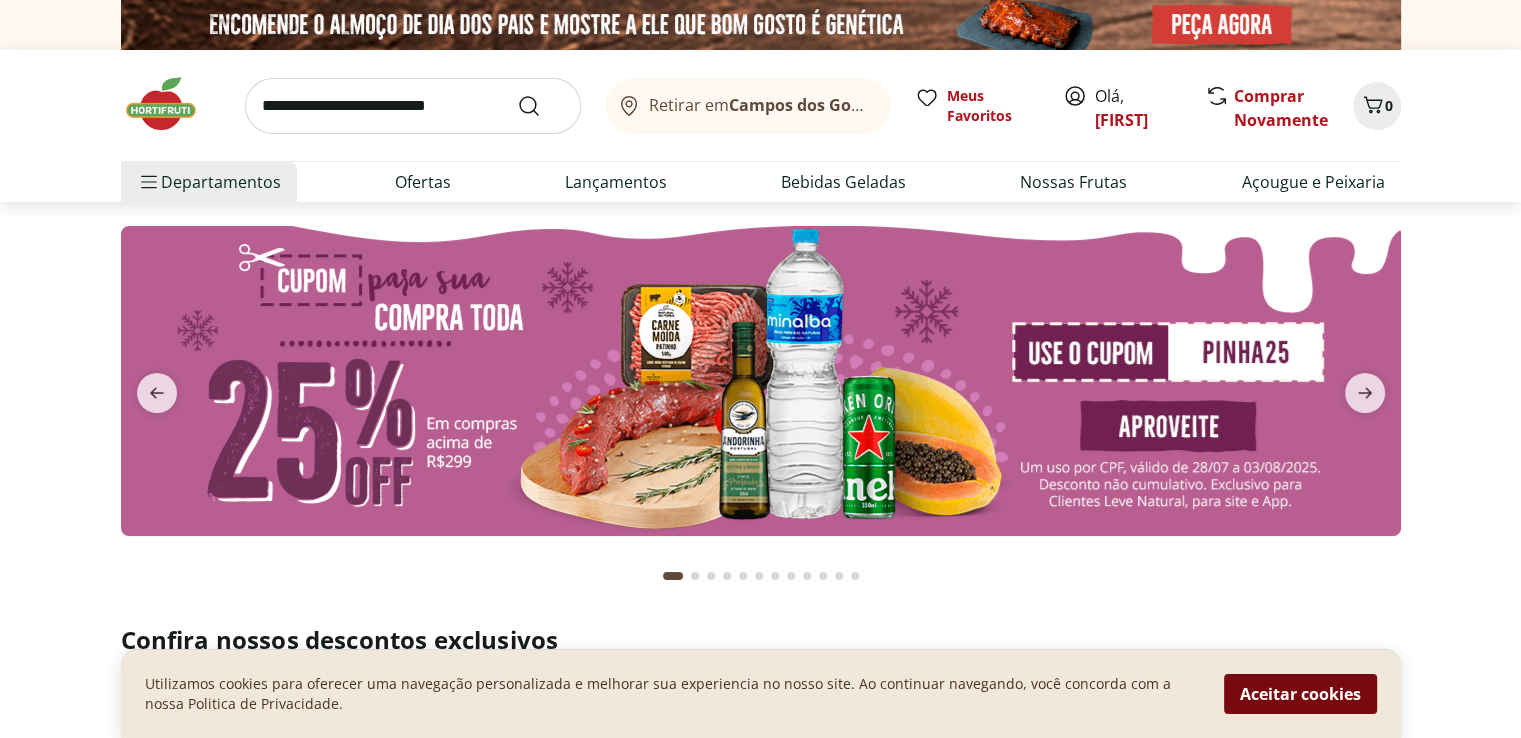 click on "Aceitar cookies" at bounding box center [1300, 694] 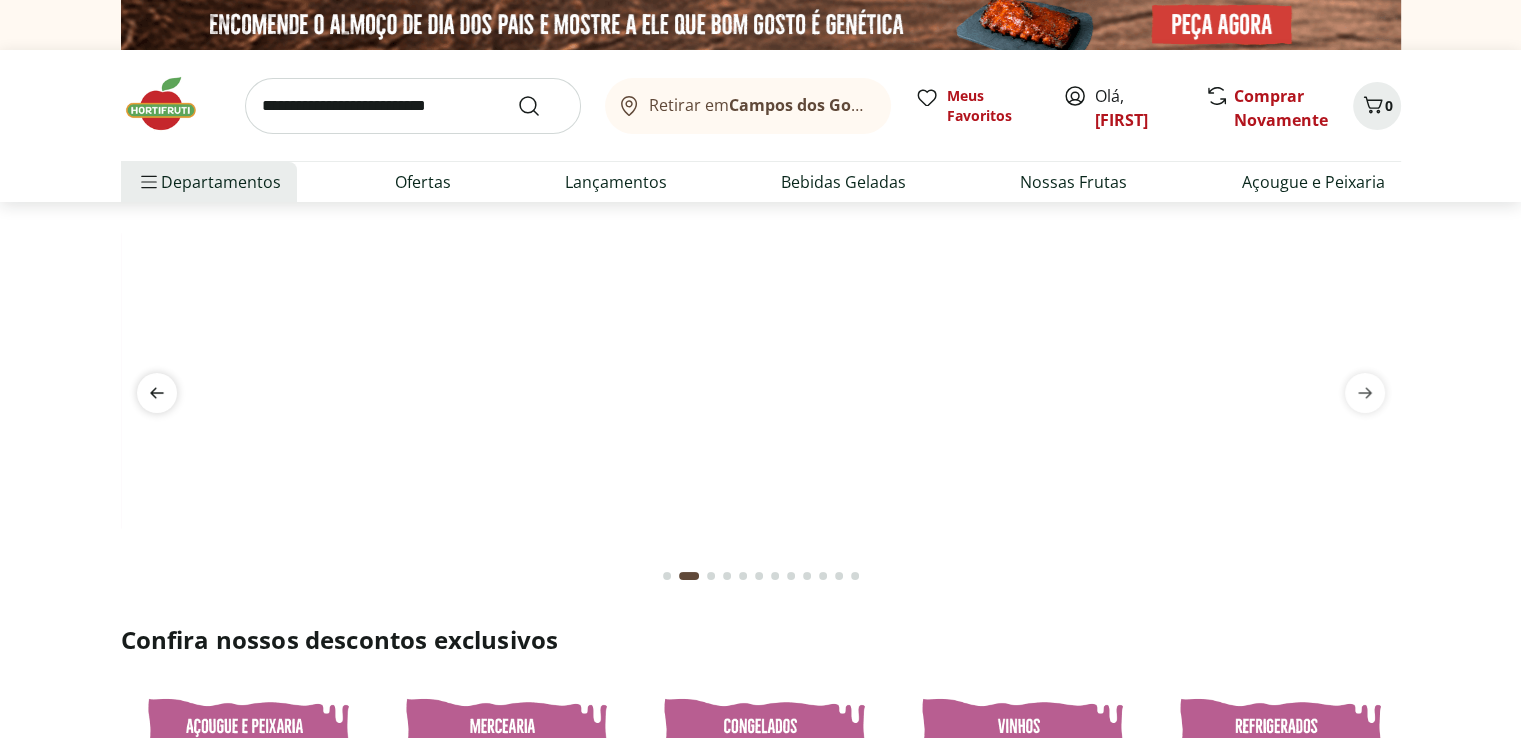 click 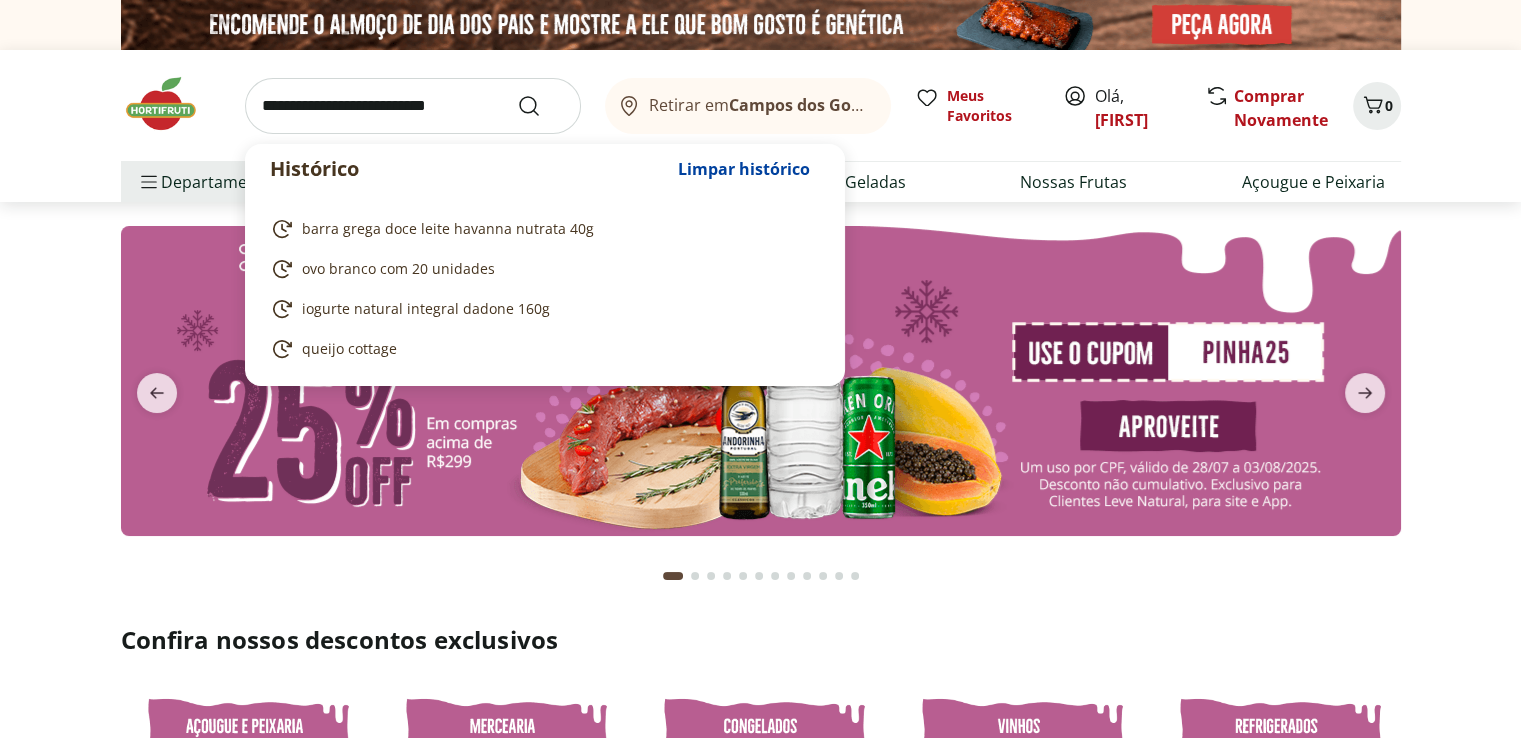 click at bounding box center [413, 106] 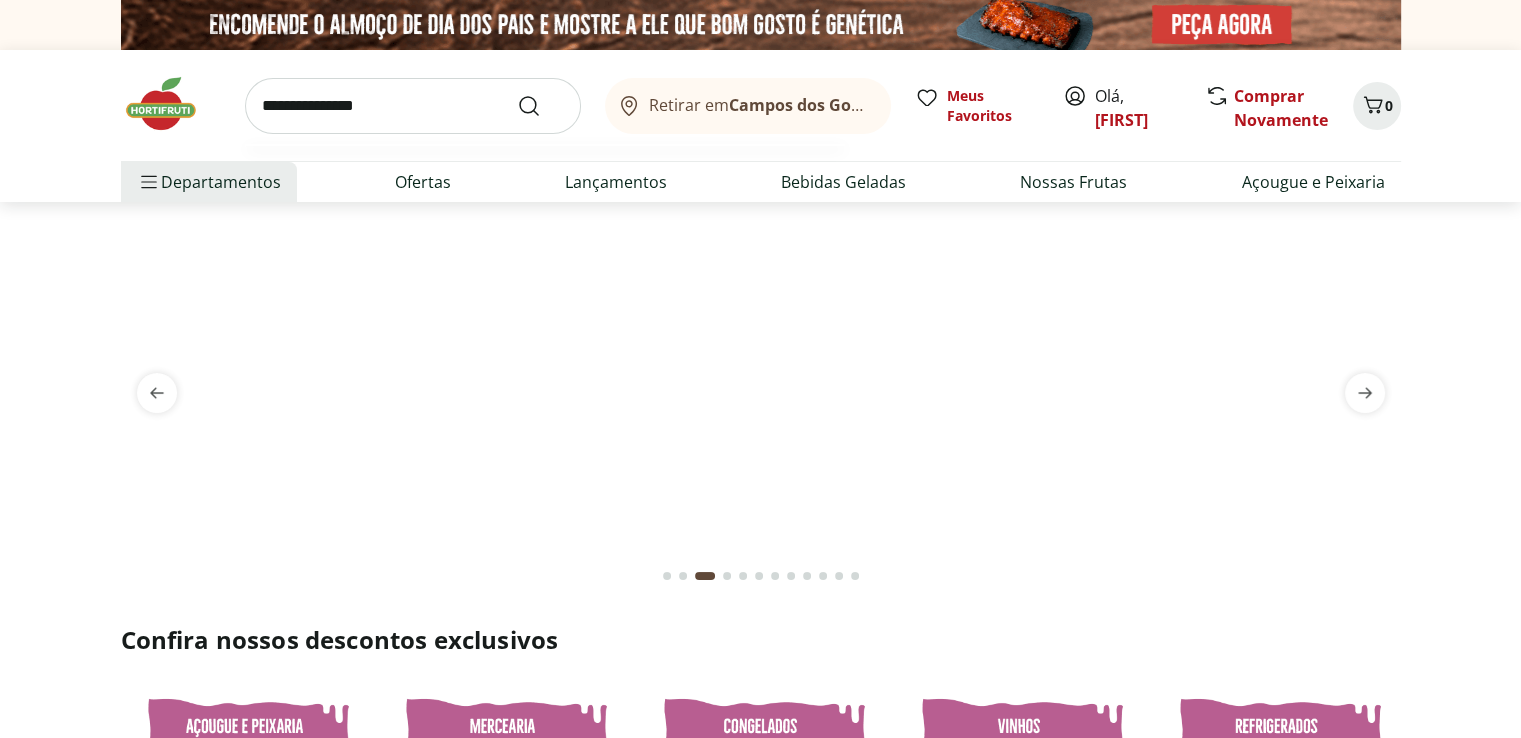 type on "**********" 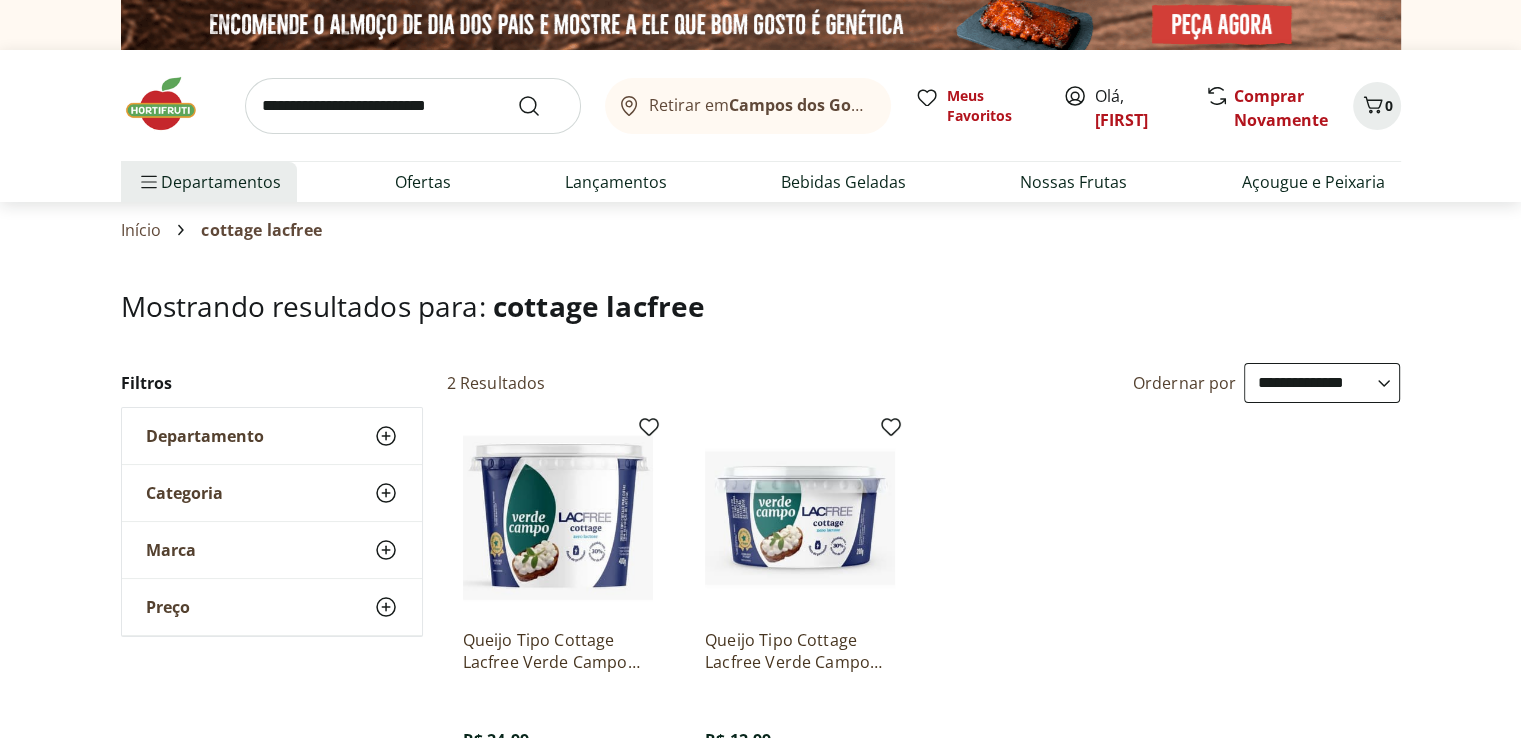 scroll, scrollTop: 400, scrollLeft: 0, axis: vertical 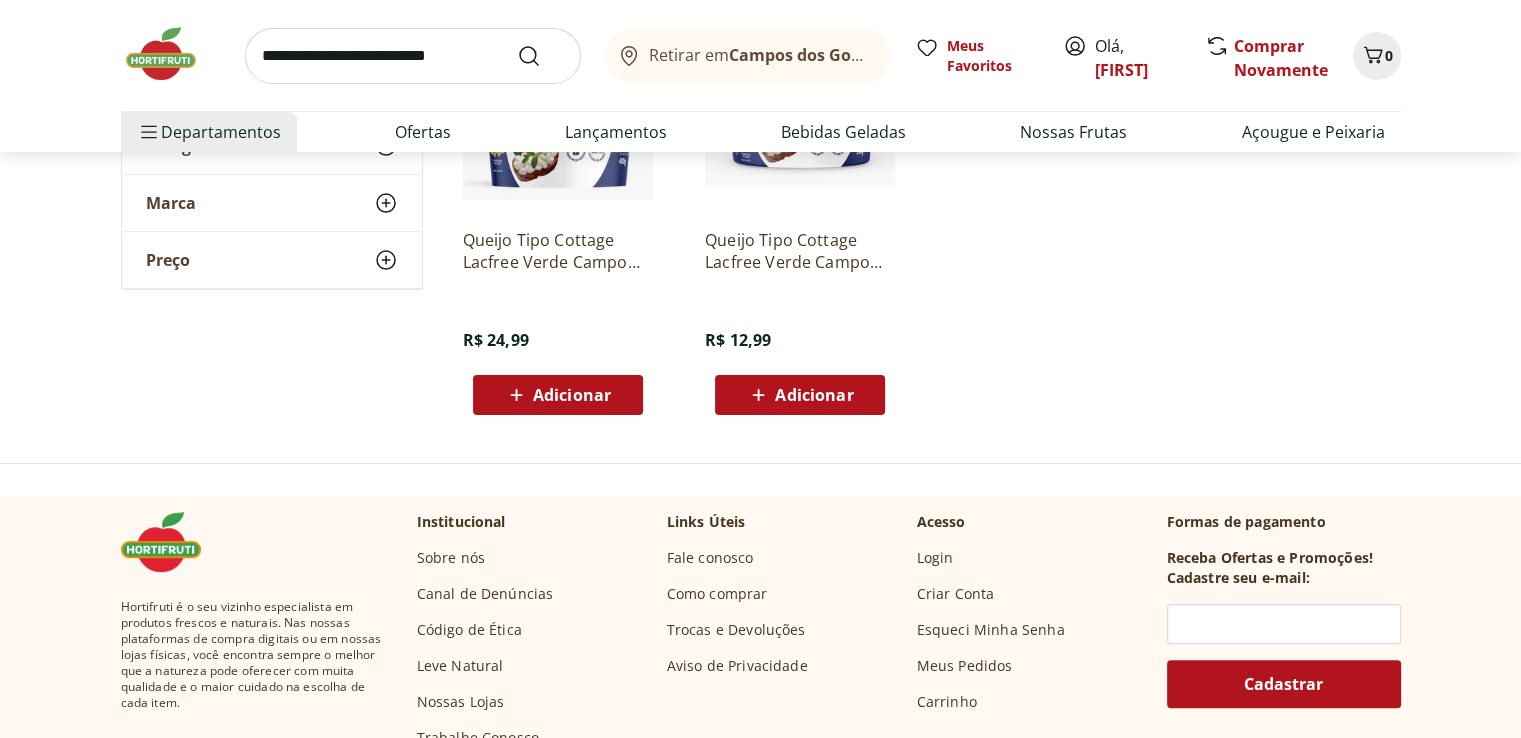 click on "Adicionar" at bounding box center [572, 395] 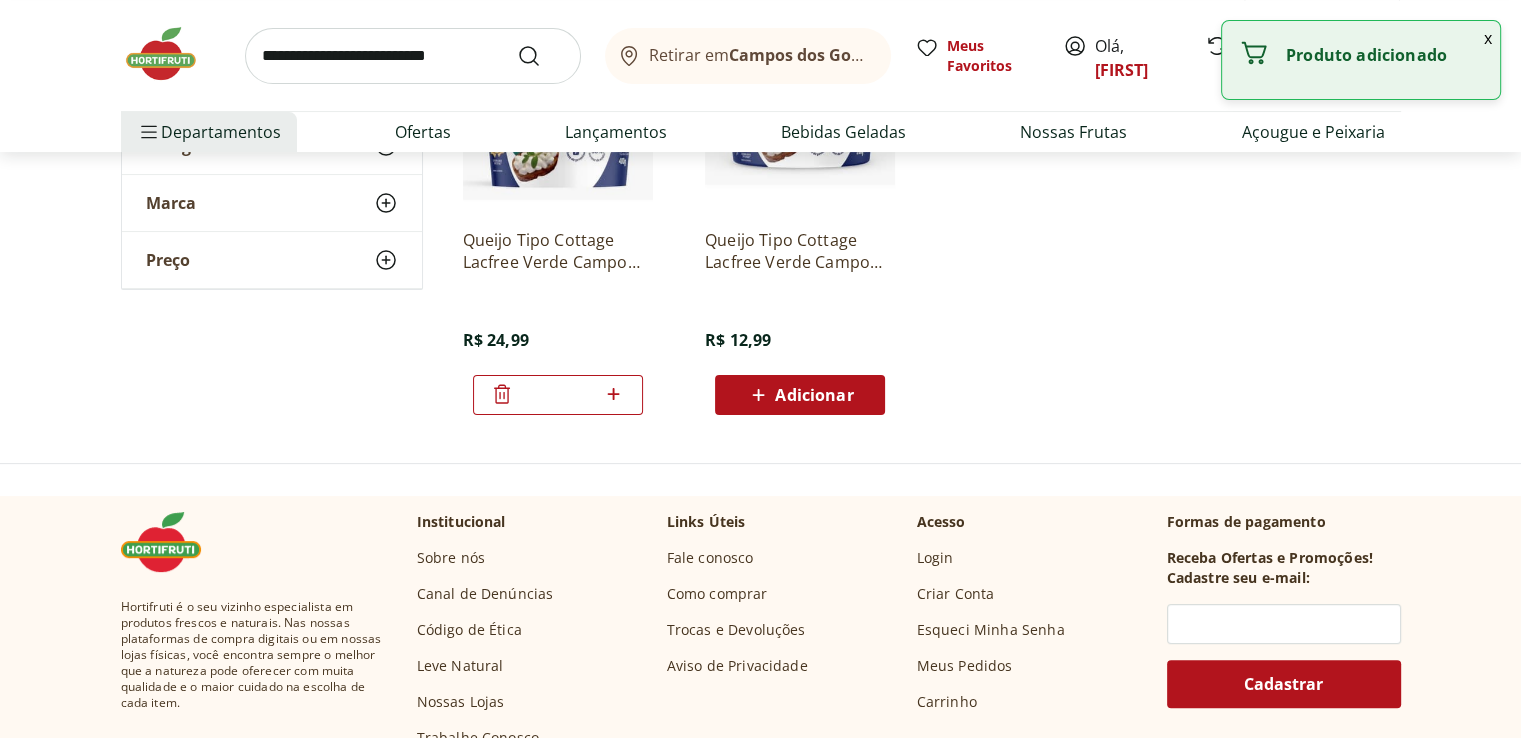 click 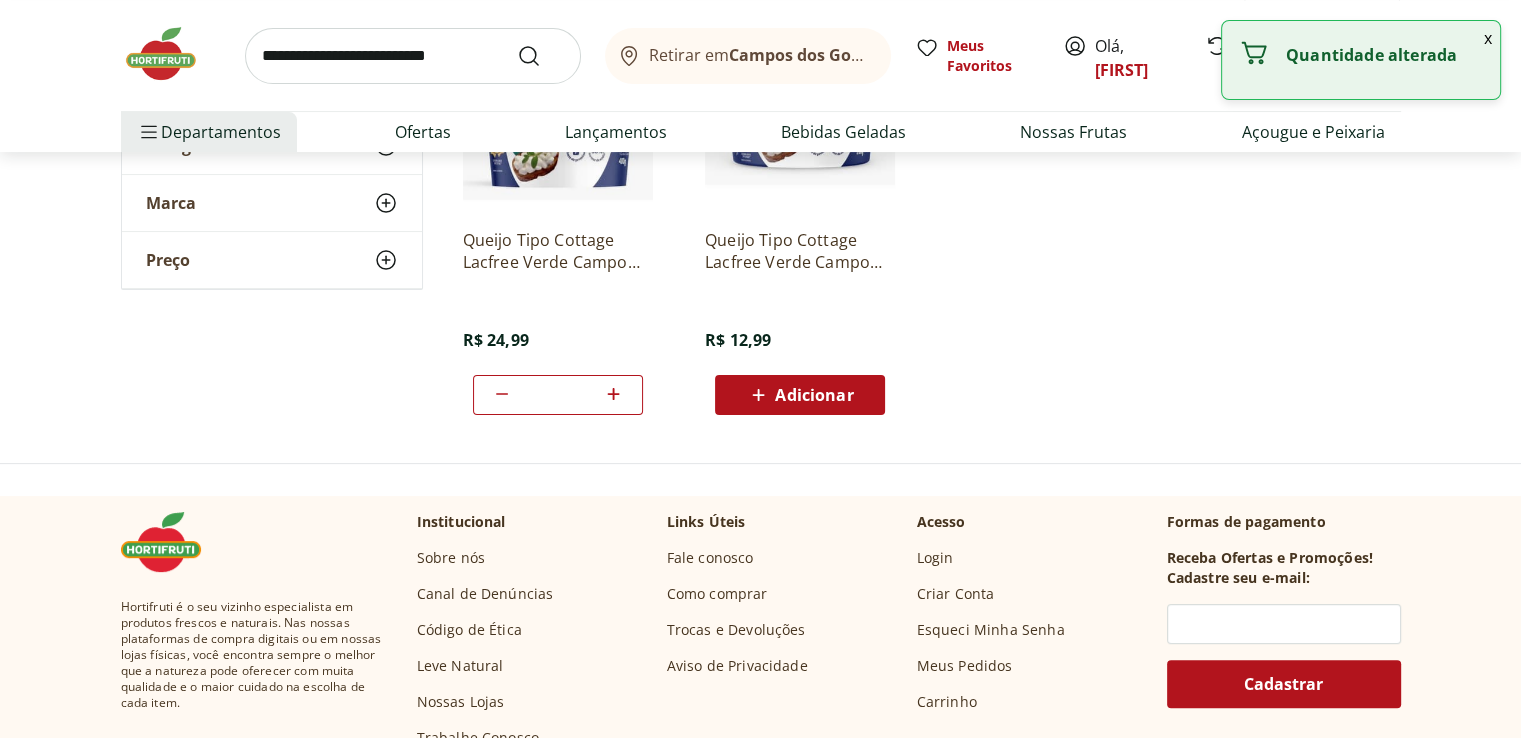 click 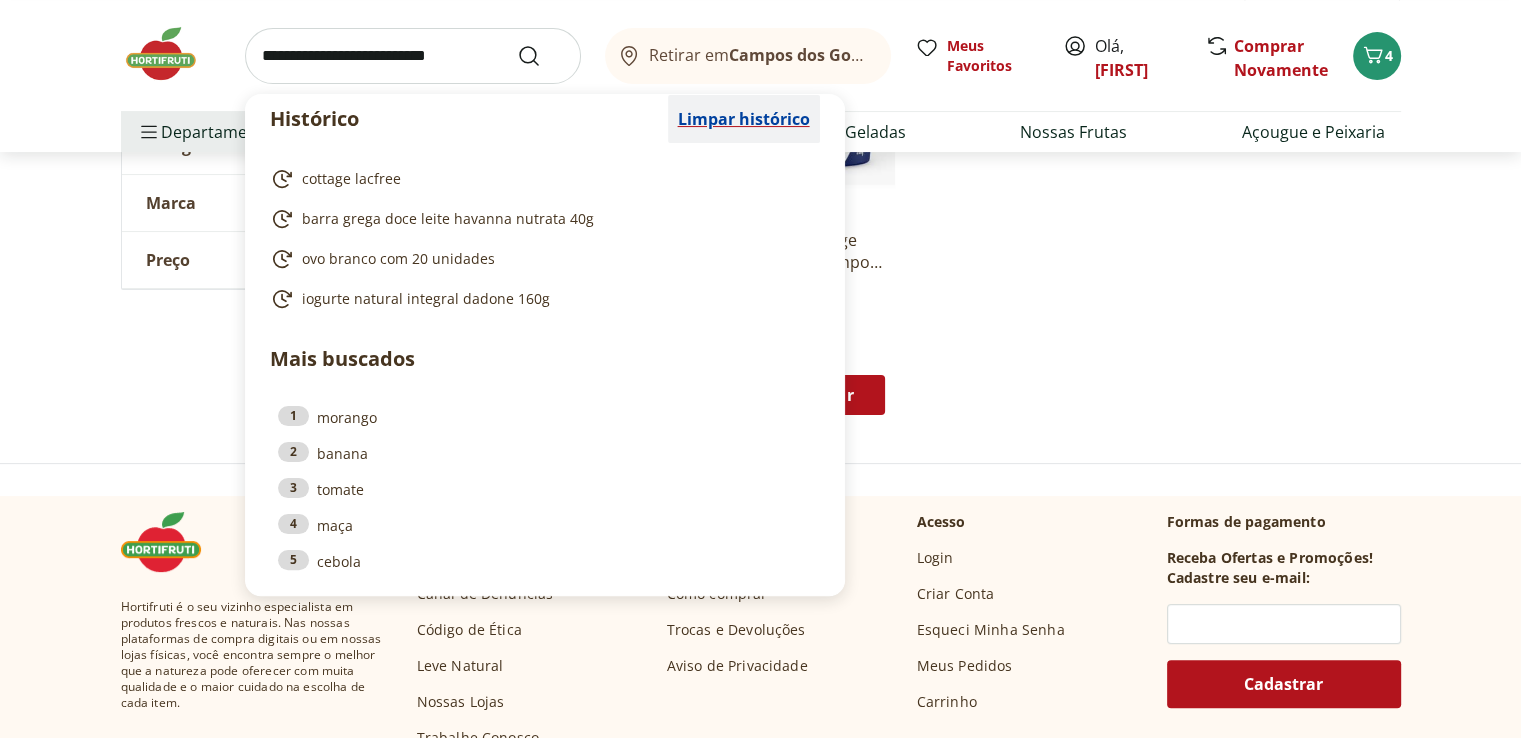 click on "Limpar histórico" at bounding box center [744, 119] 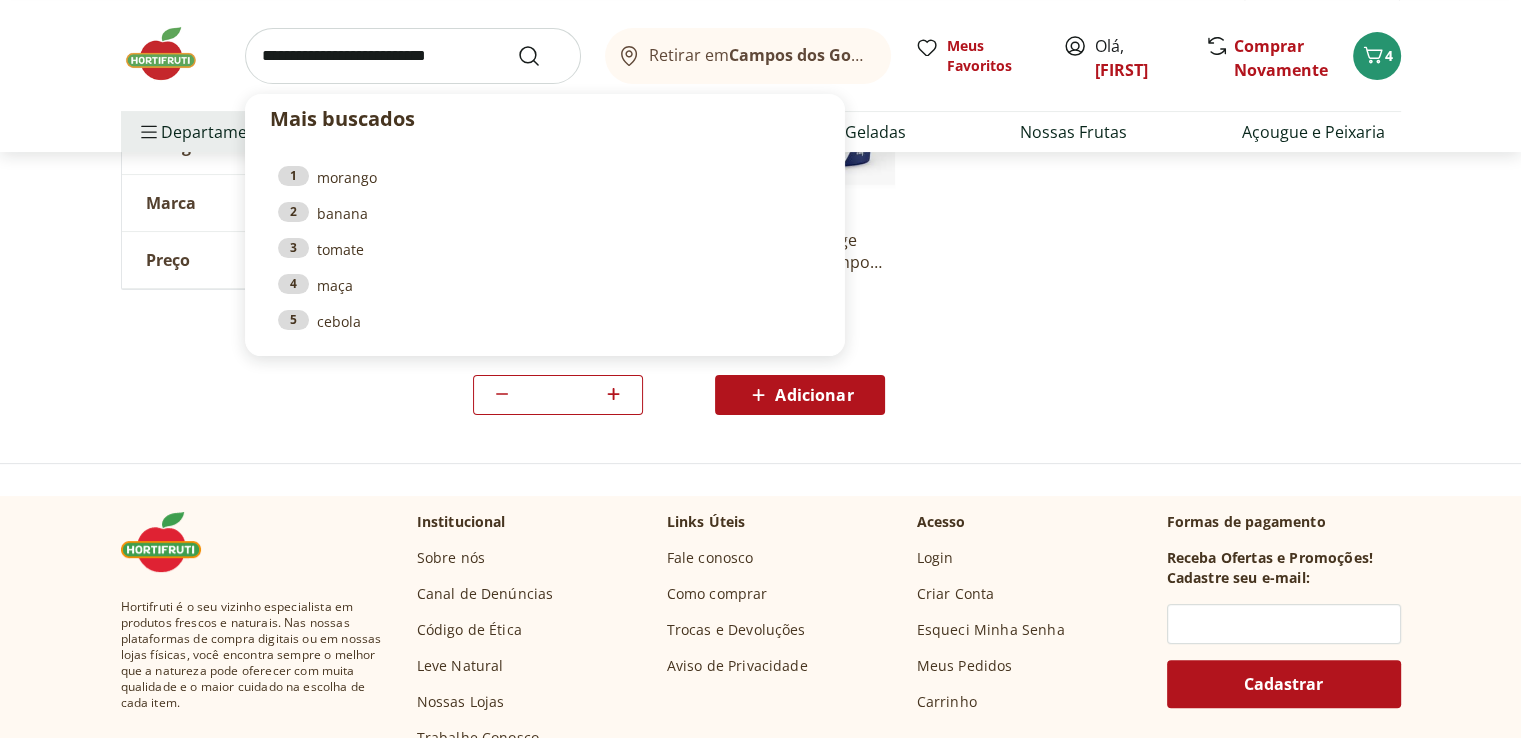 click at bounding box center [413, 56] 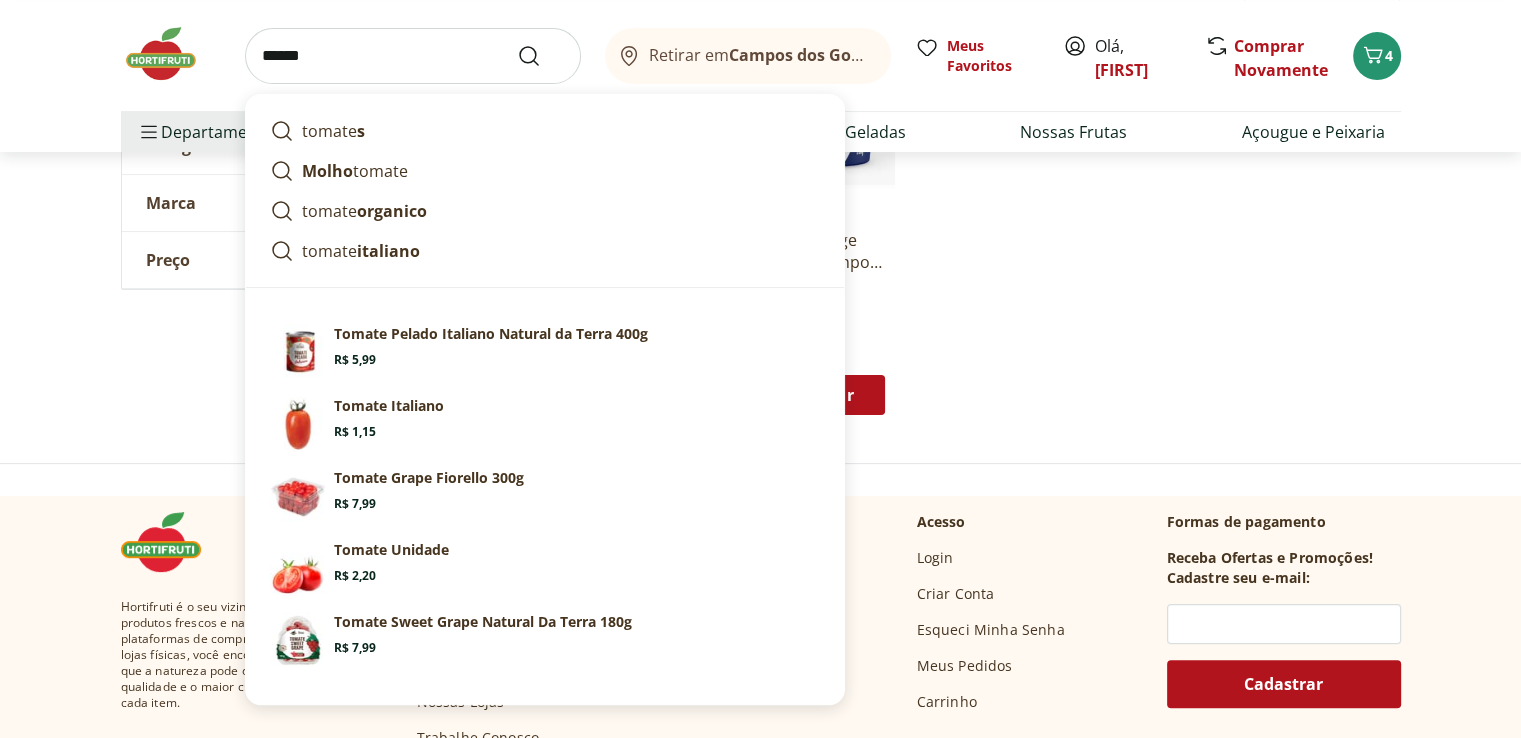 type on "******" 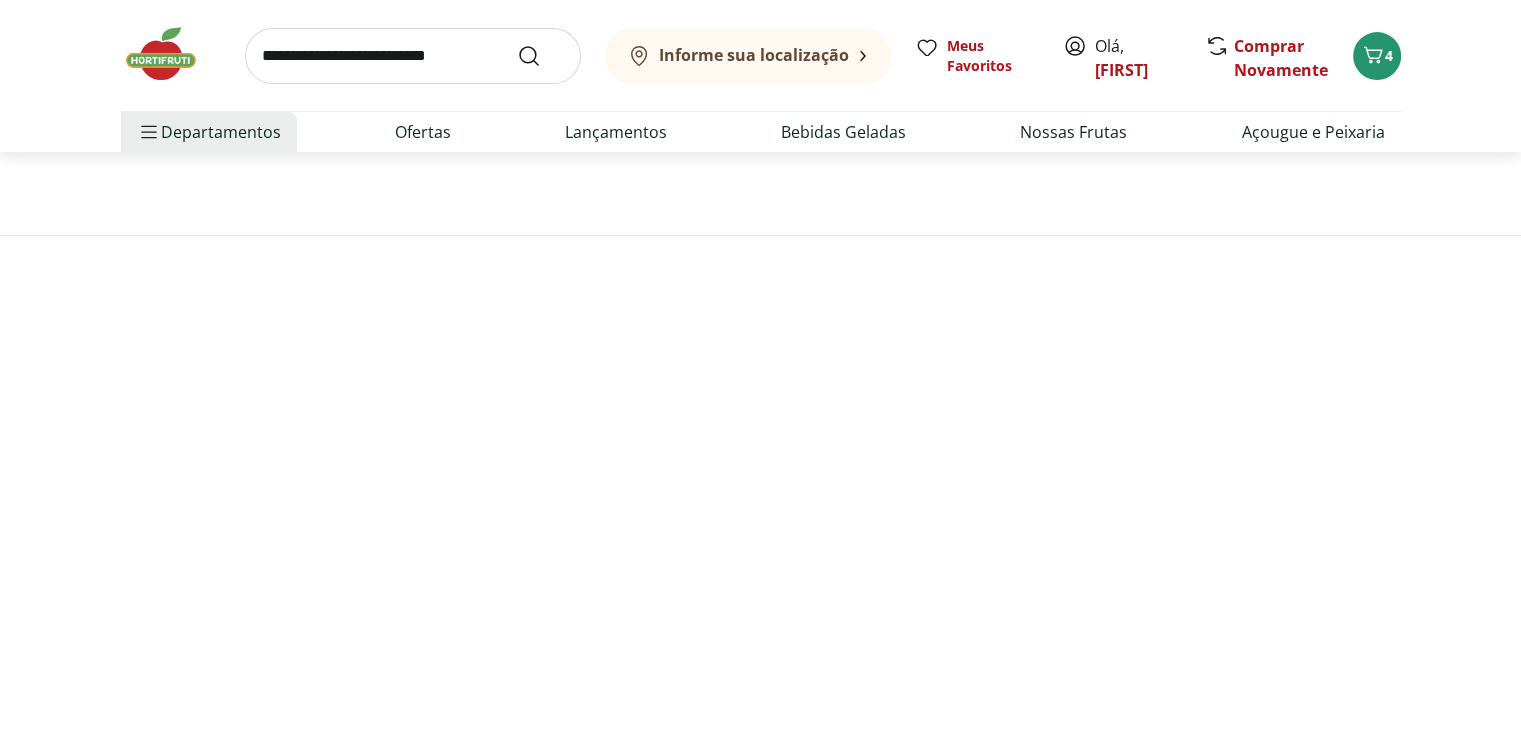 scroll, scrollTop: 0, scrollLeft: 0, axis: both 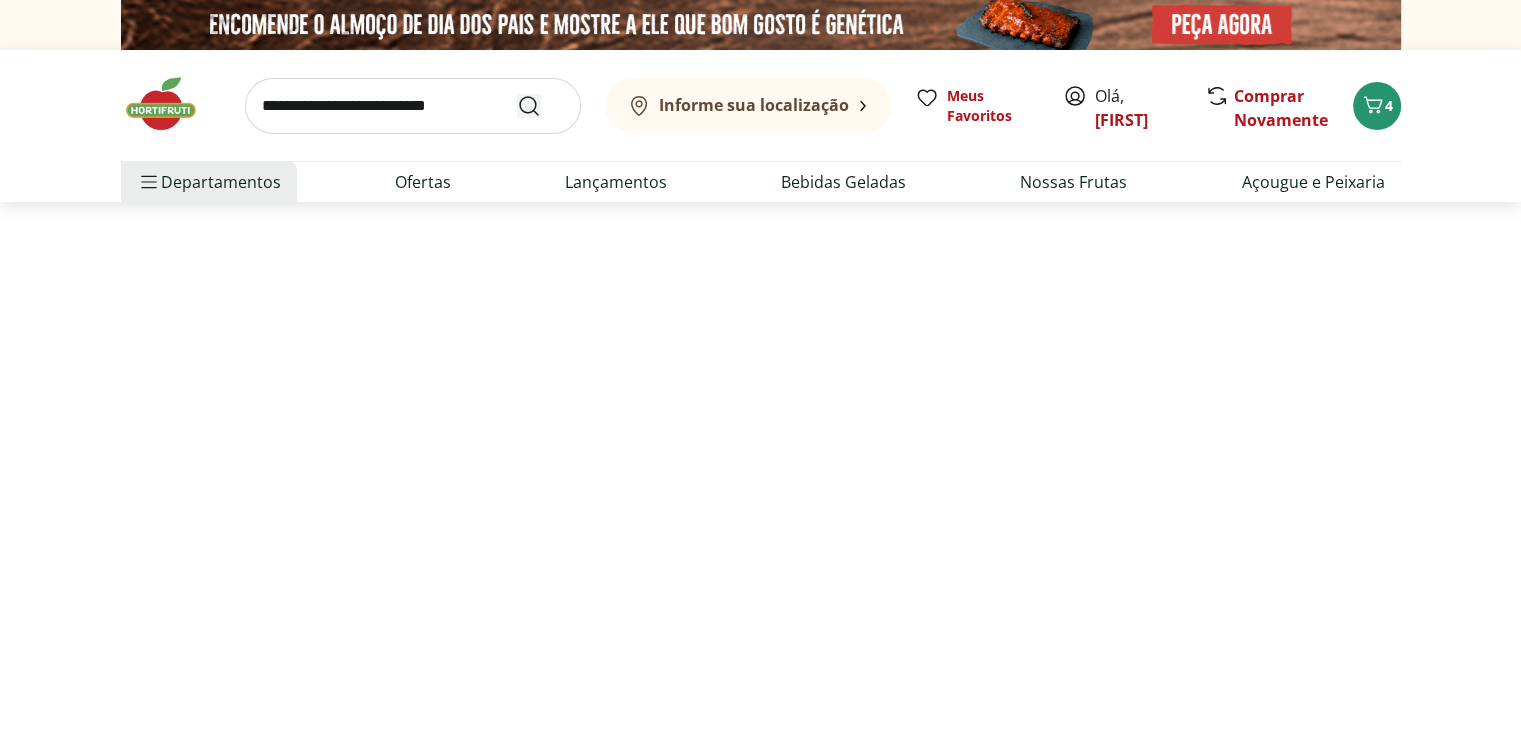 select on "**********" 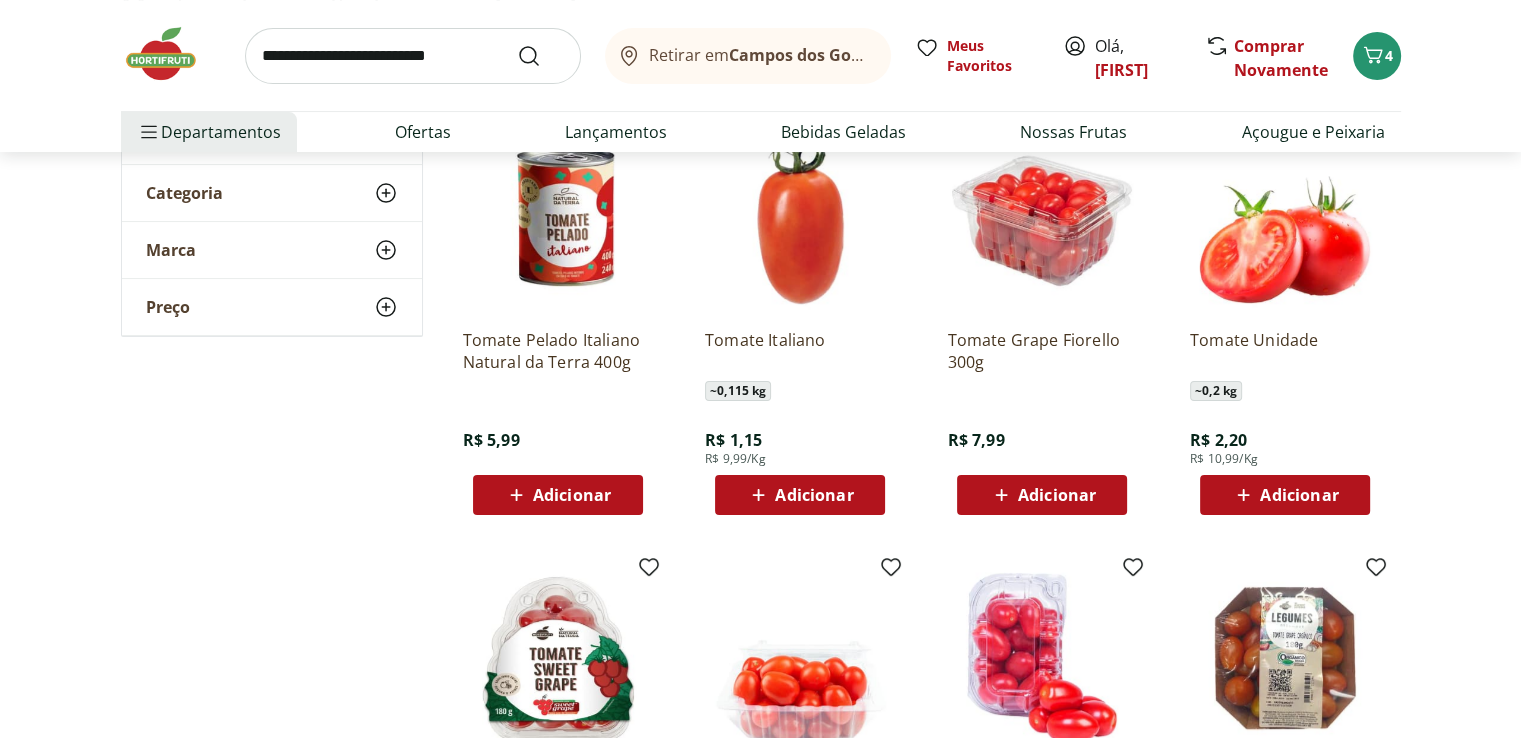 scroll, scrollTop: 400, scrollLeft: 0, axis: vertical 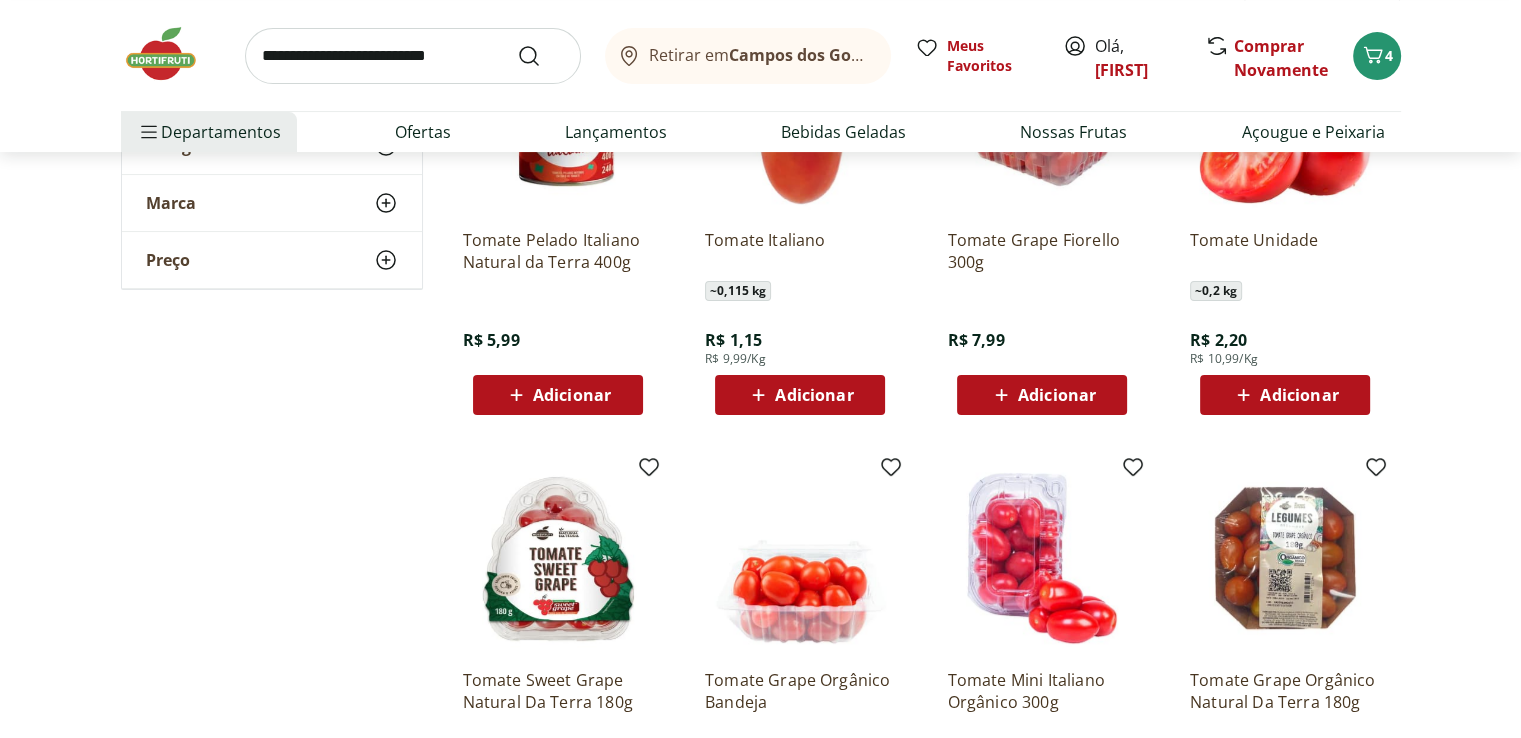click on "Tomate Unidade ~ 0,2 kg R$ 2,20 R$ 10,99/Kg Adicionar" at bounding box center [1285, 314] 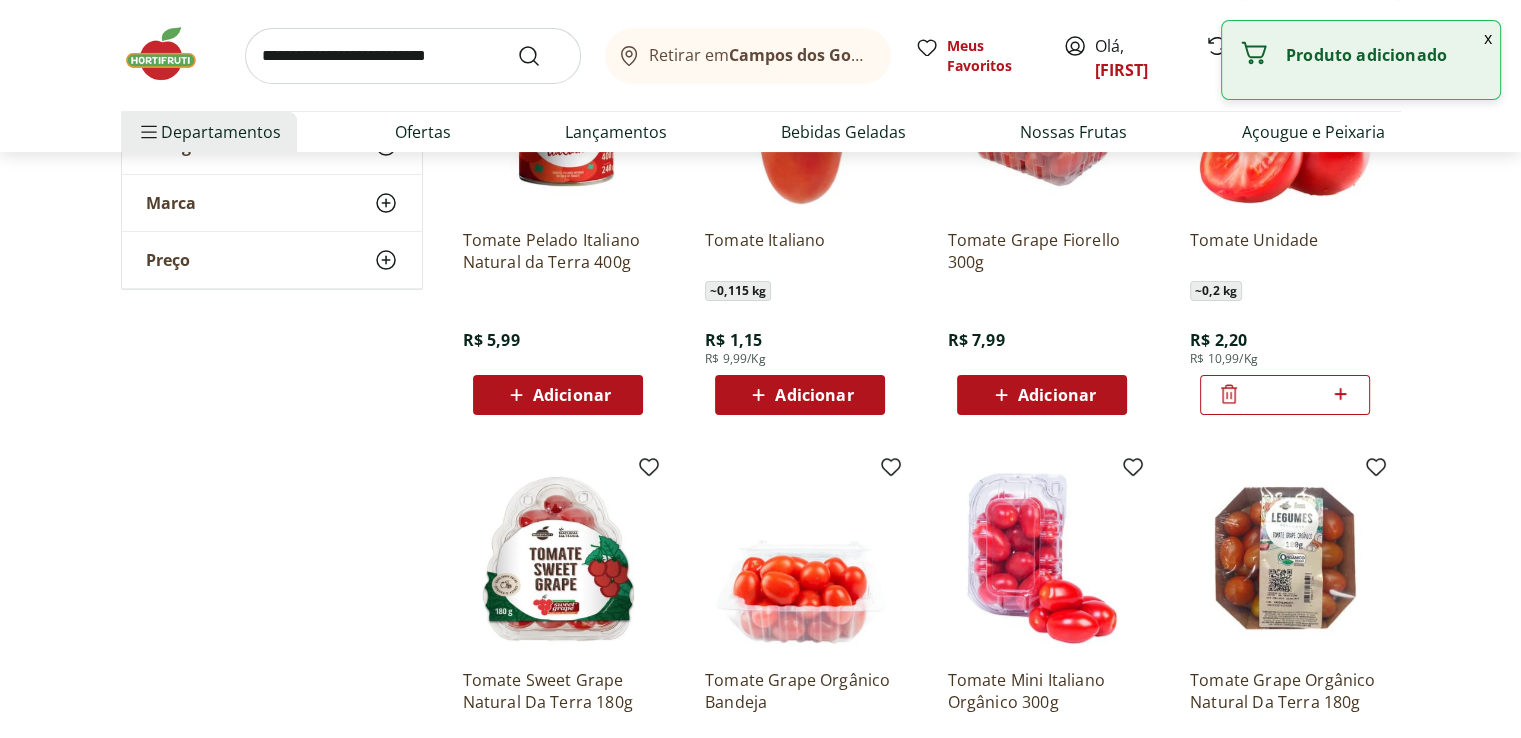 click 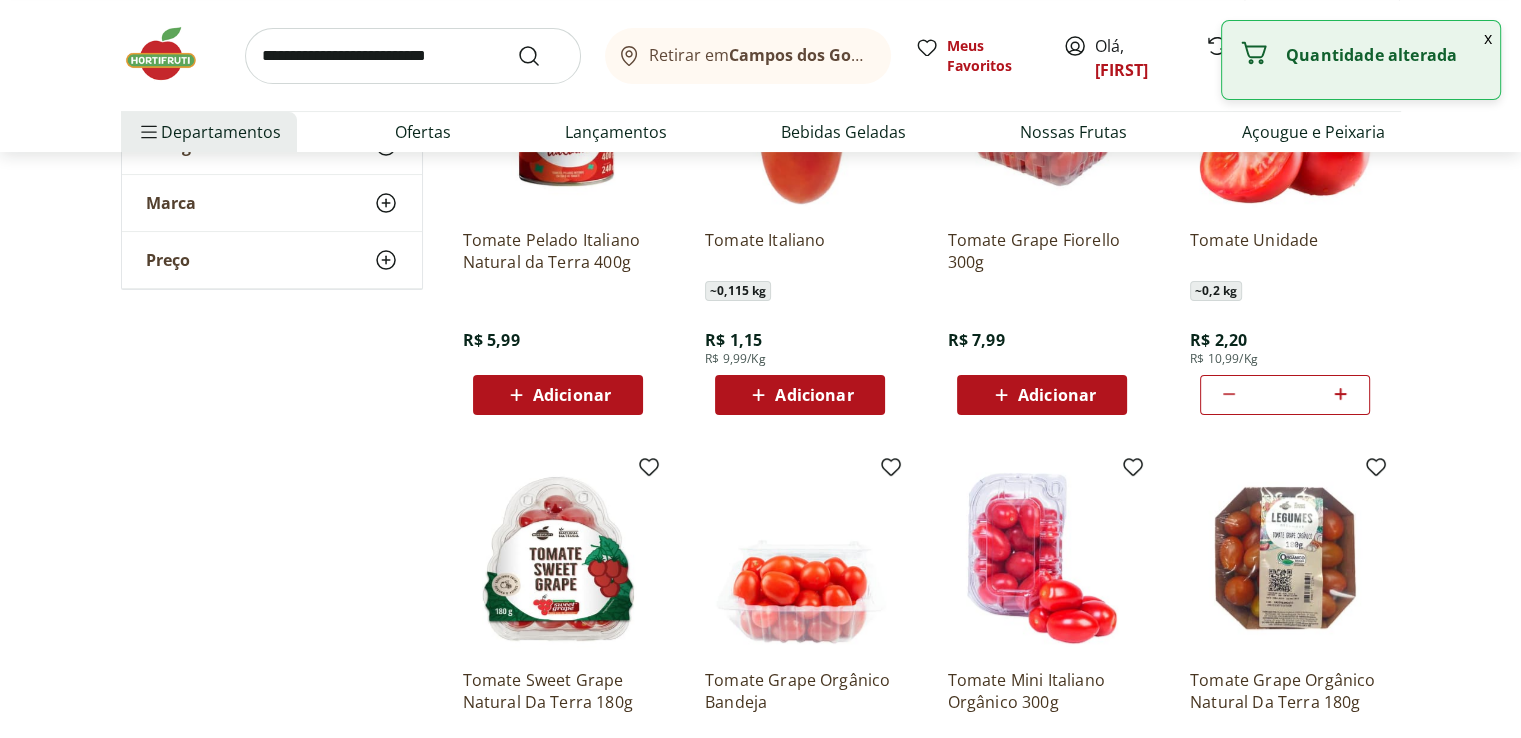 click 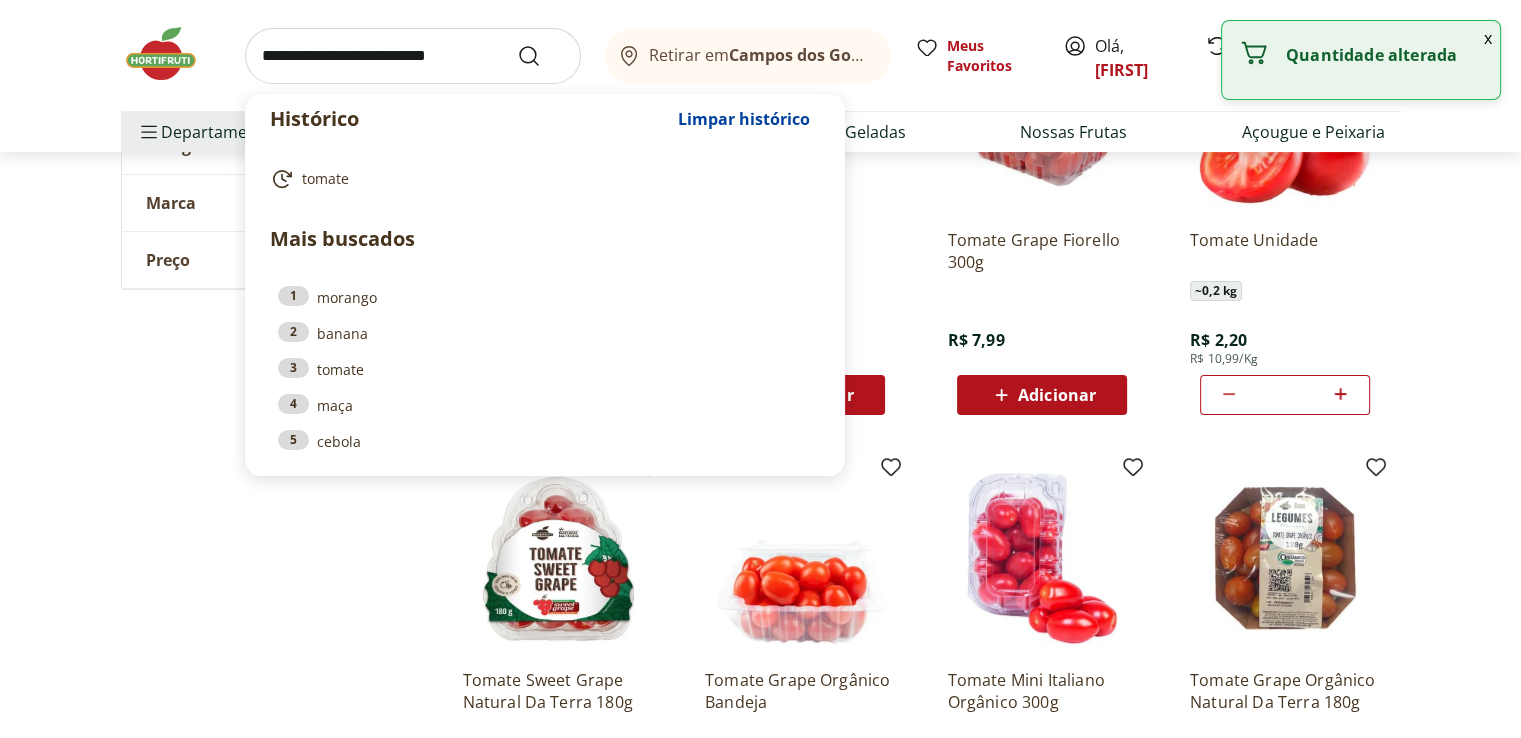 drag, startPoint x: 504, startPoint y: 68, endPoint x: 492, endPoint y: 67, distance: 12.0415945 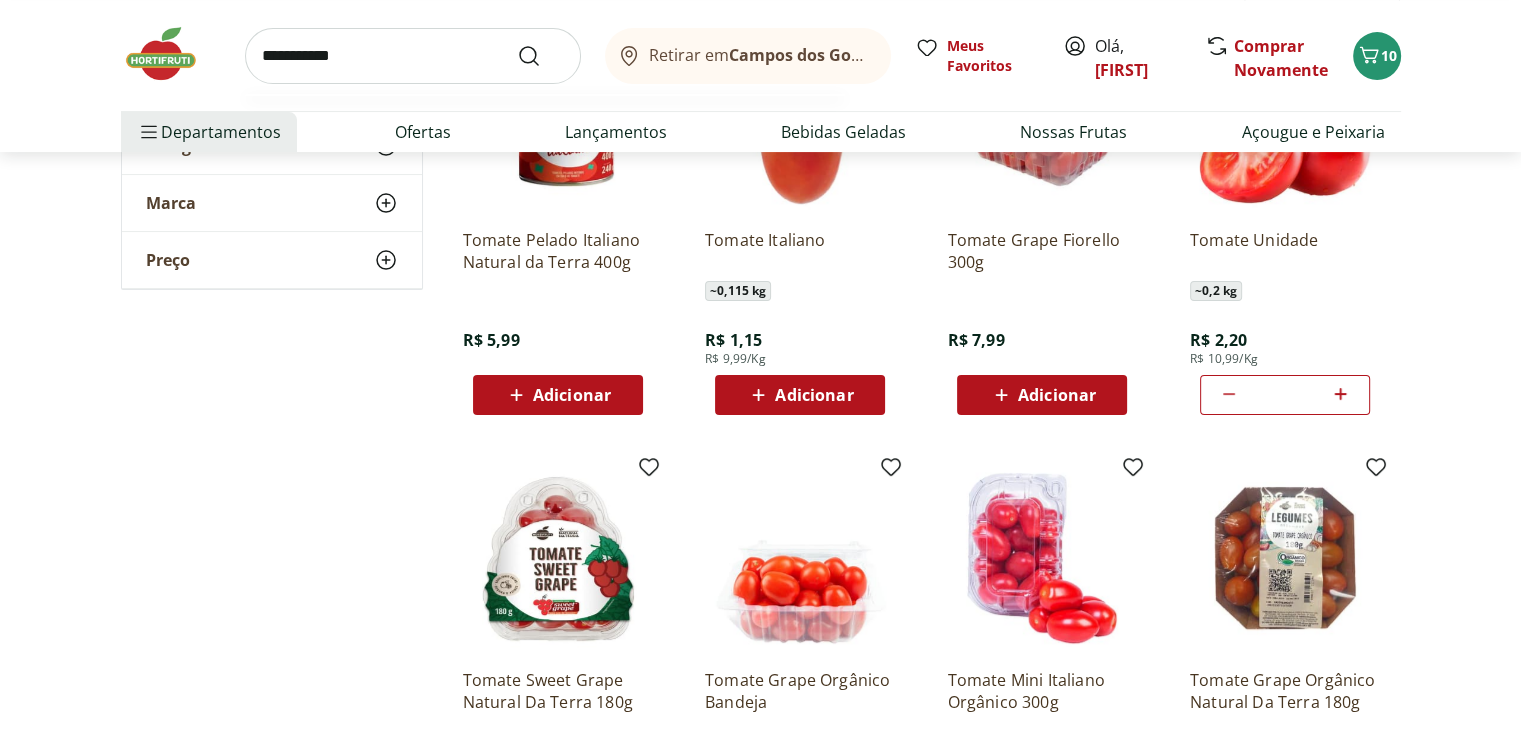 type on "**********" 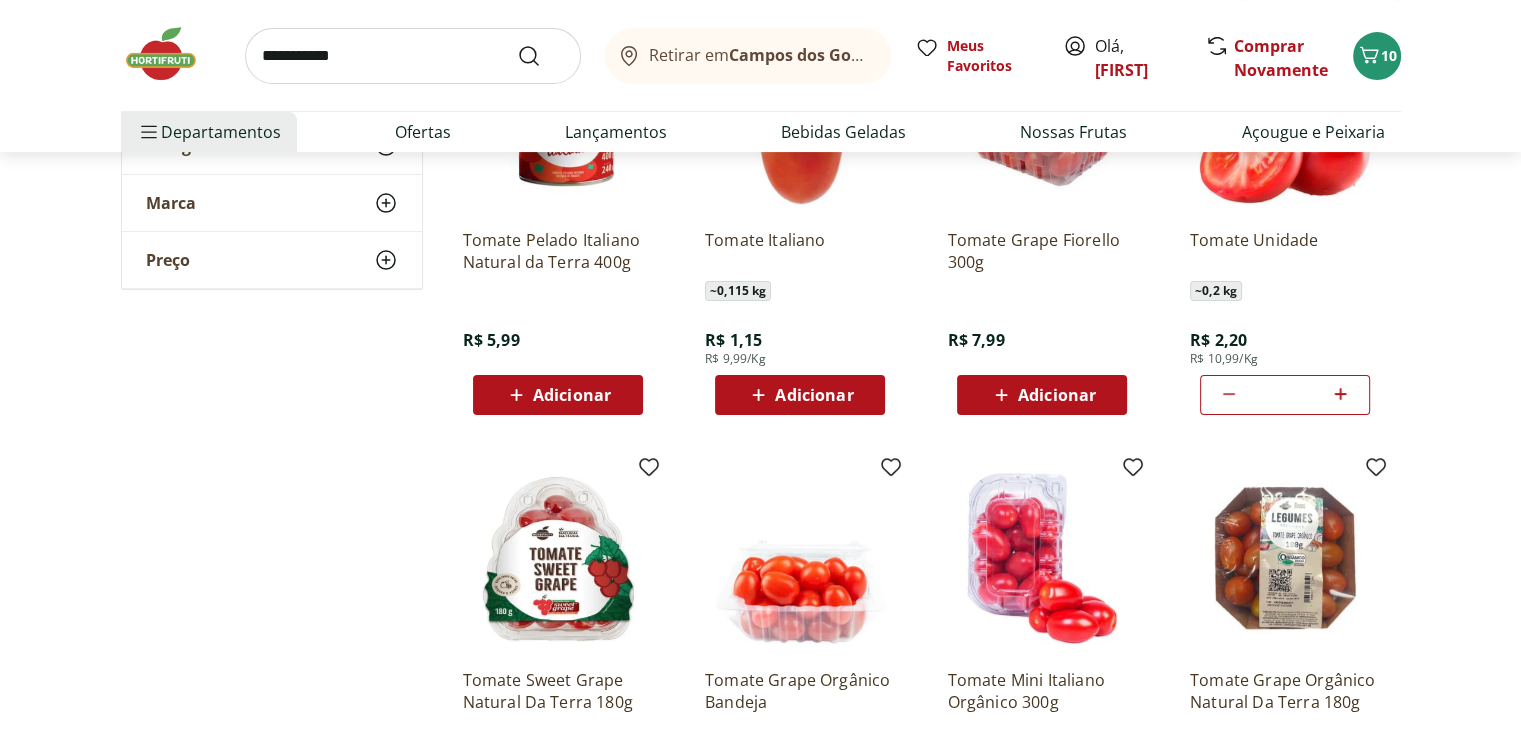 scroll, scrollTop: 0, scrollLeft: 0, axis: both 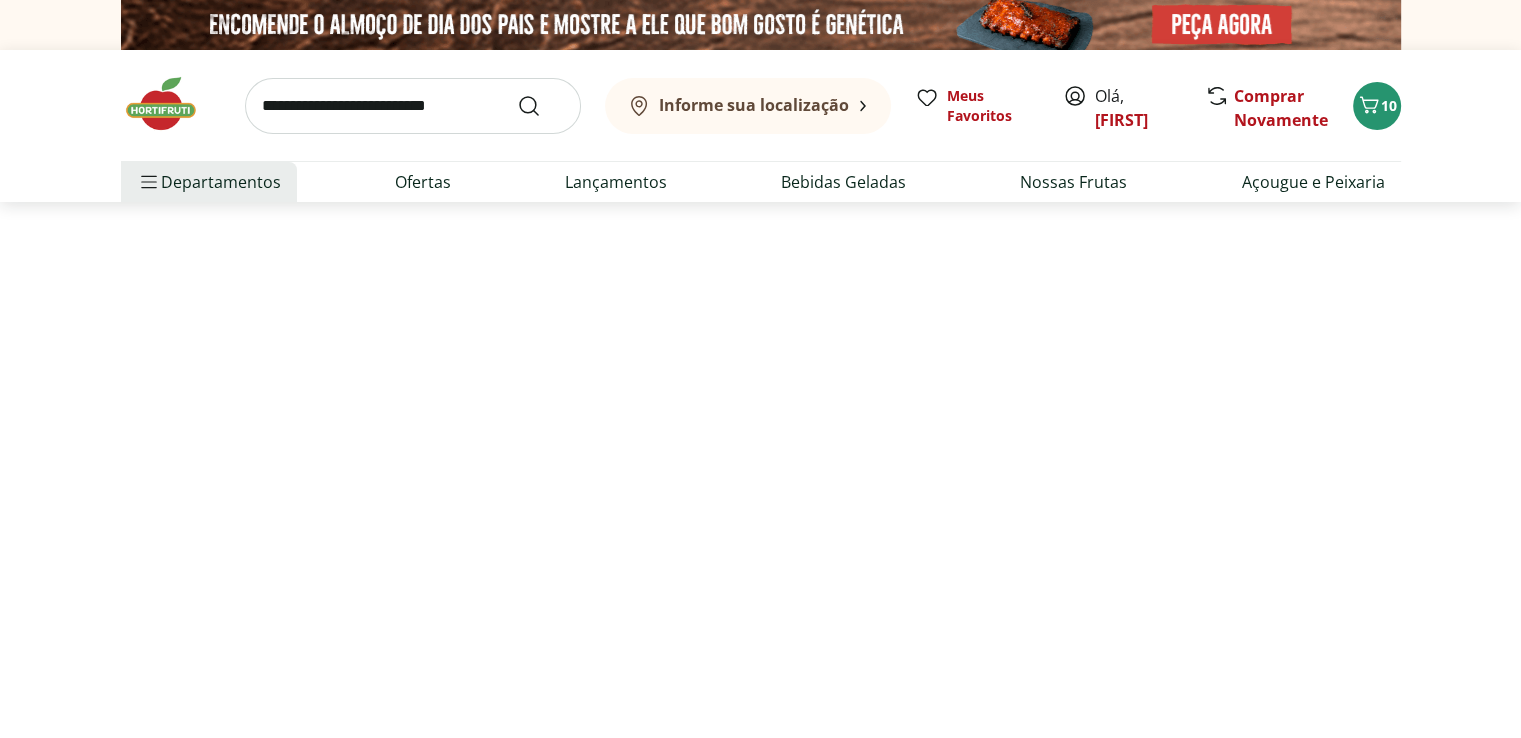 select on "**********" 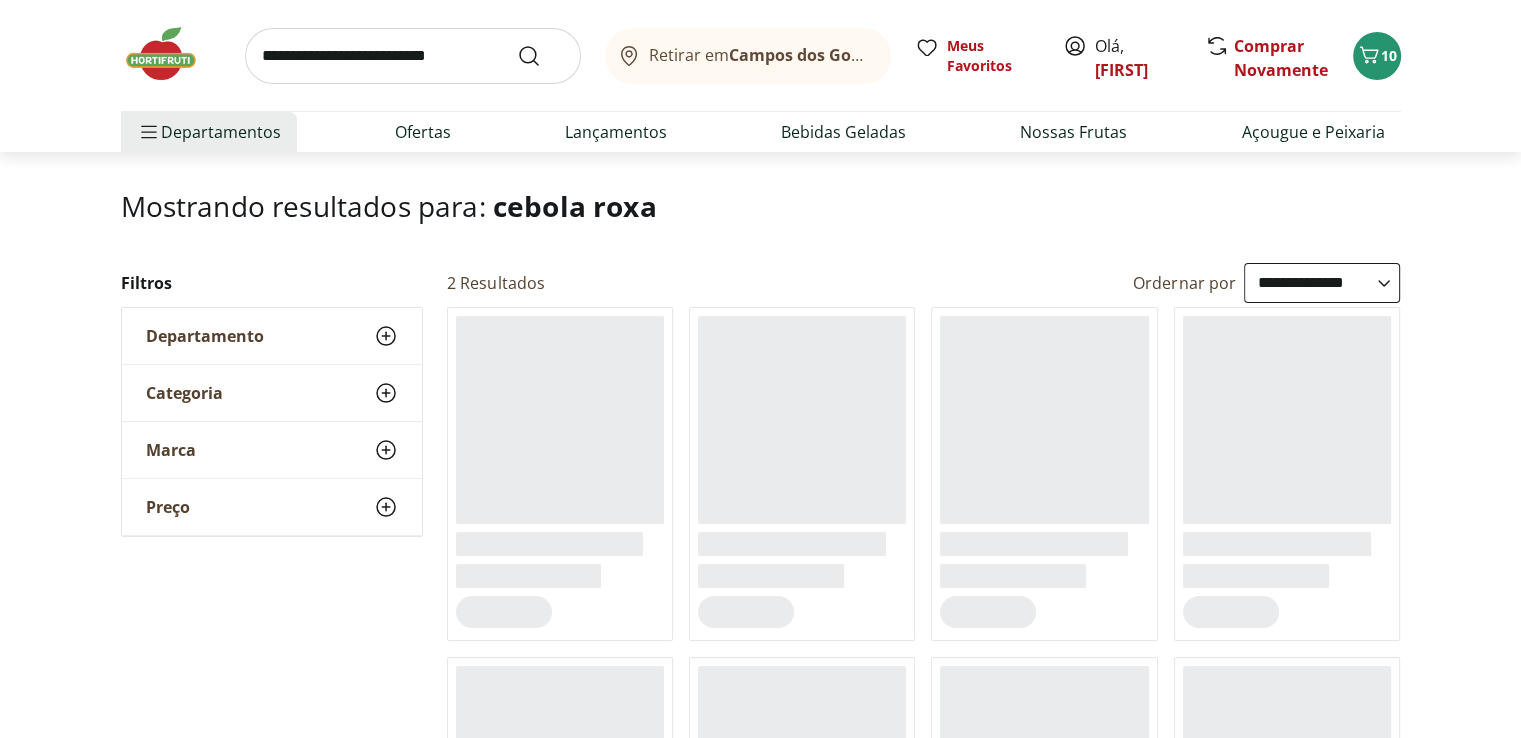 scroll, scrollTop: 200, scrollLeft: 0, axis: vertical 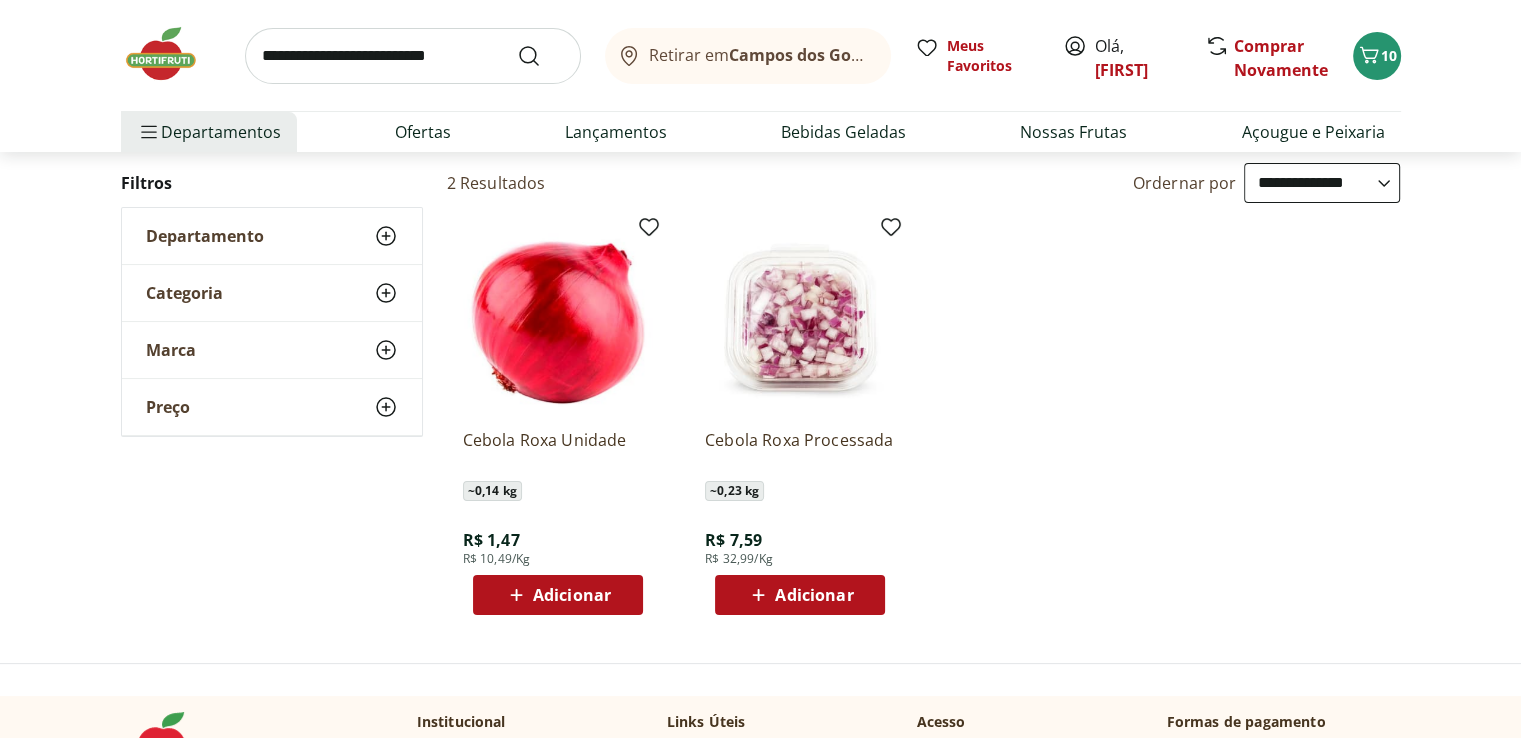 click on "Adicionar" at bounding box center (572, 595) 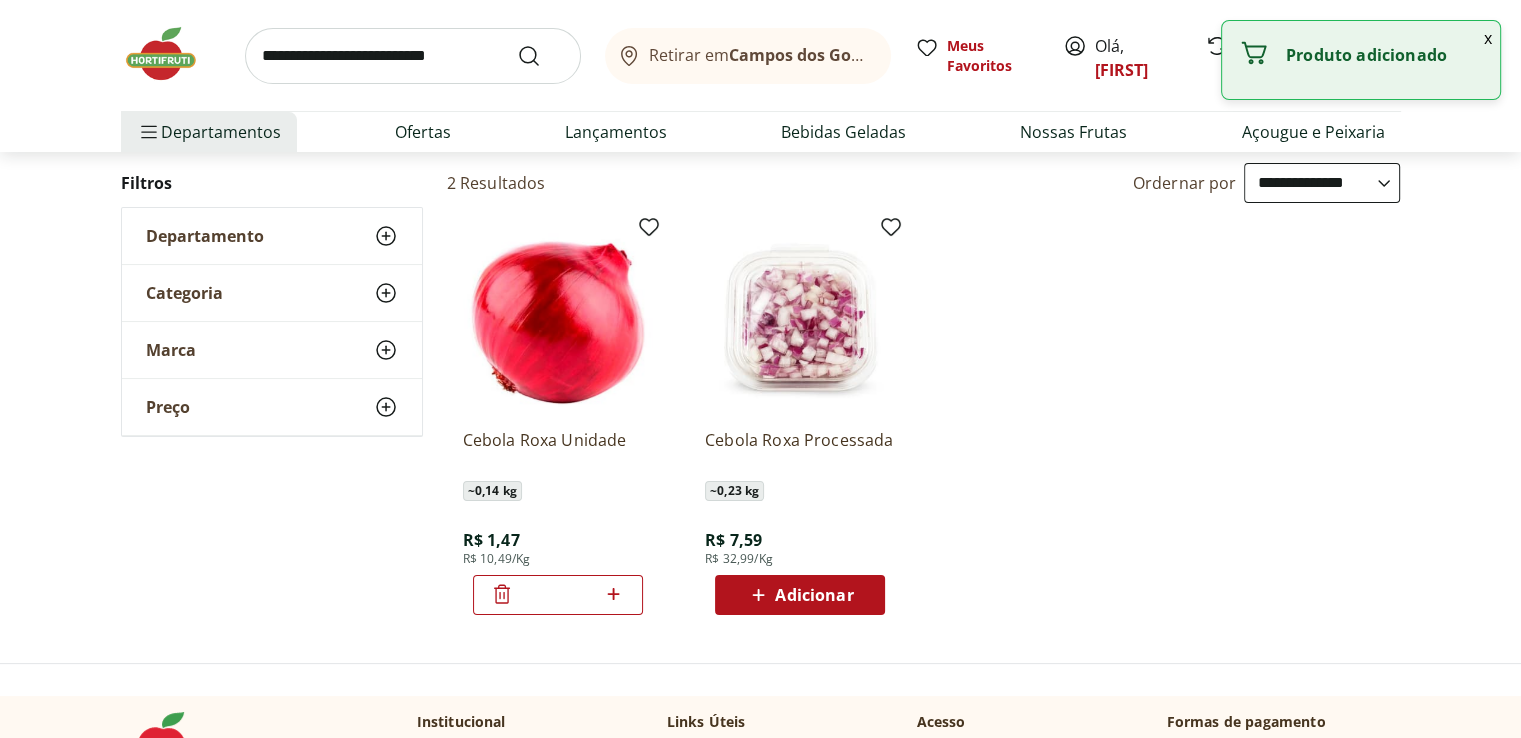 click 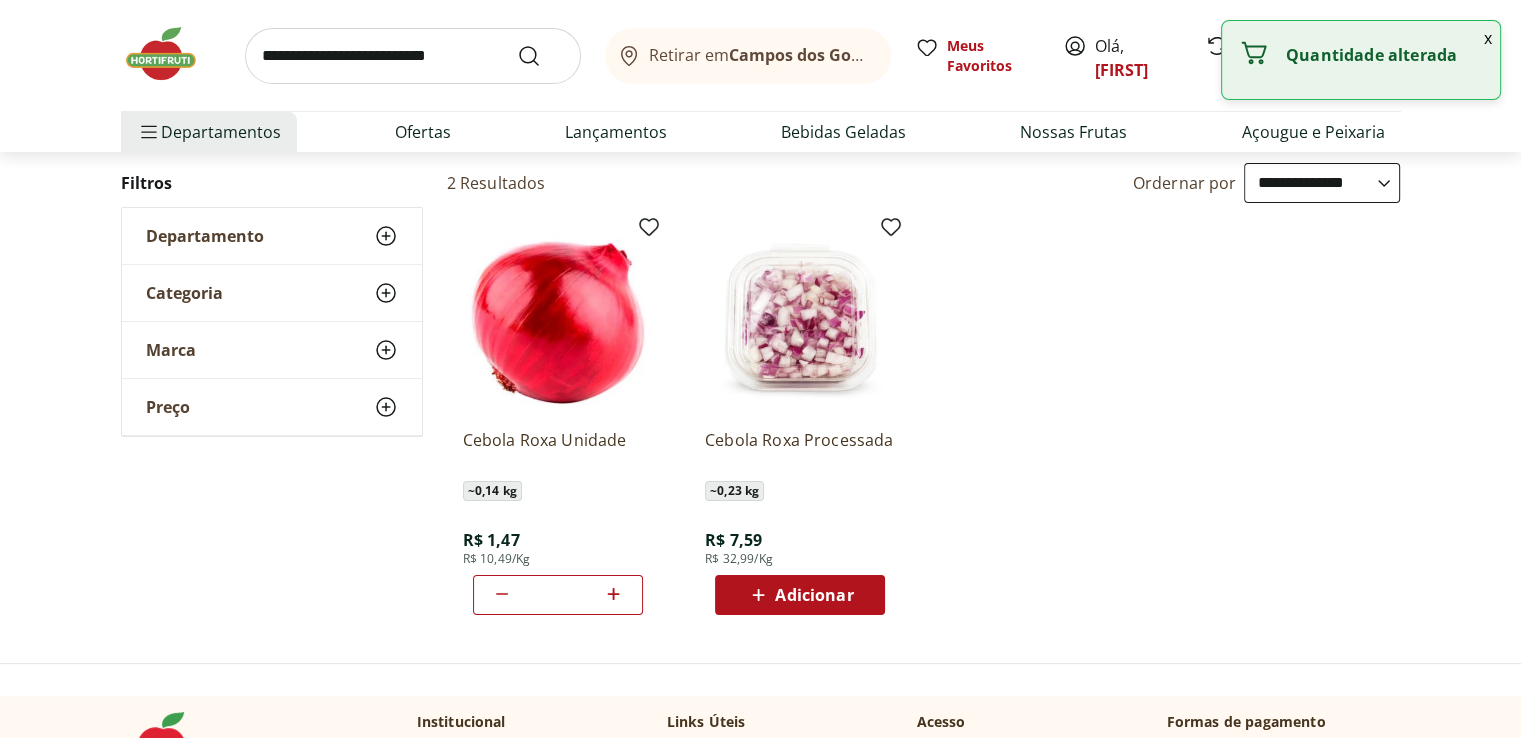 click 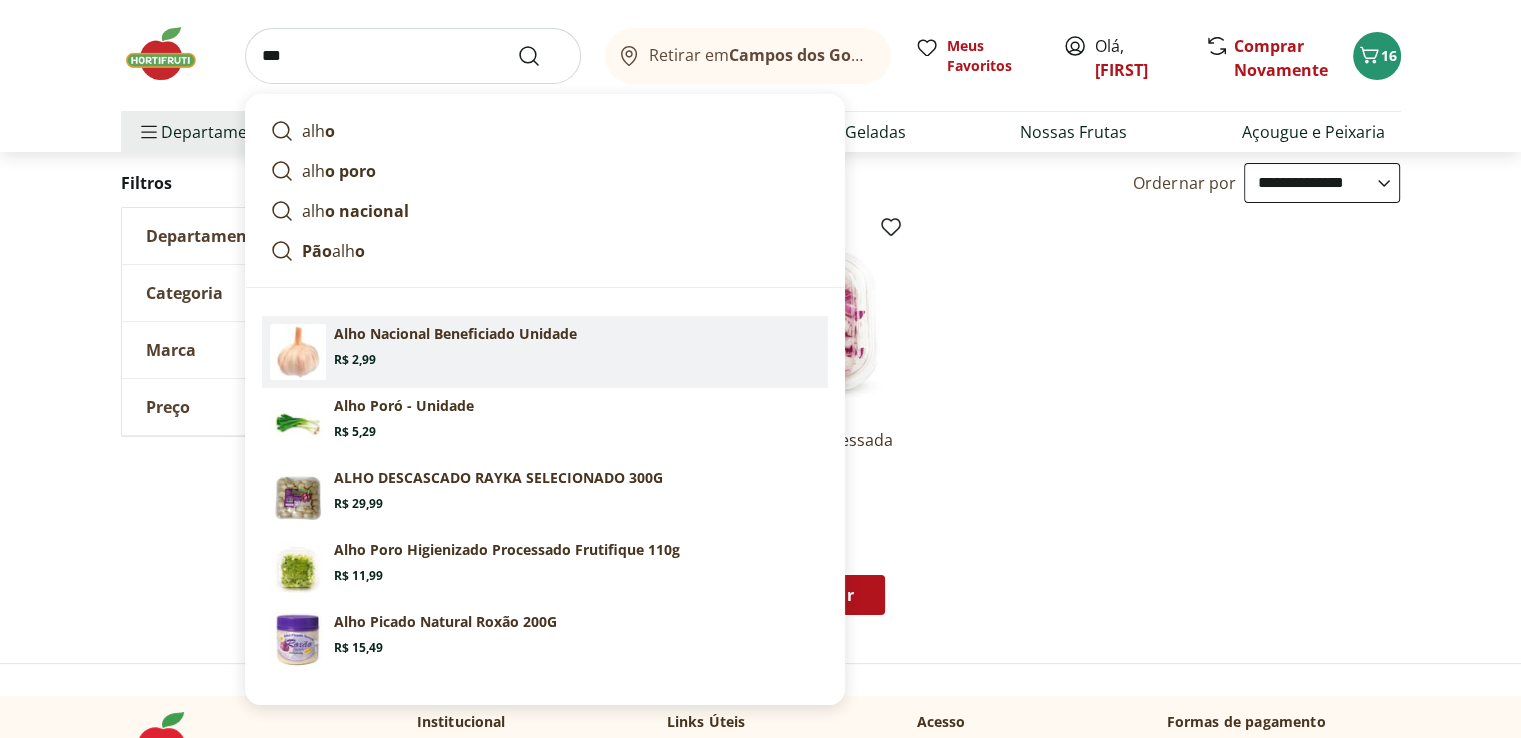 click on "Alho Nacional Beneficiado Unidade" at bounding box center (455, 334) 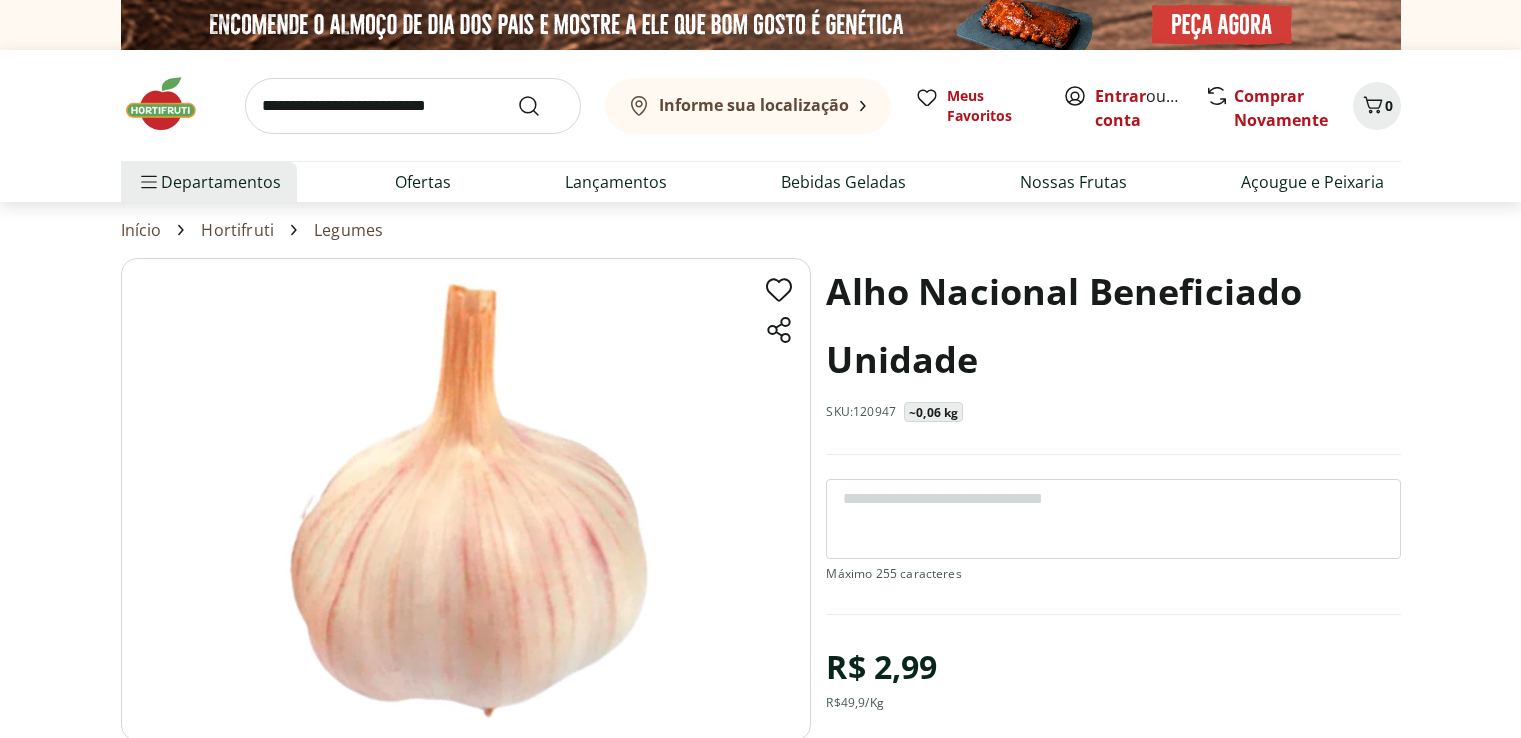 scroll, scrollTop: 0, scrollLeft: 0, axis: both 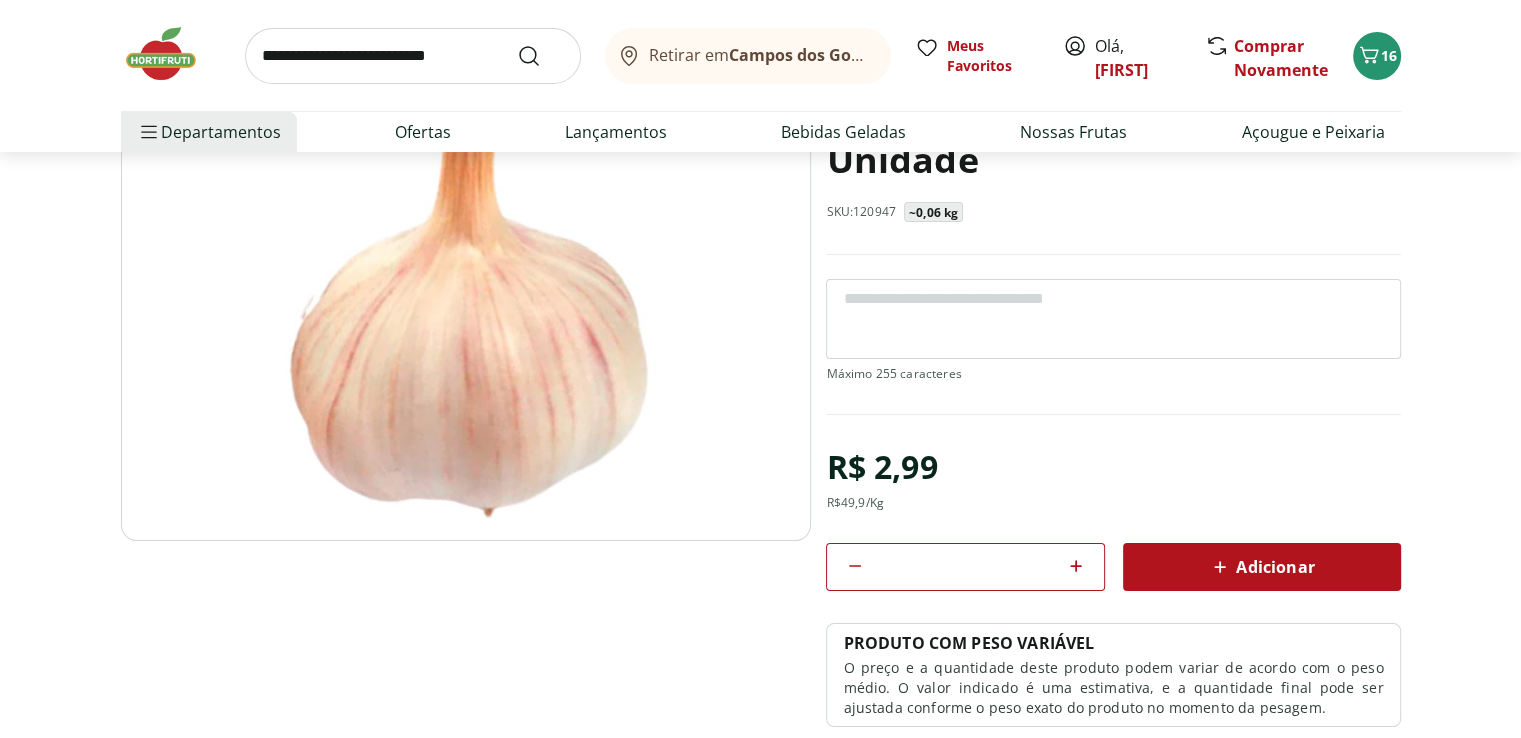 click 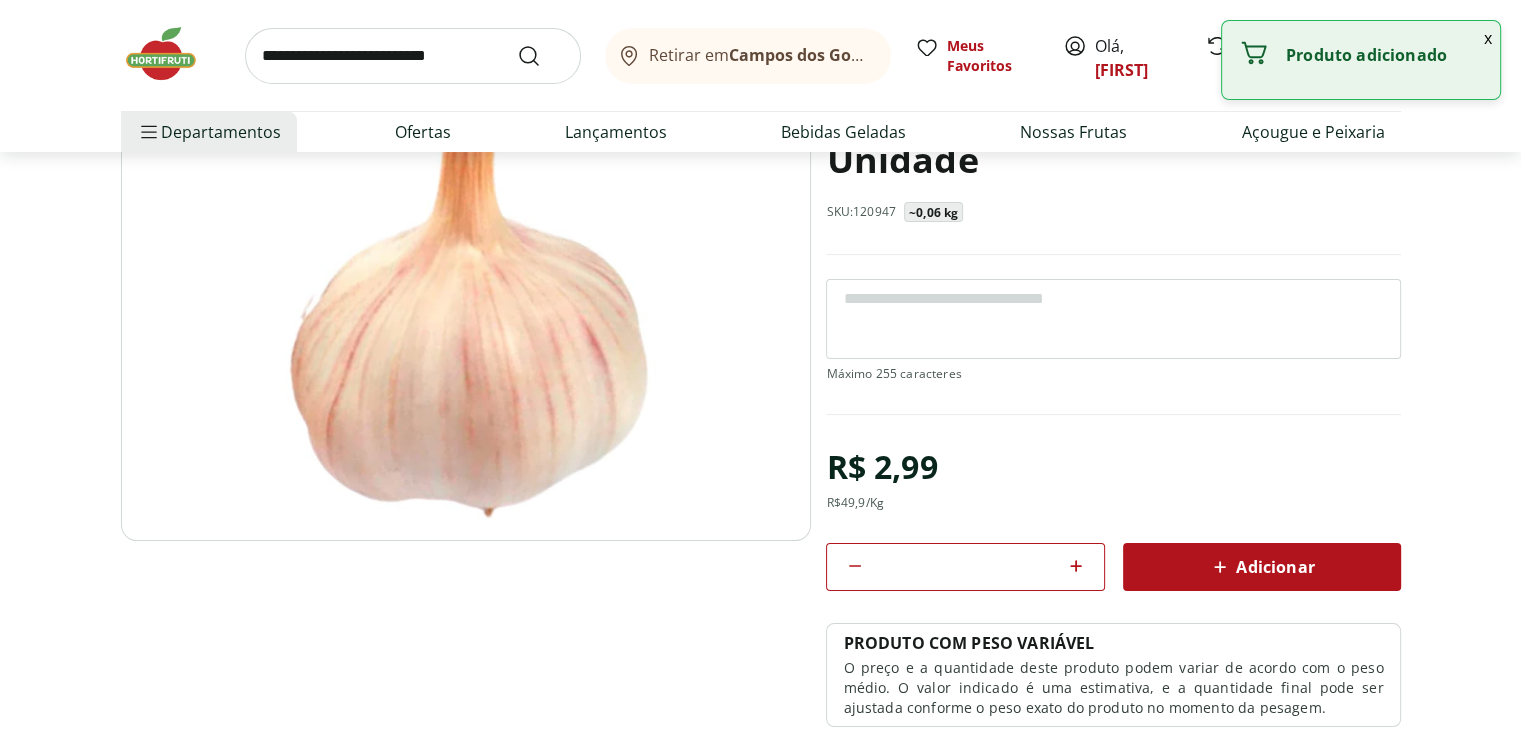 click at bounding box center [413, 56] 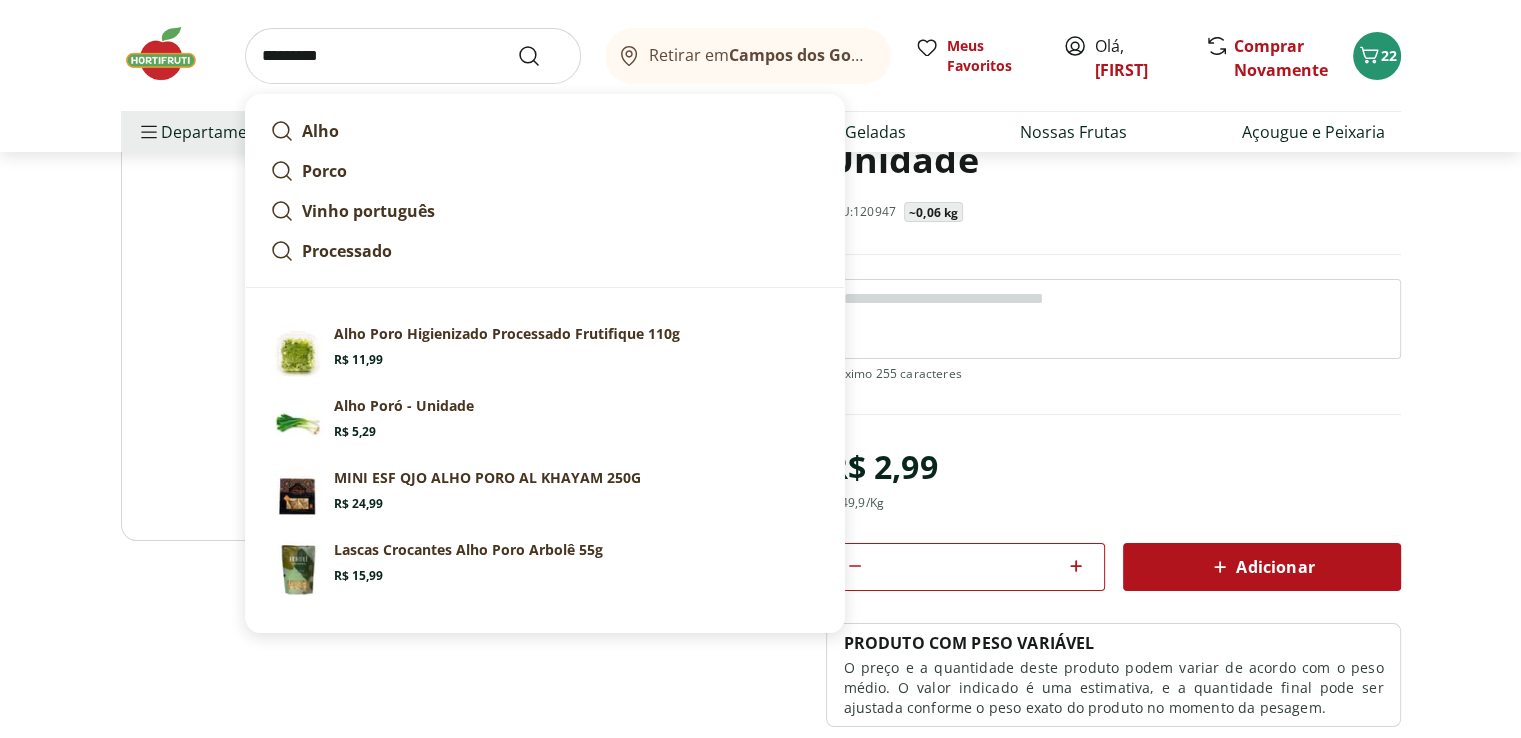 type on "*********" 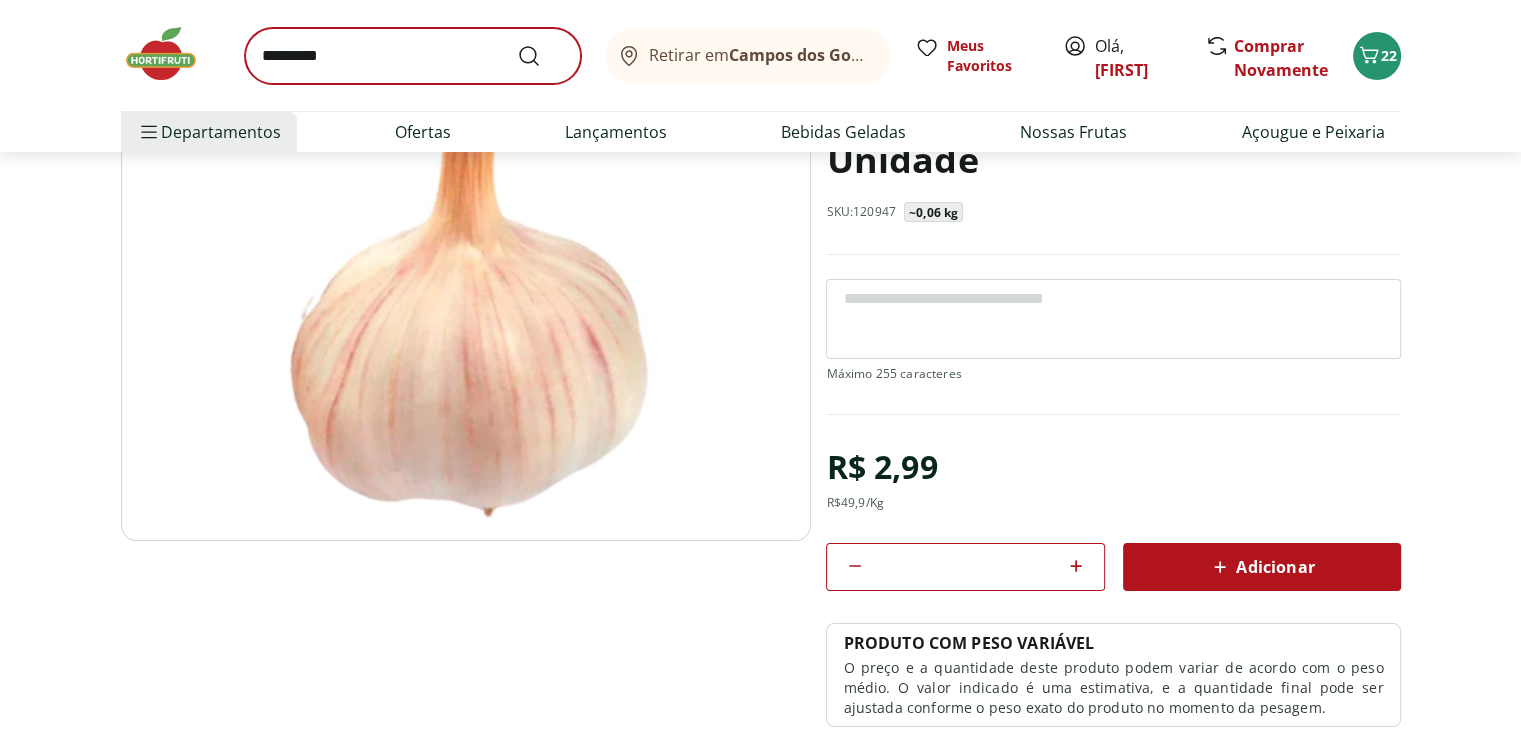 scroll, scrollTop: 0, scrollLeft: 0, axis: both 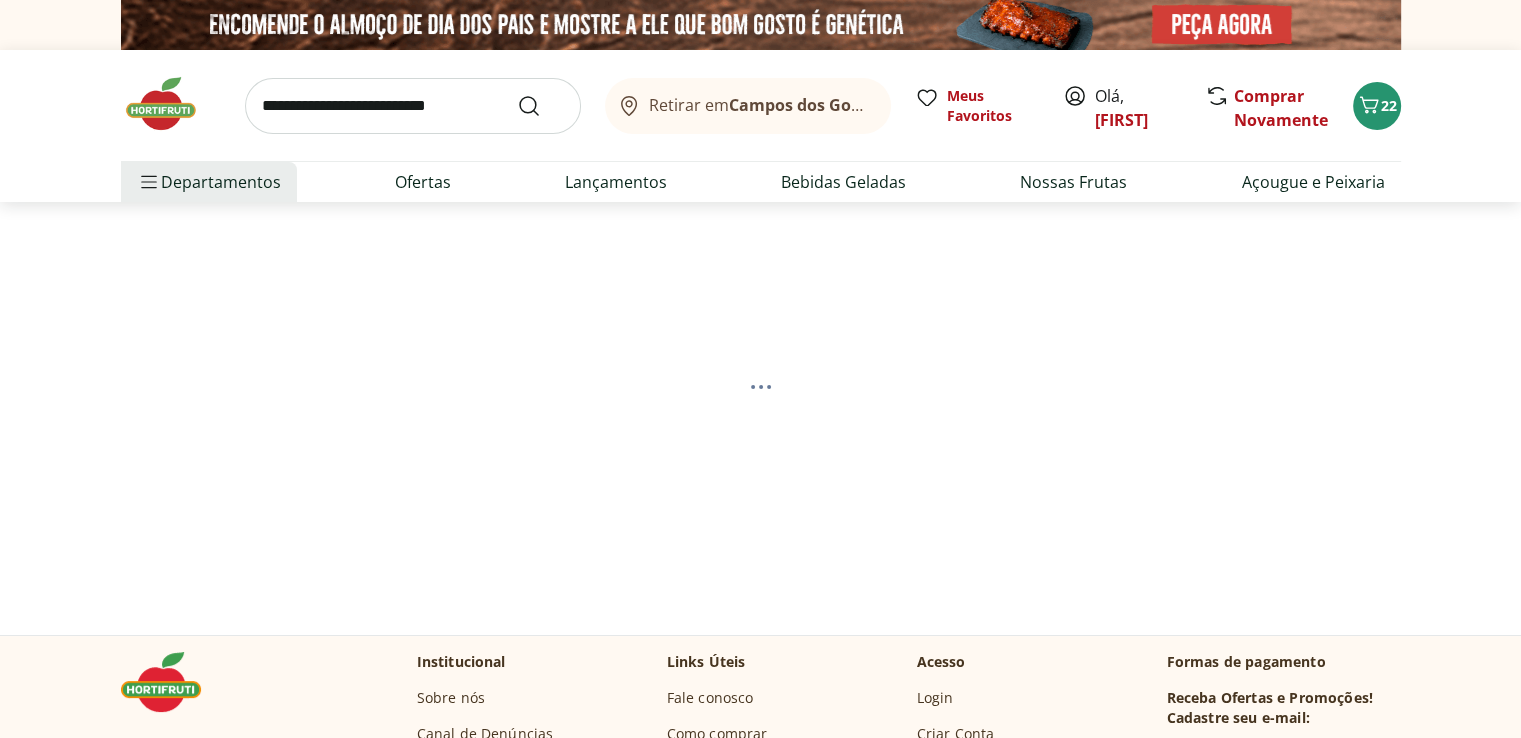 select on "**********" 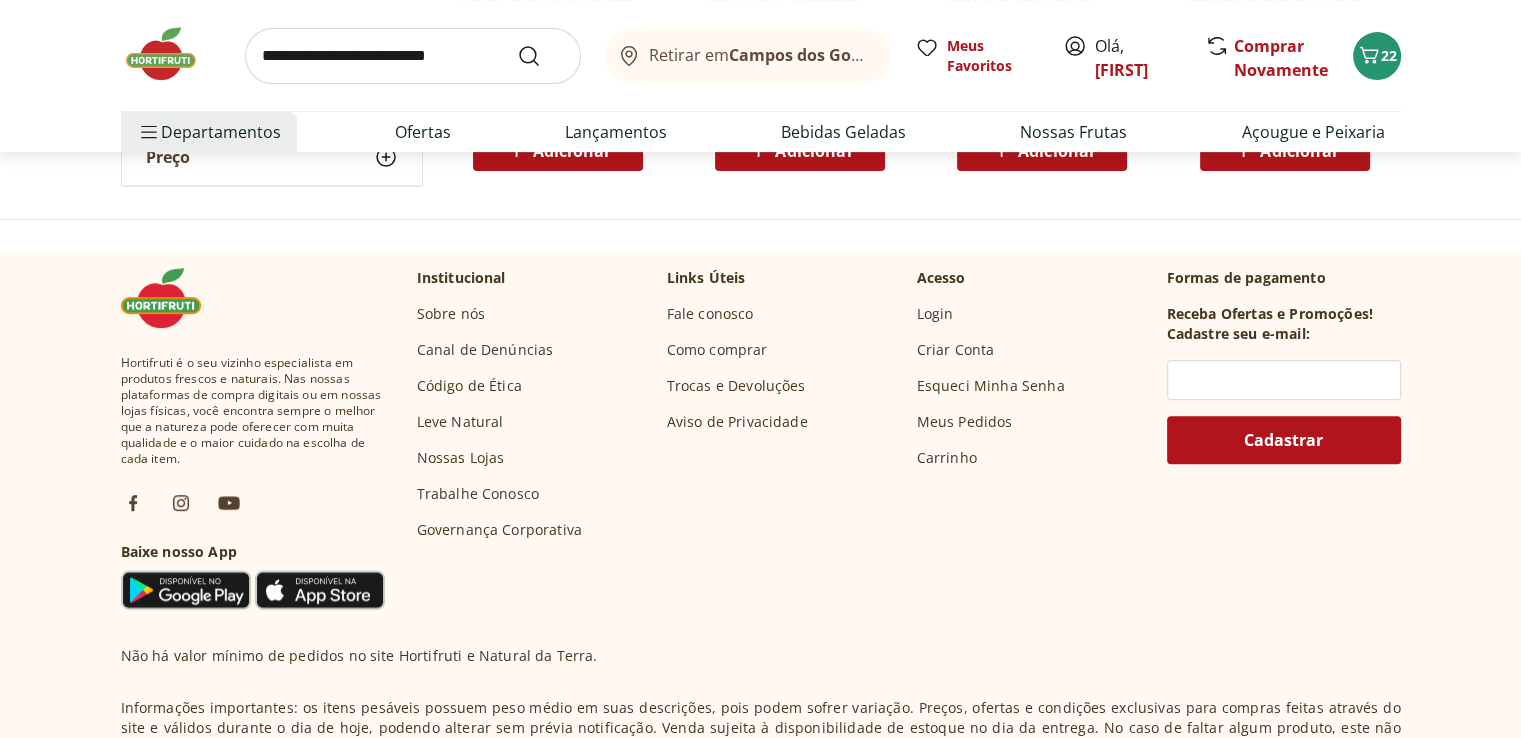 scroll, scrollTop: 244, scrollLeft: 0, axis: vertical 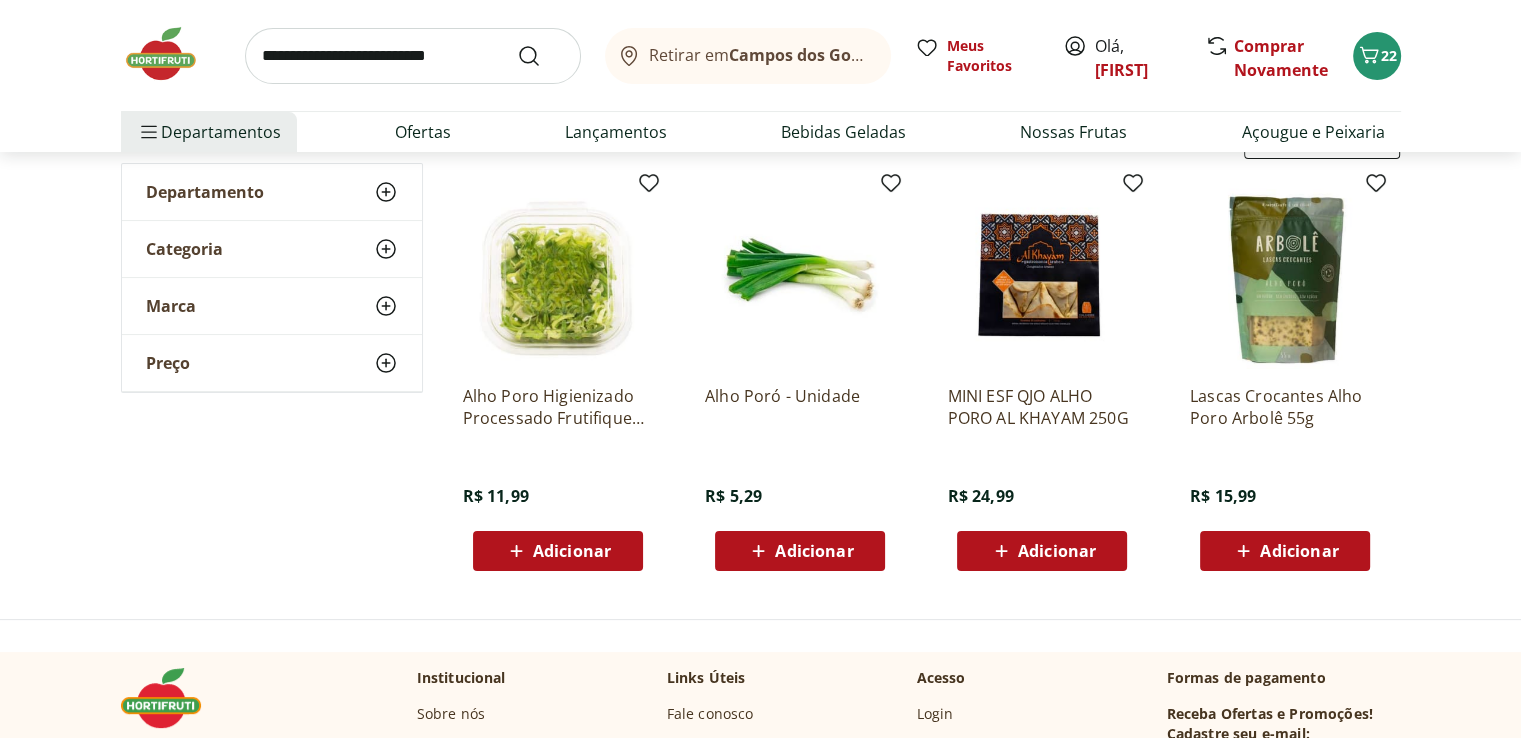 click on "Adicionar" at bounding box center (814, 551) 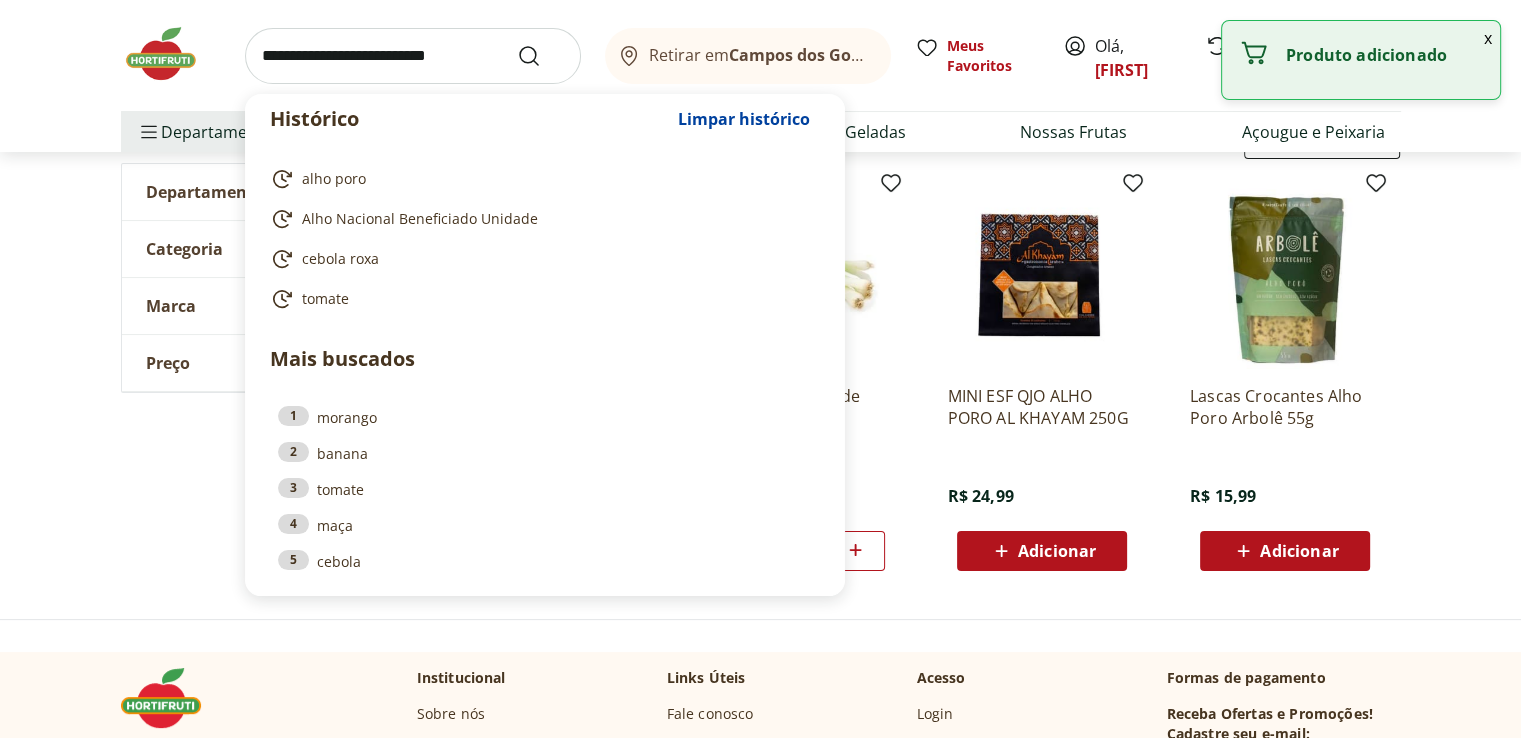 click at bounding box center (413, 56) 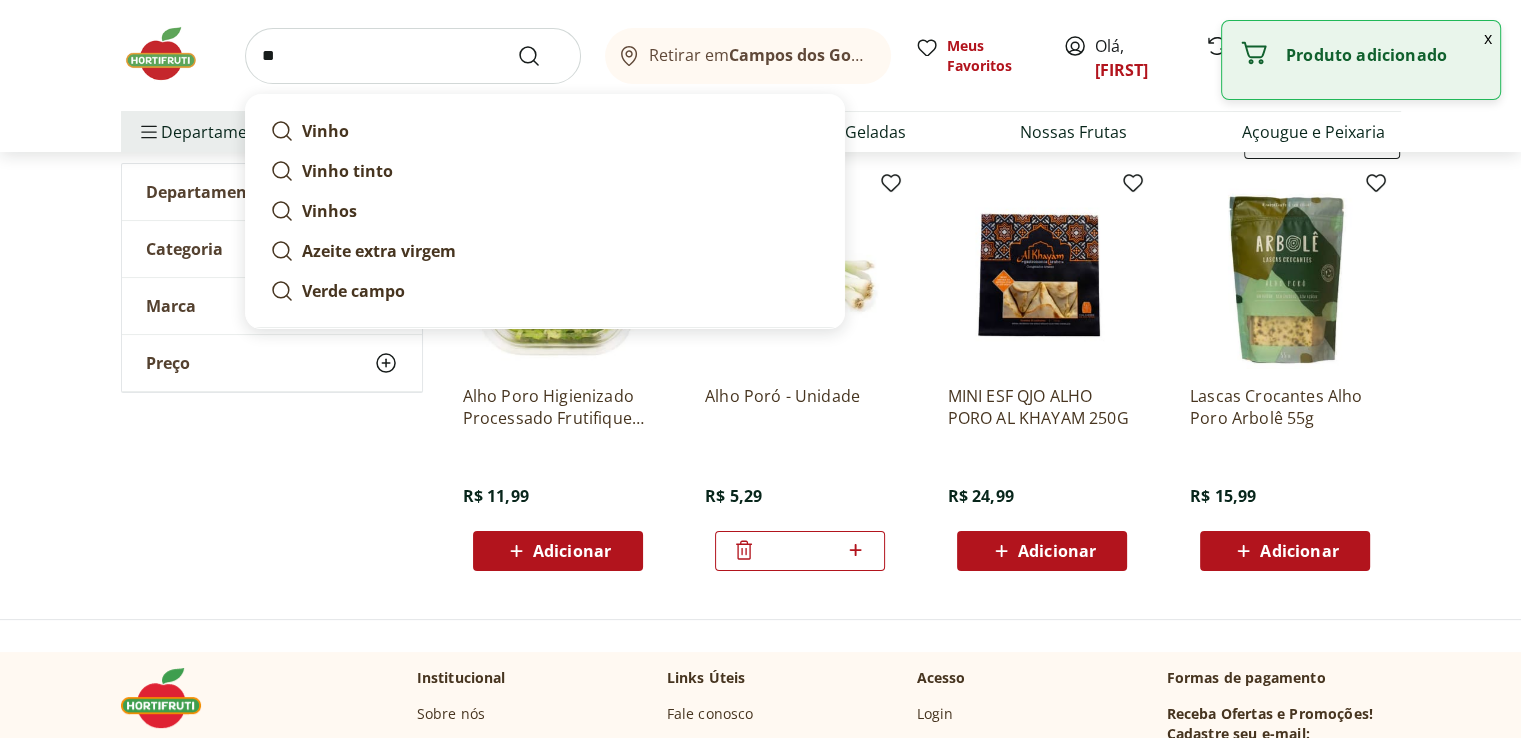 type on "*" 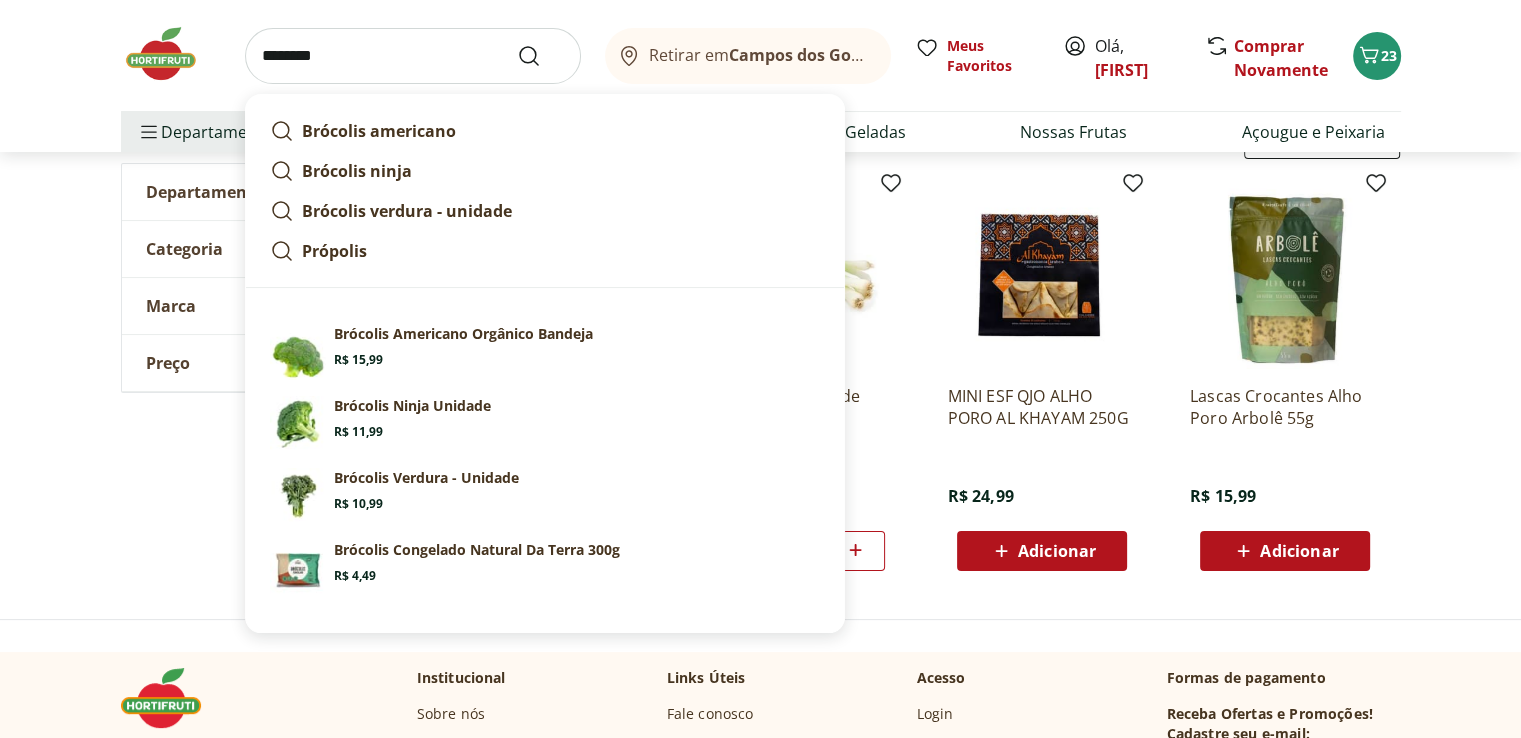 type on "********" 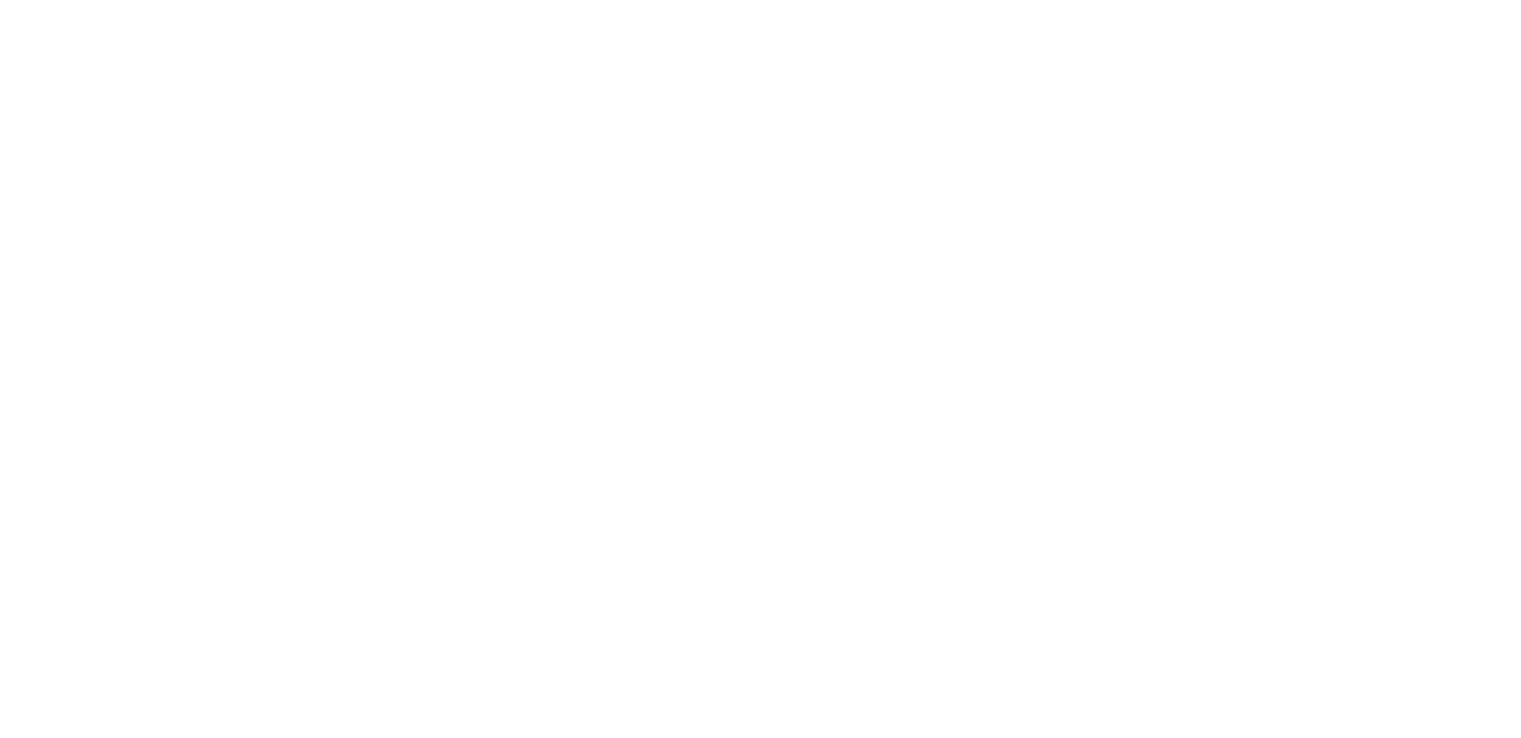 scroll, scrollTop: 0, scrollLeft: 0, axis: both 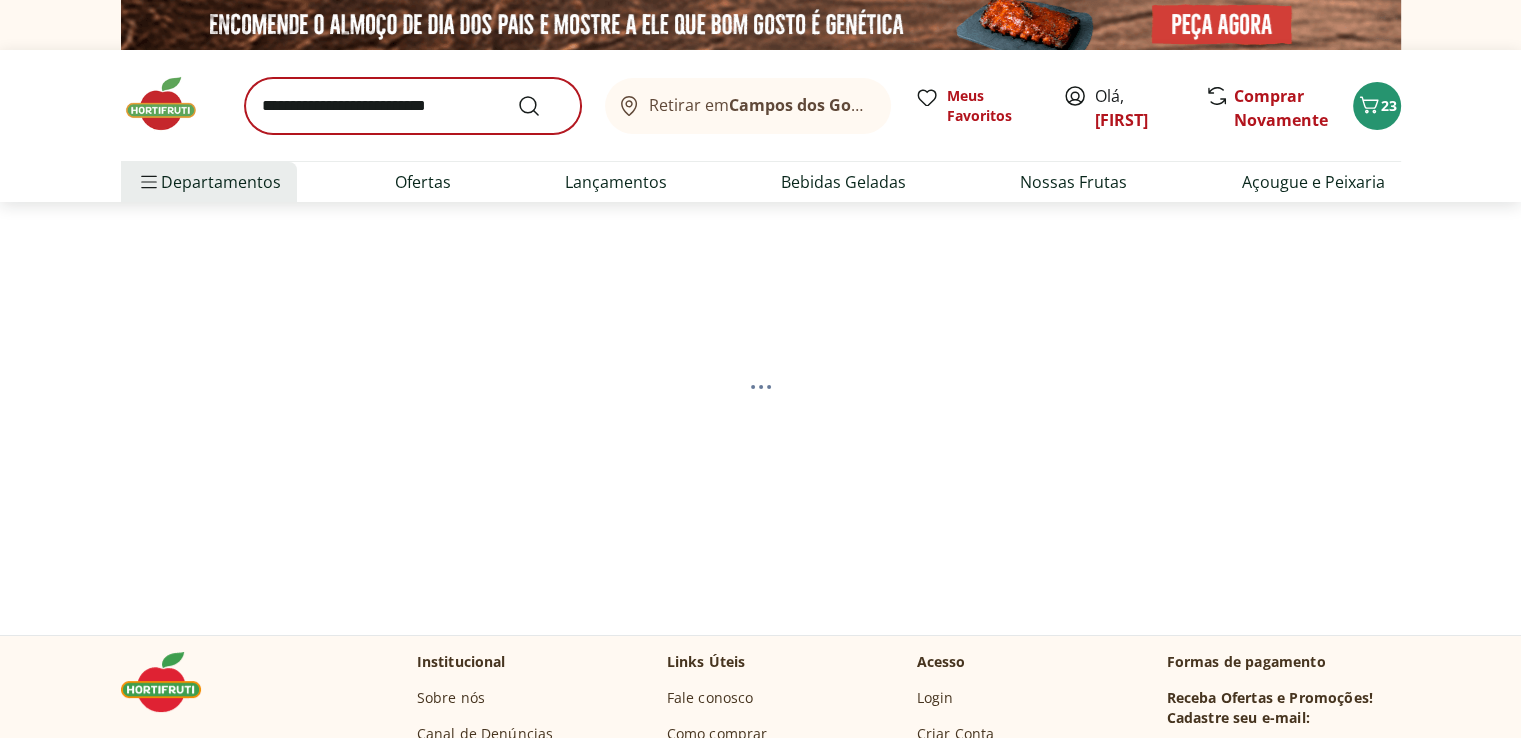 select on "**********" 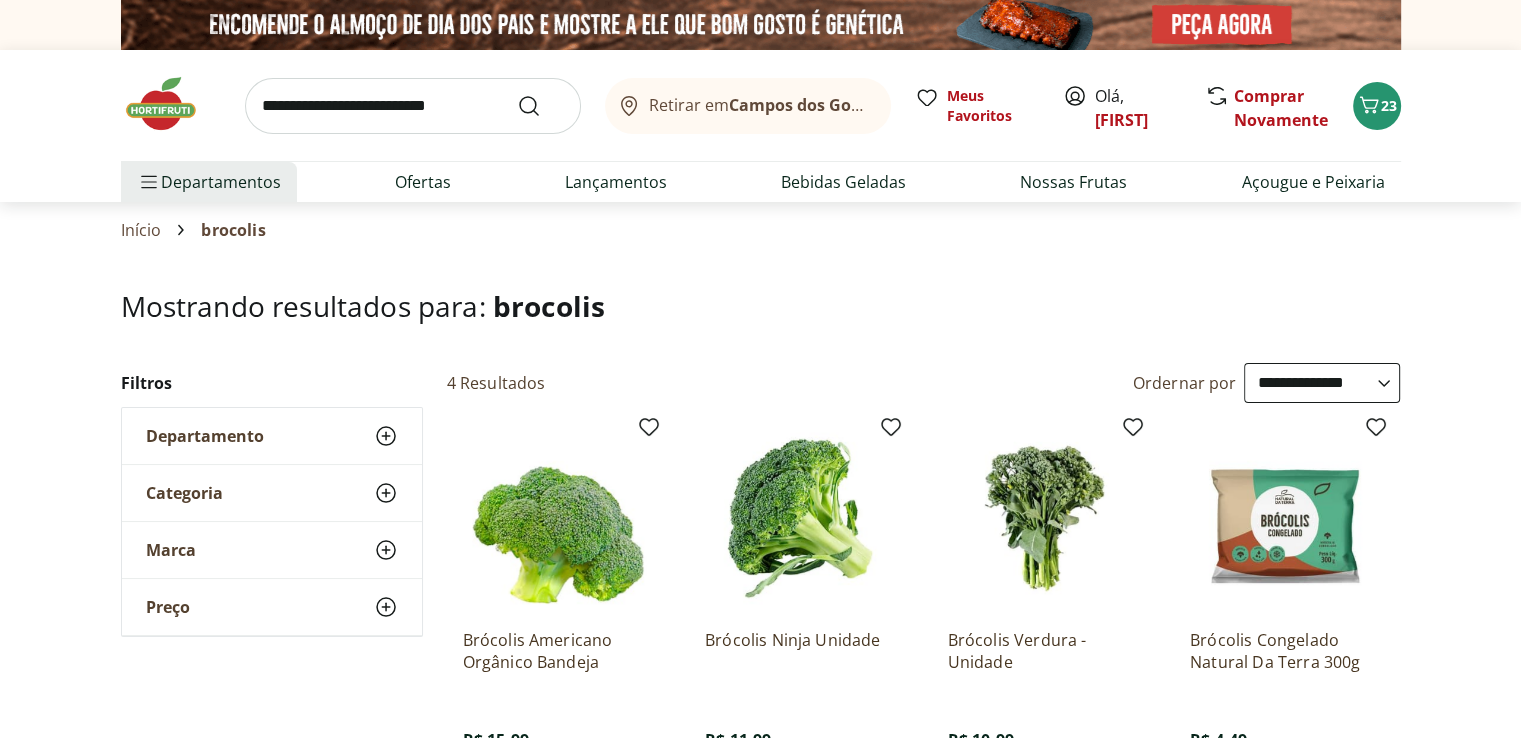 scroll, scrollTop: 200, scrollLeft: 0, axis: vertical 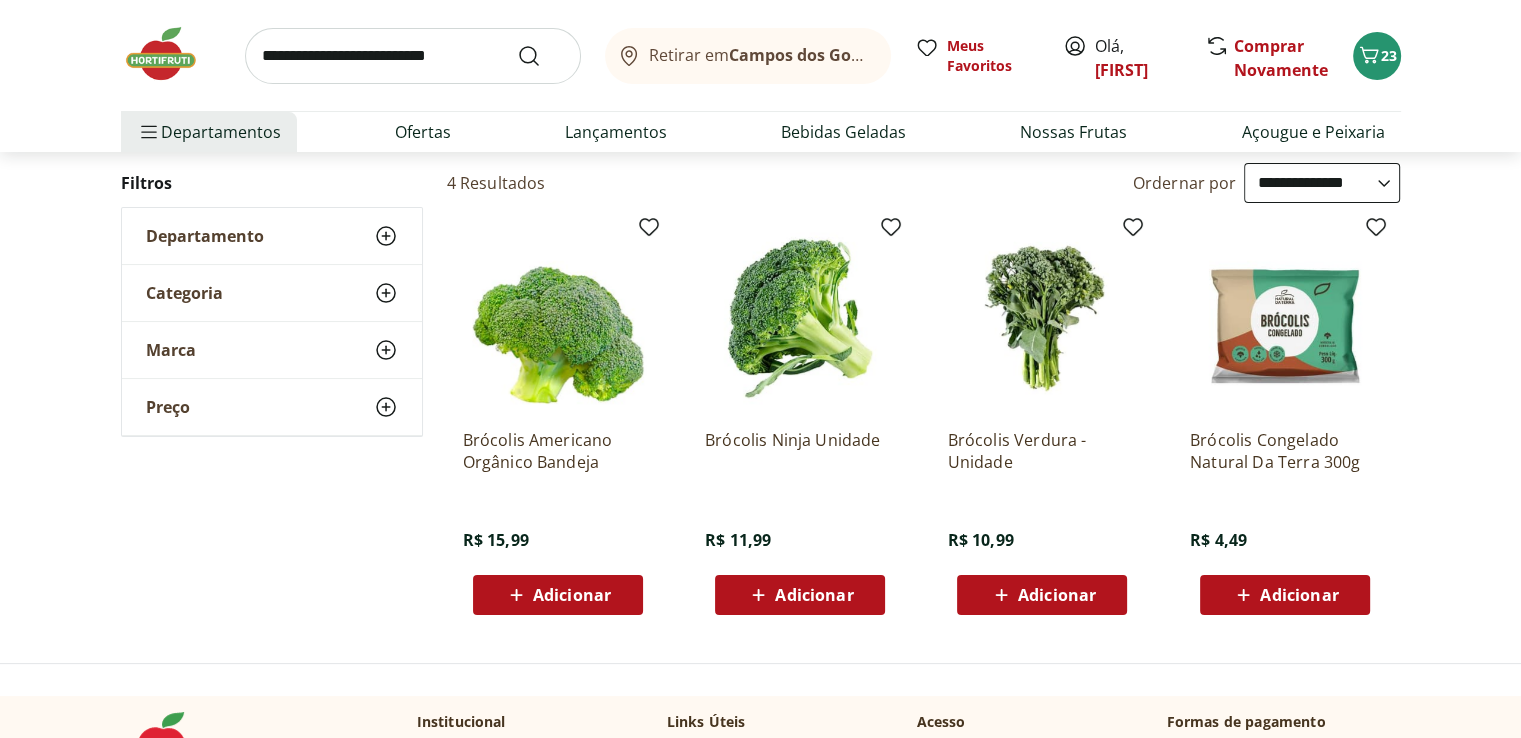 click on "Adicionar" at bounding box center (558, 595) 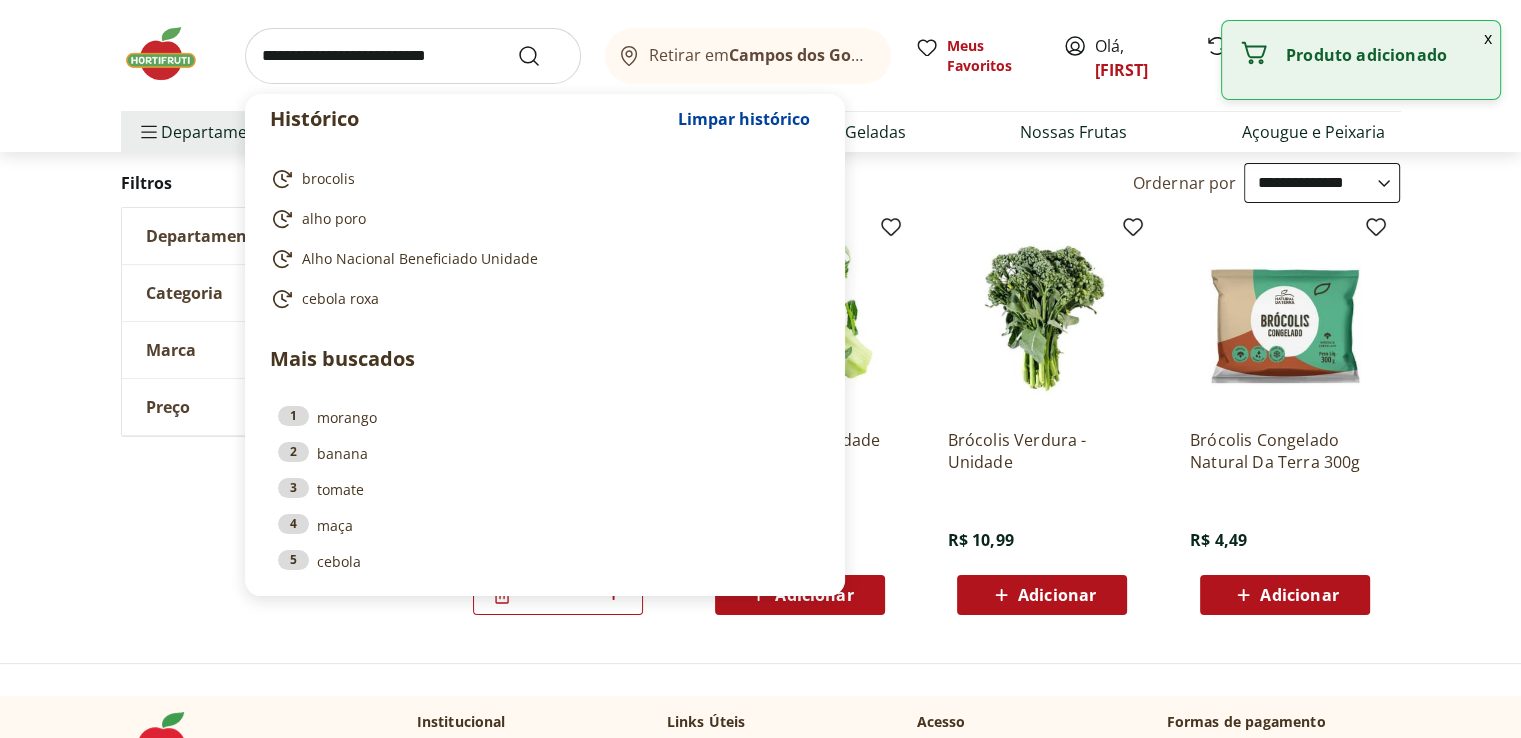 click at bounding box center (413, 56) 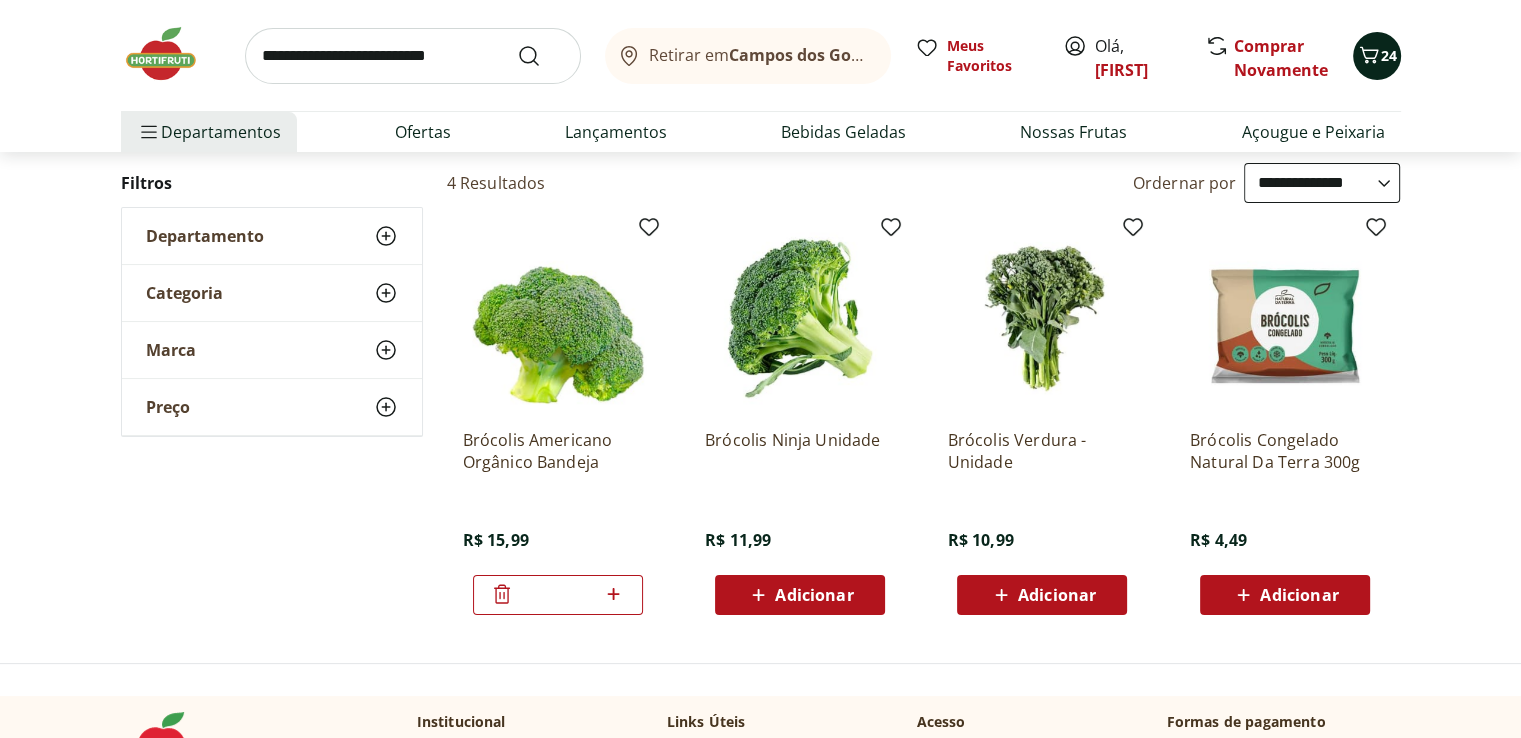 click 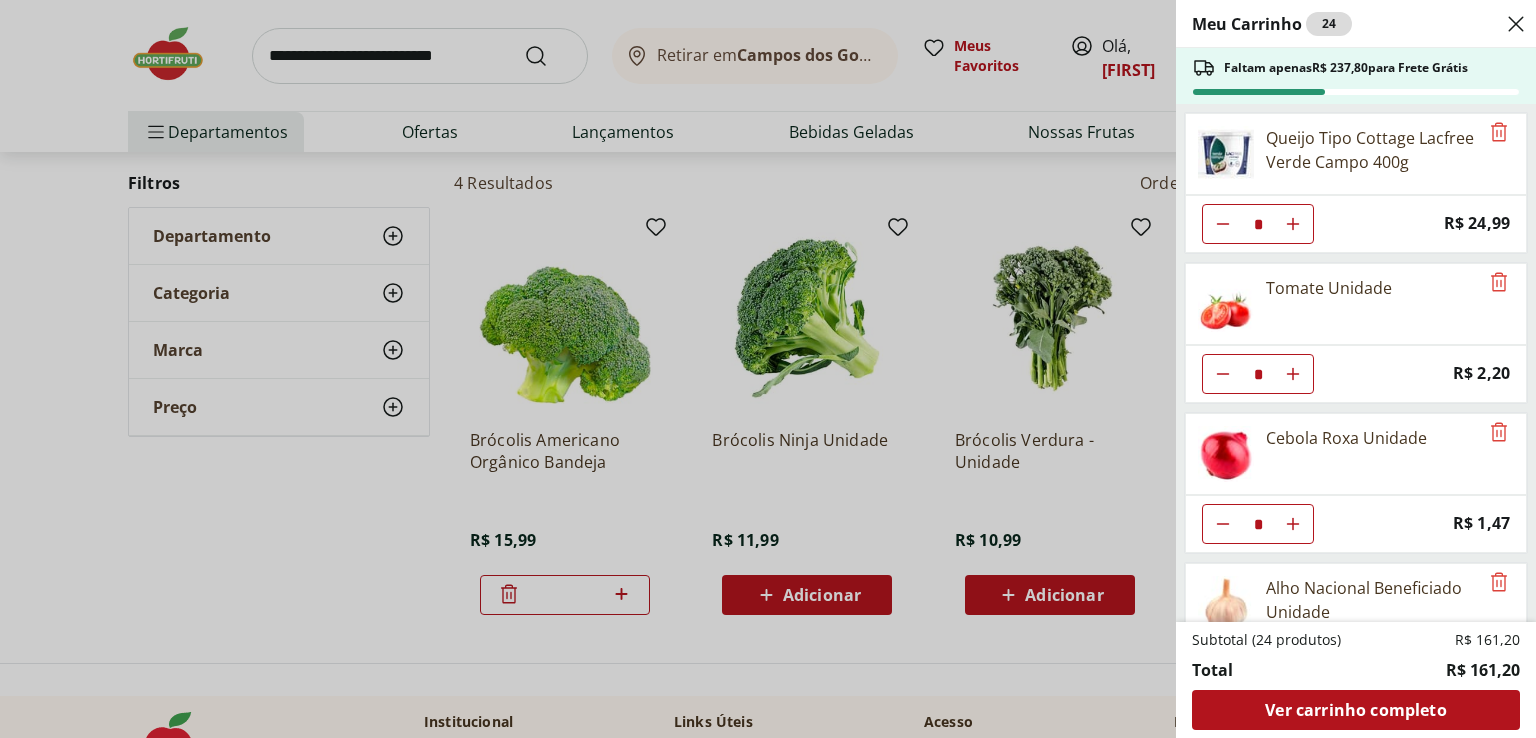click 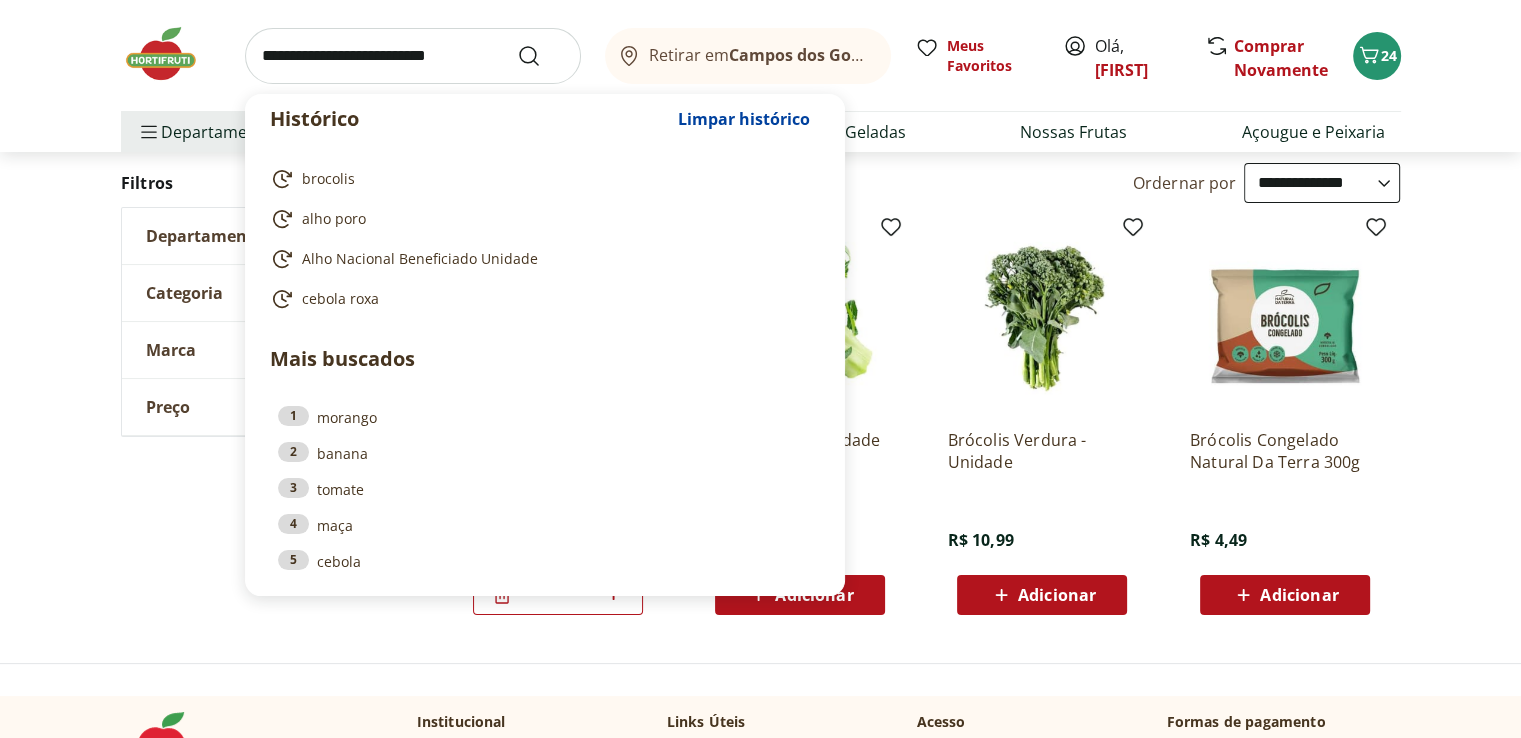 click at bounding box center [413, 56] 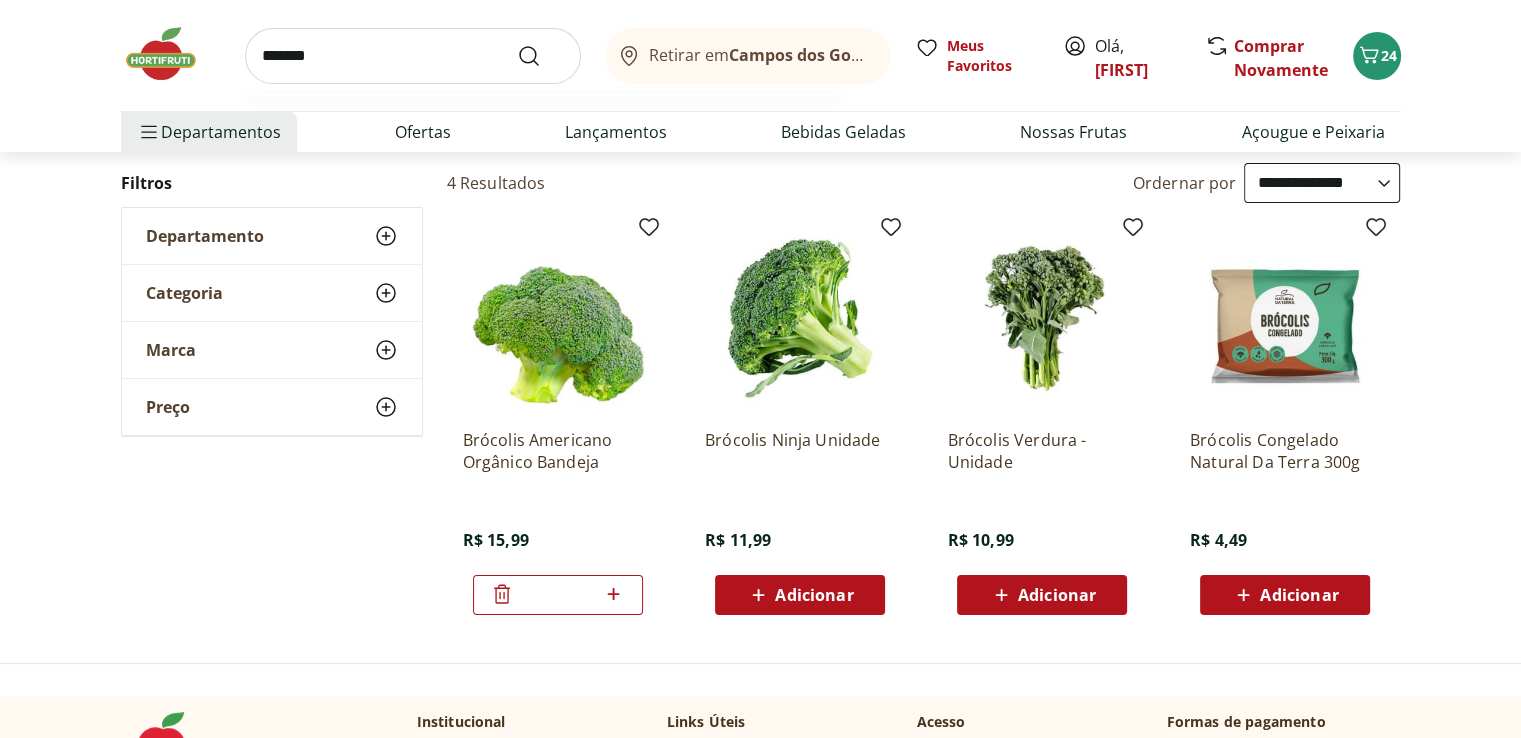 type on "*******" 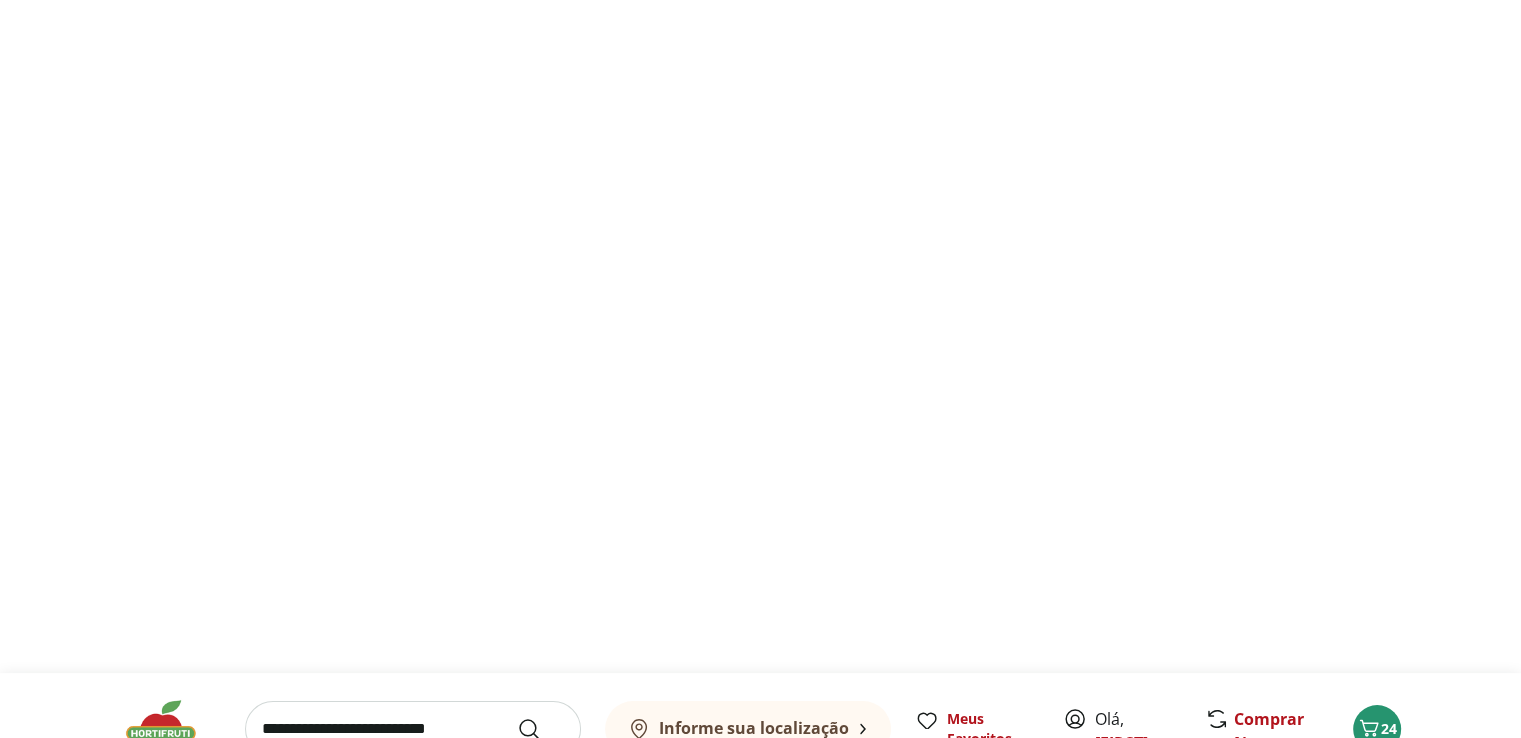 scroll, scrollTop: 0, scrollLeft: 0, axis: both 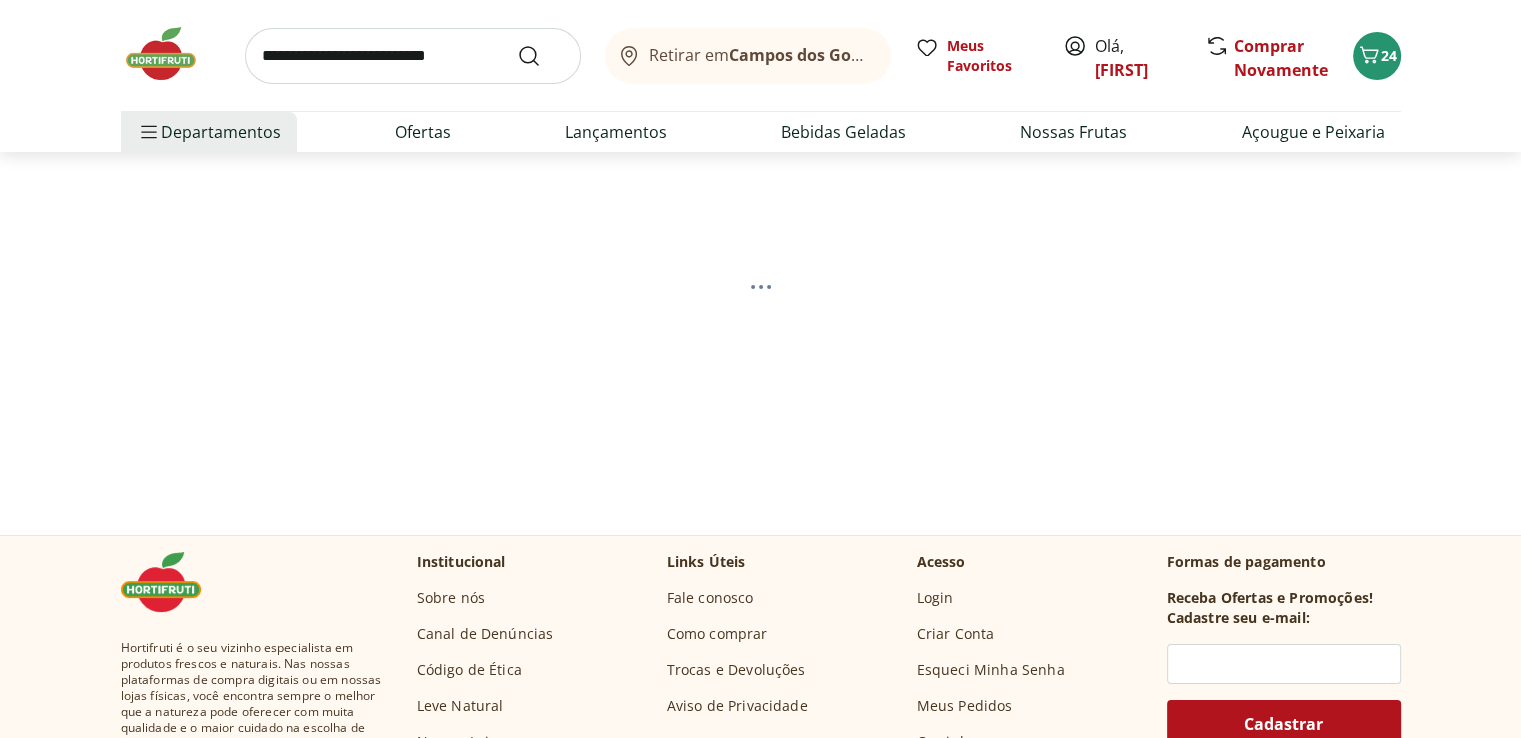 select on "**********" 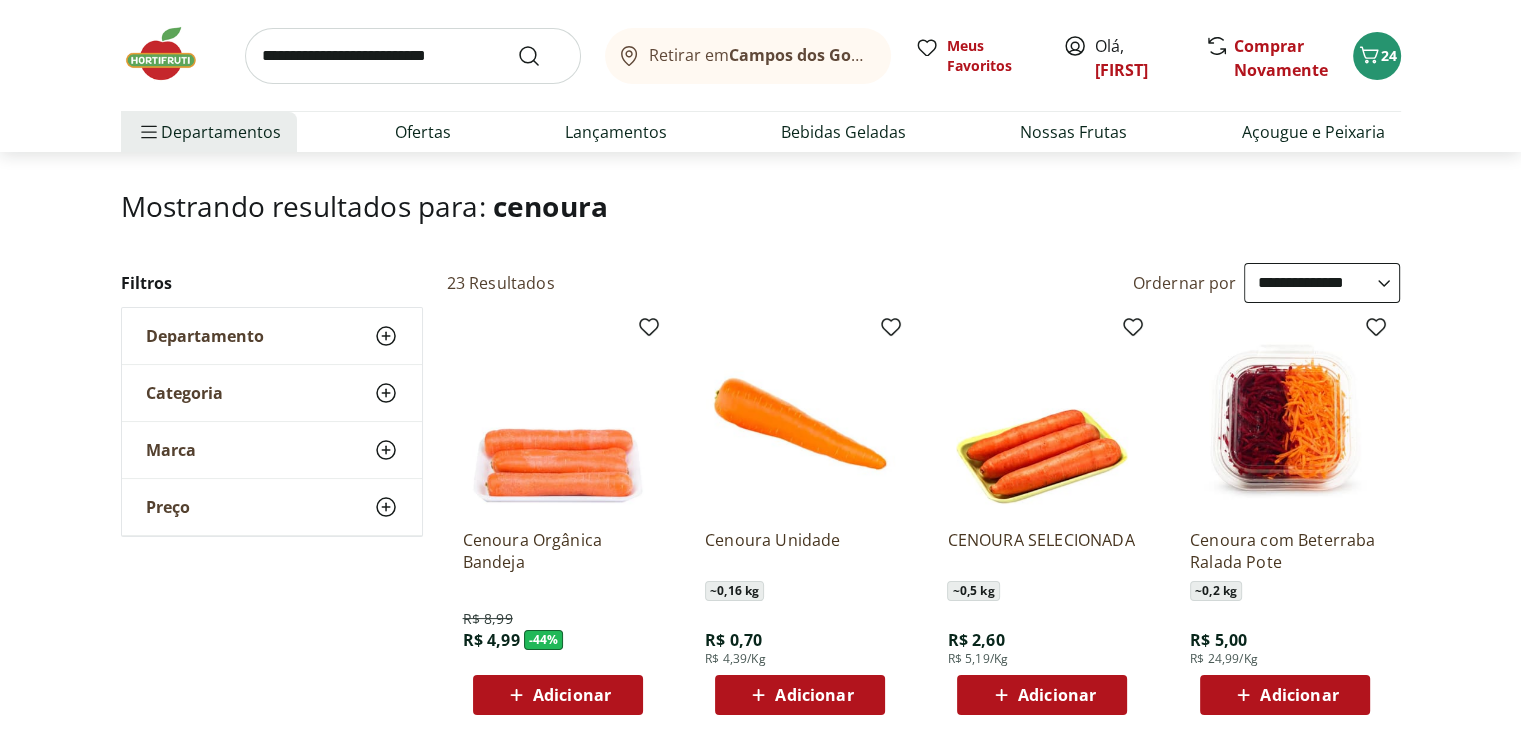scroll, scrollTop: 400, scrollLeft: 0, axis: vertical 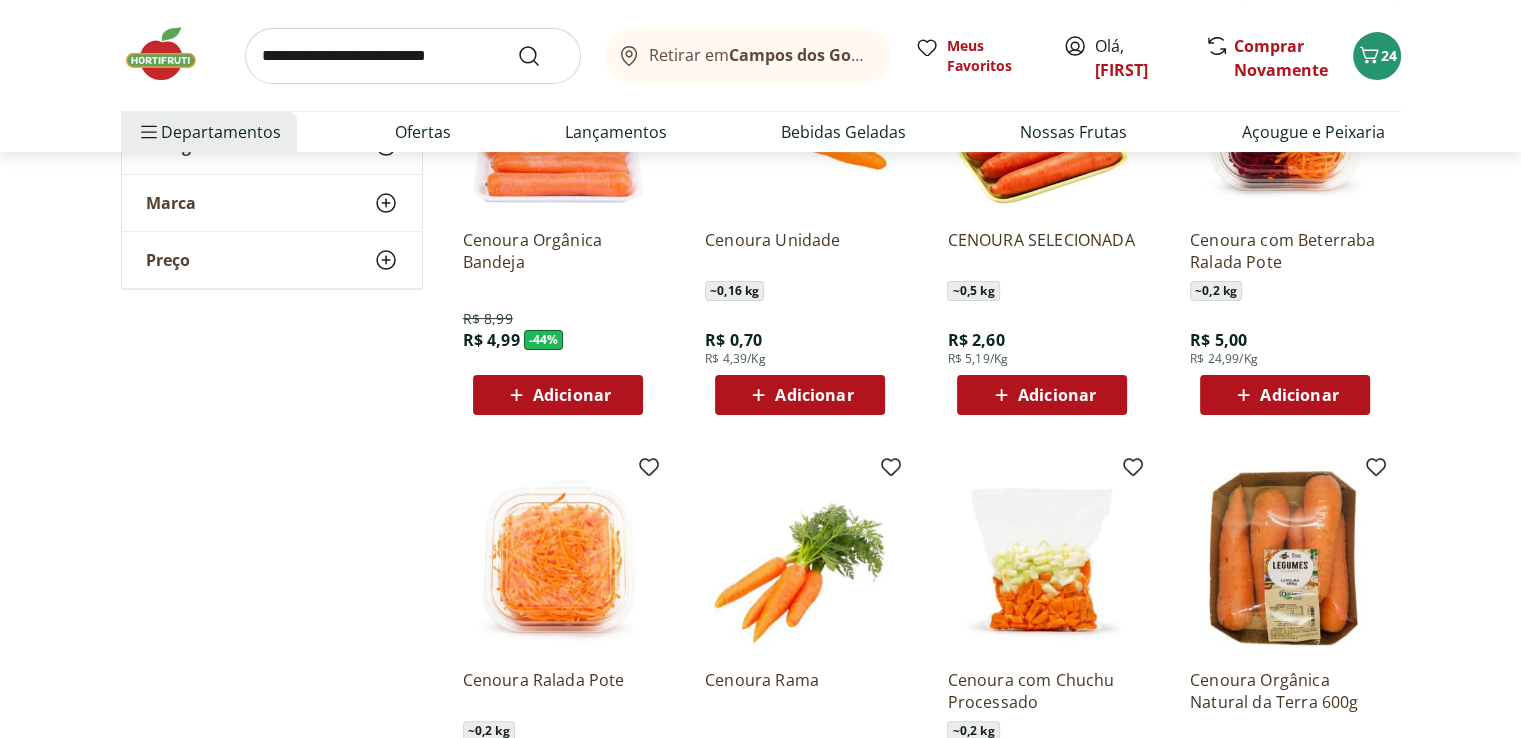 click on "Adicionar" at bounding box center (814, 395) 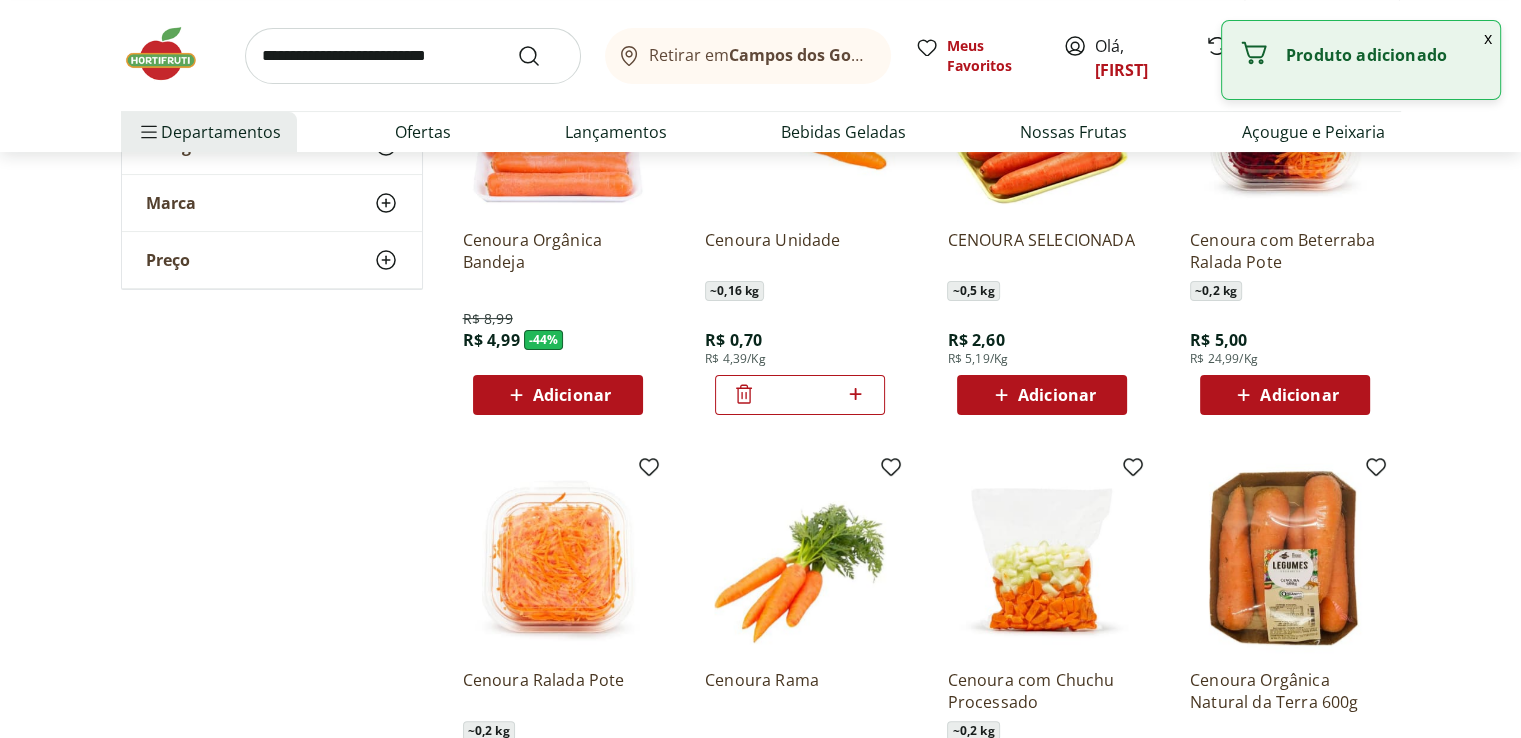 drag, startPoint x: 857, startPoint y: 397, endPoint x: 839, endPoint y: 375, distance: 28.42534 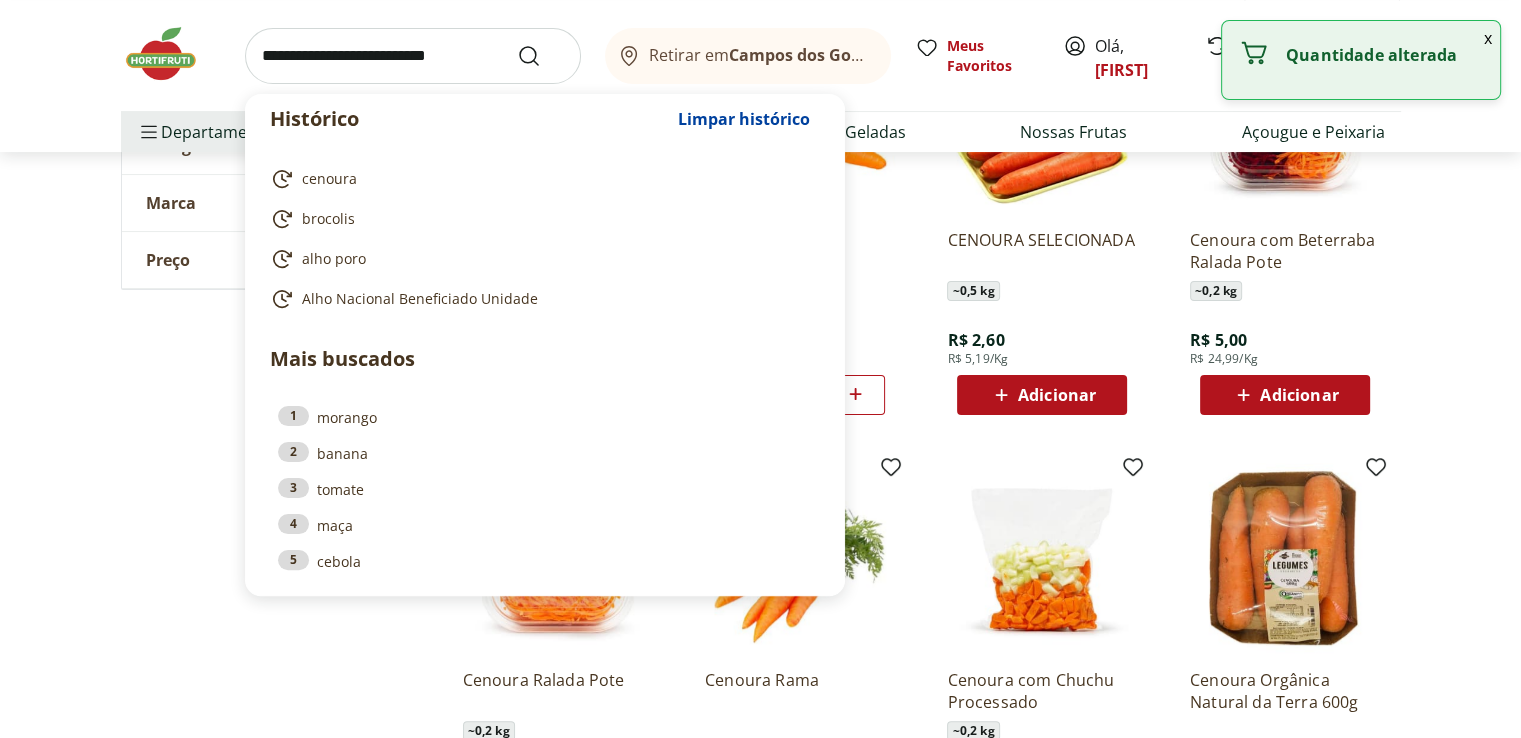 click at bounding box center [413, 56] 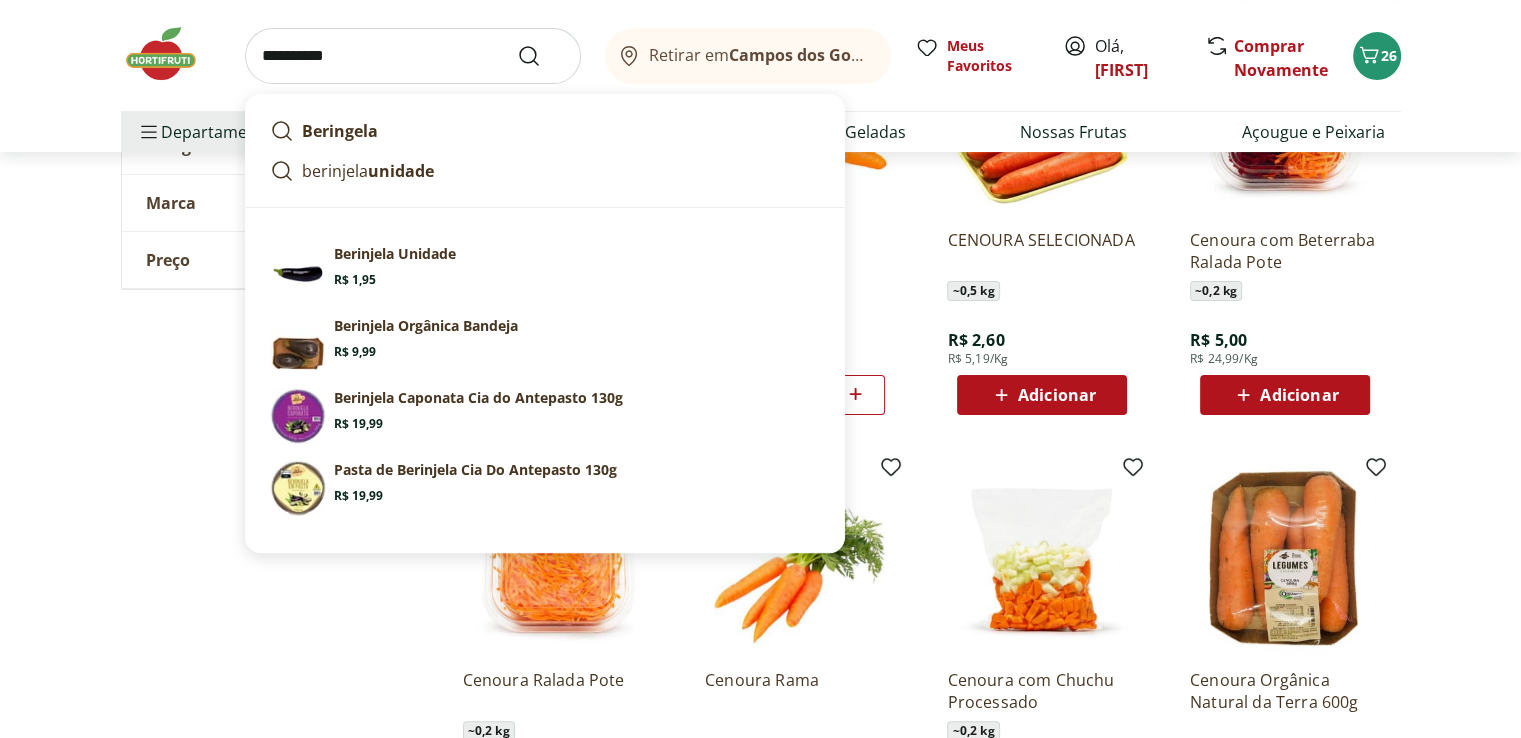 type on "*********" 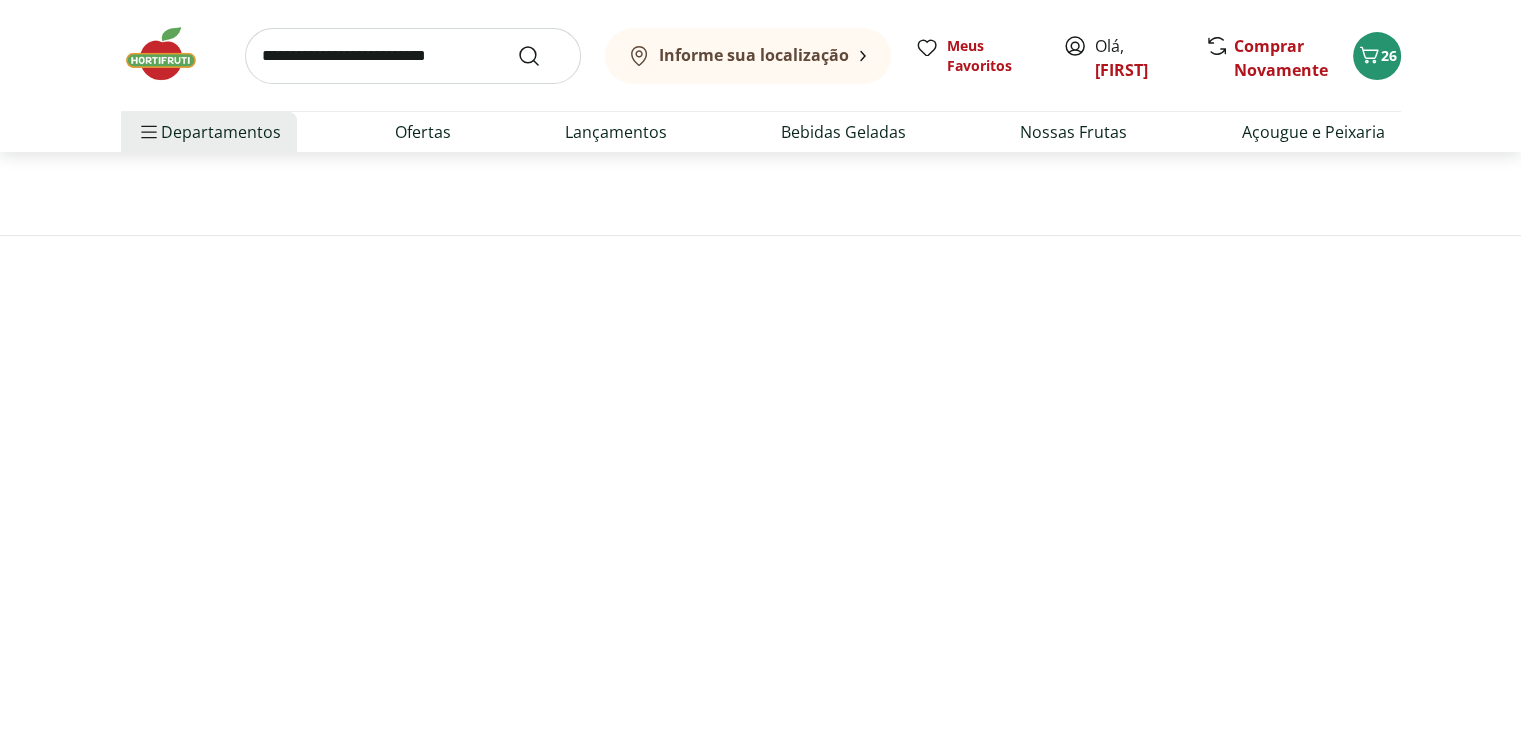 scroll, scrollTop: 0, scrollLeft: 0, axis: both 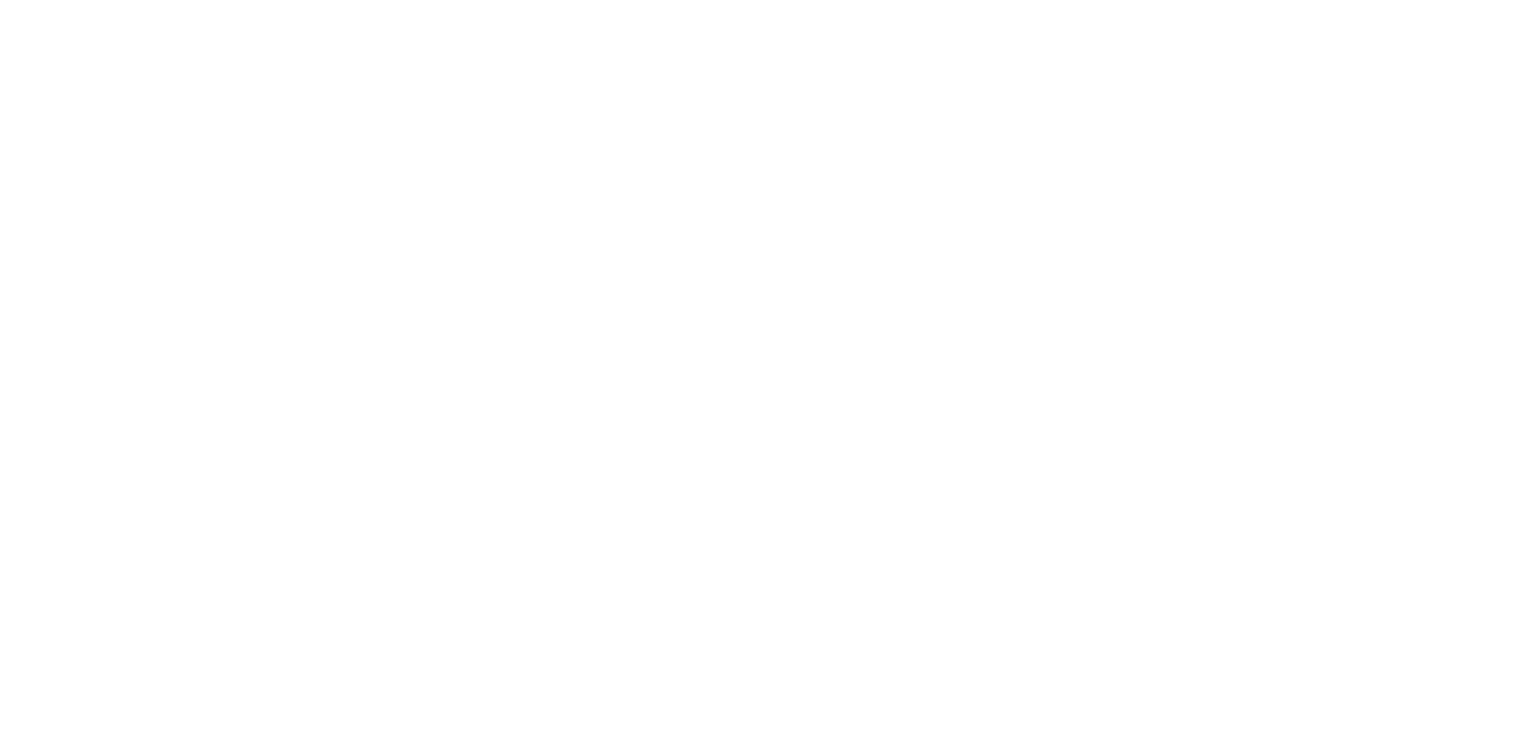 select on "**********" 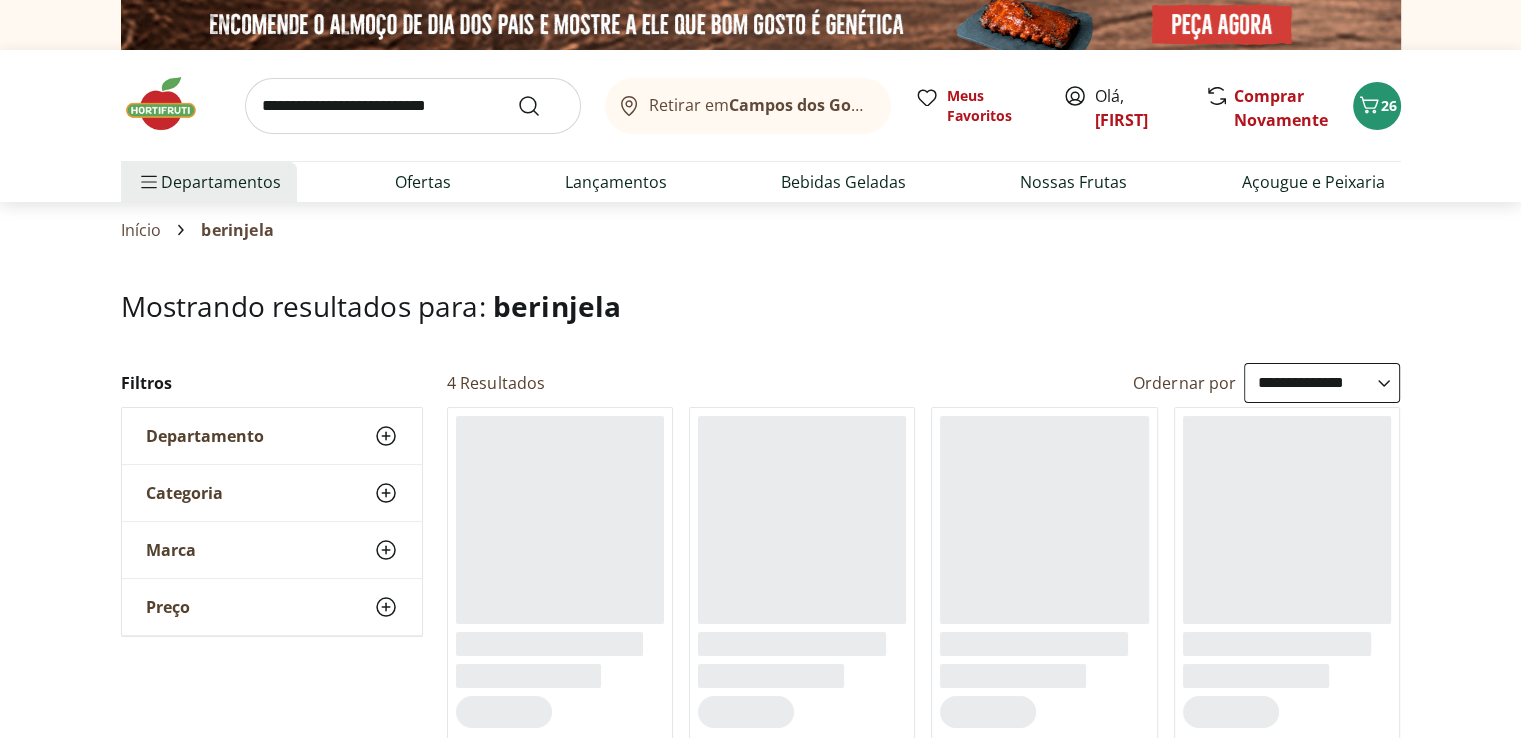 scroll, scrollTop: 400, scrollLeft: 0, axis: vertical 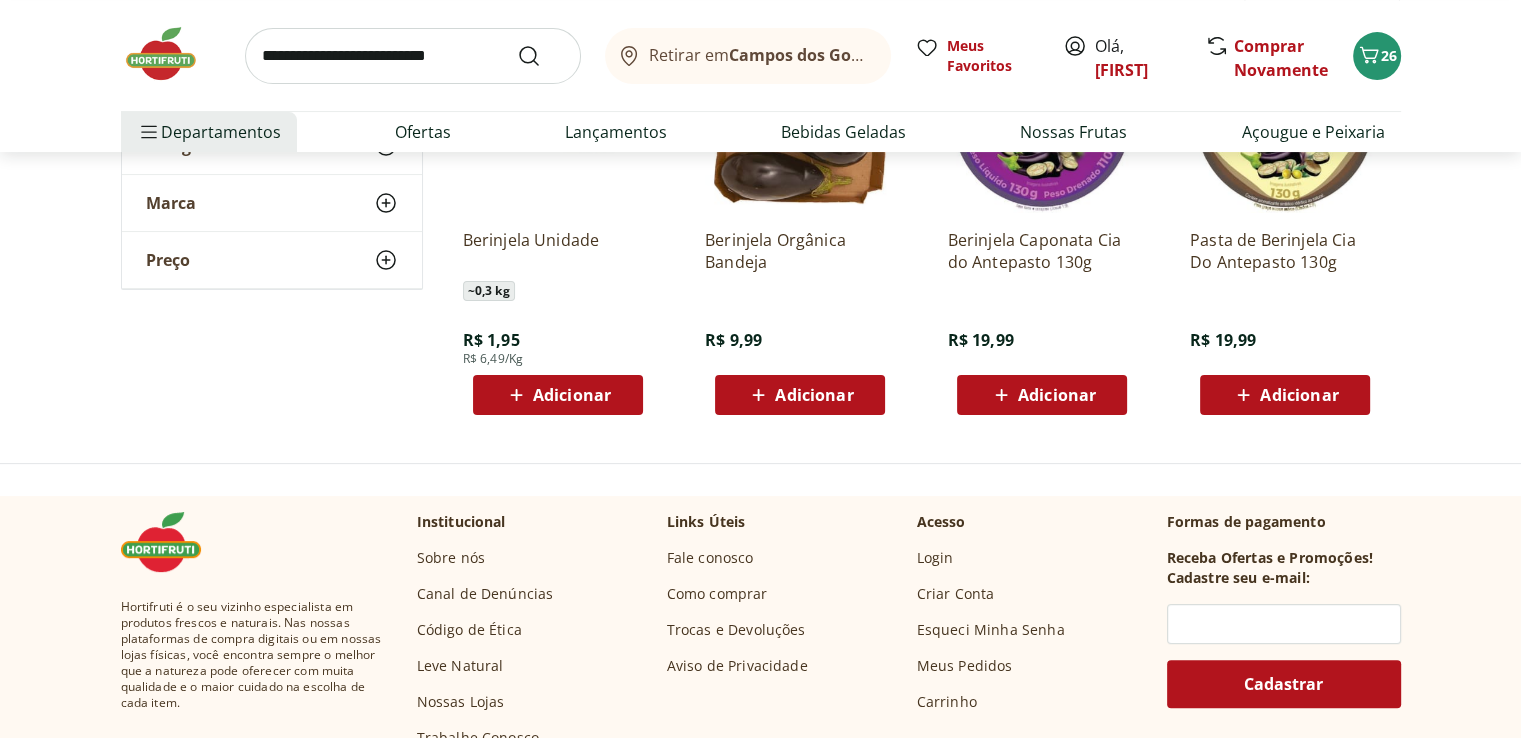 click on "Adicionar" at bounding box center [572, 395] 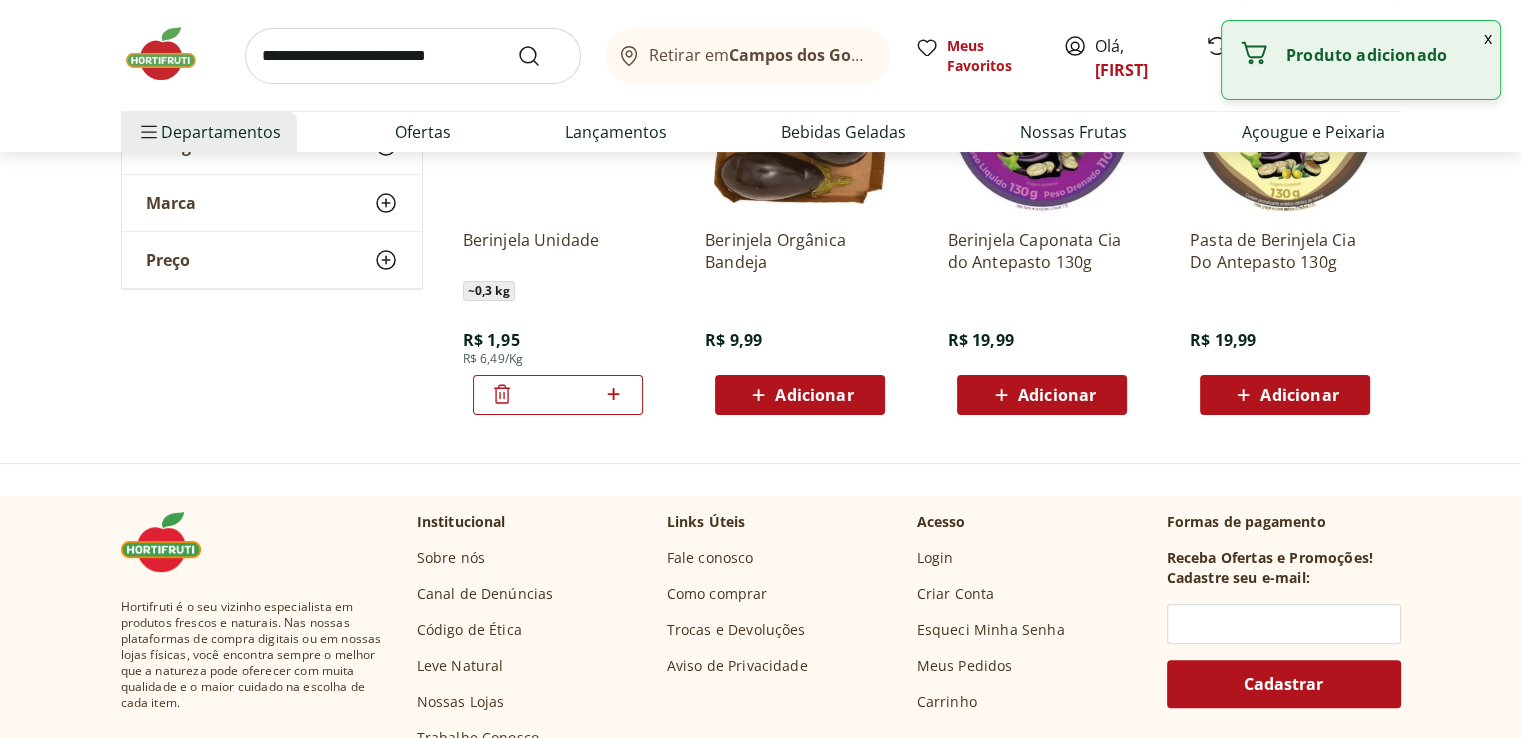 click 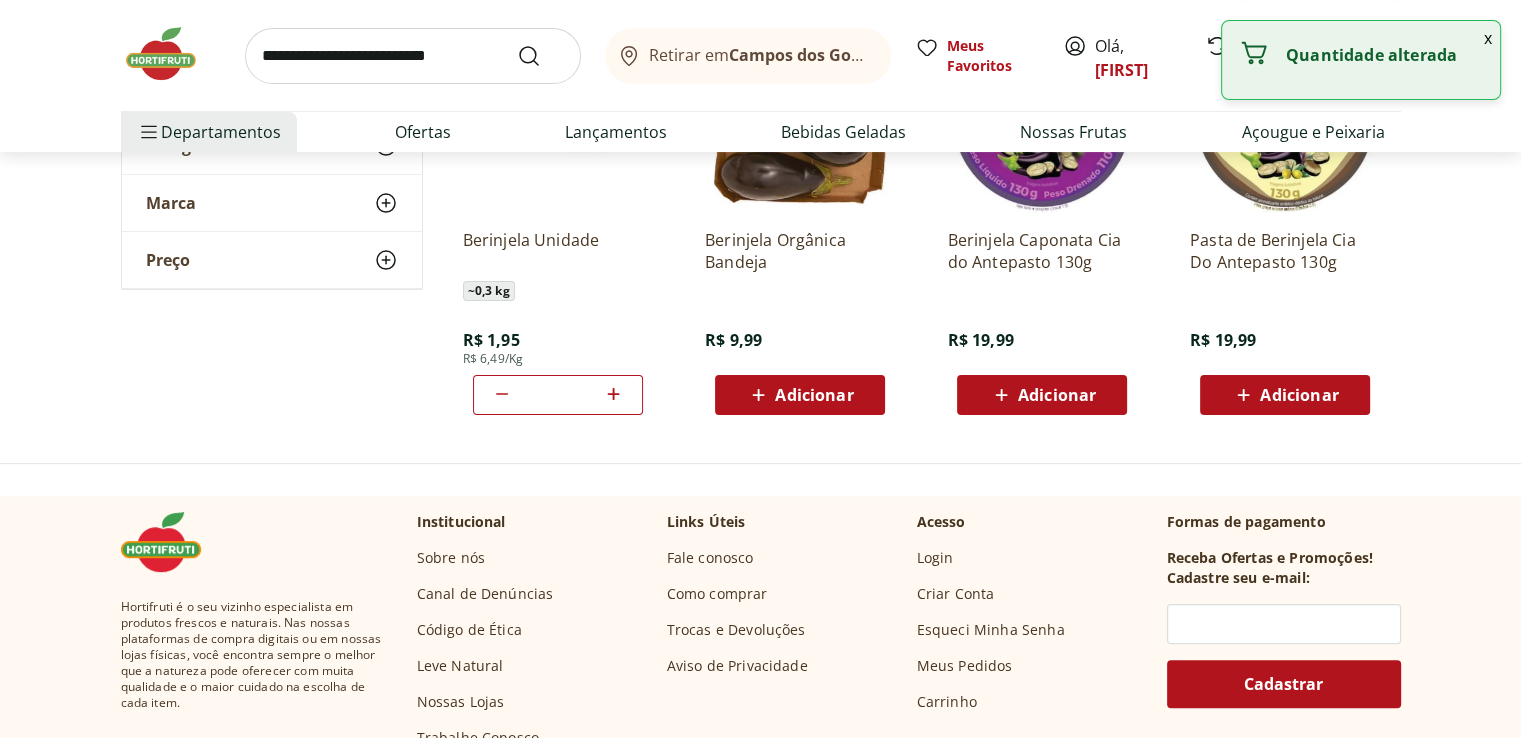 click 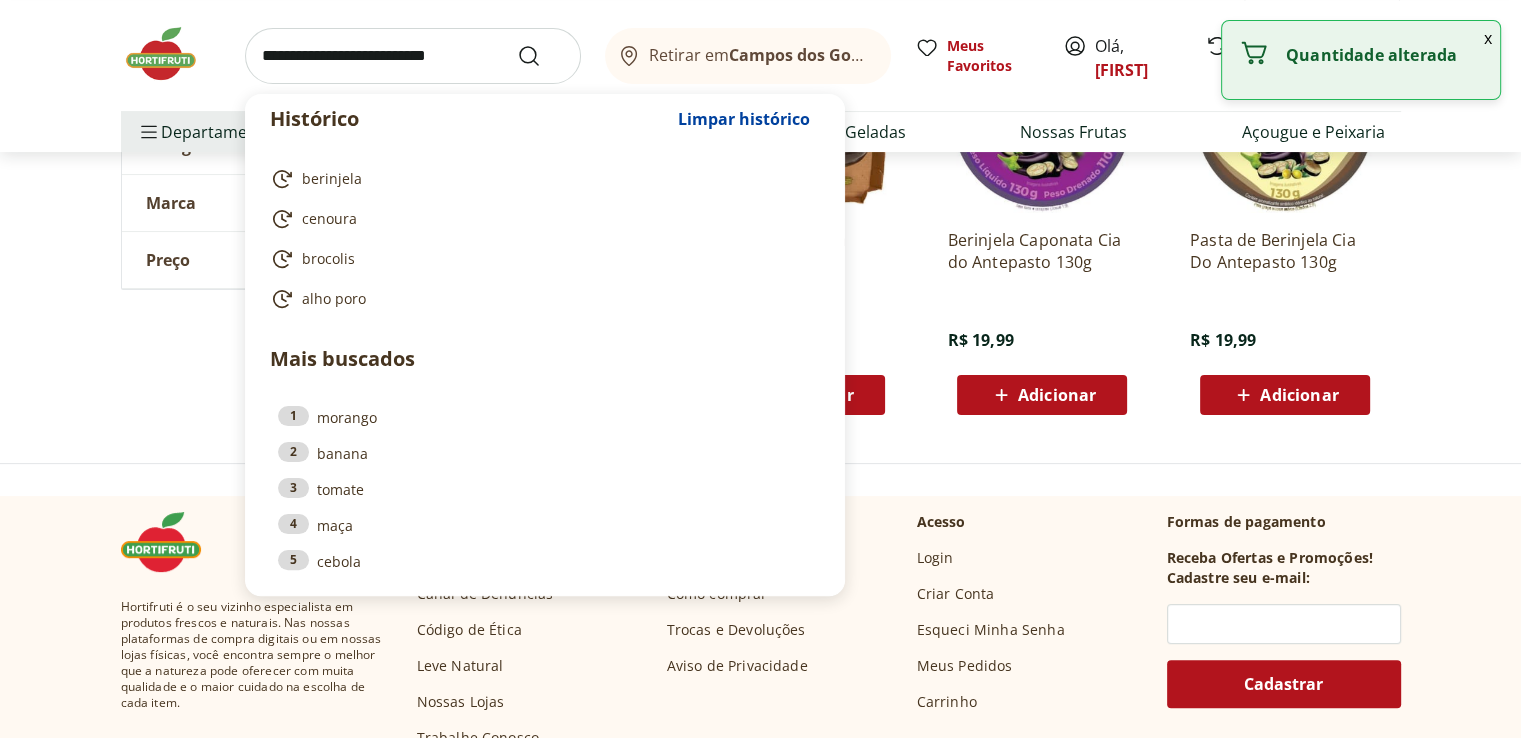 click at bounding box center [413, 56] 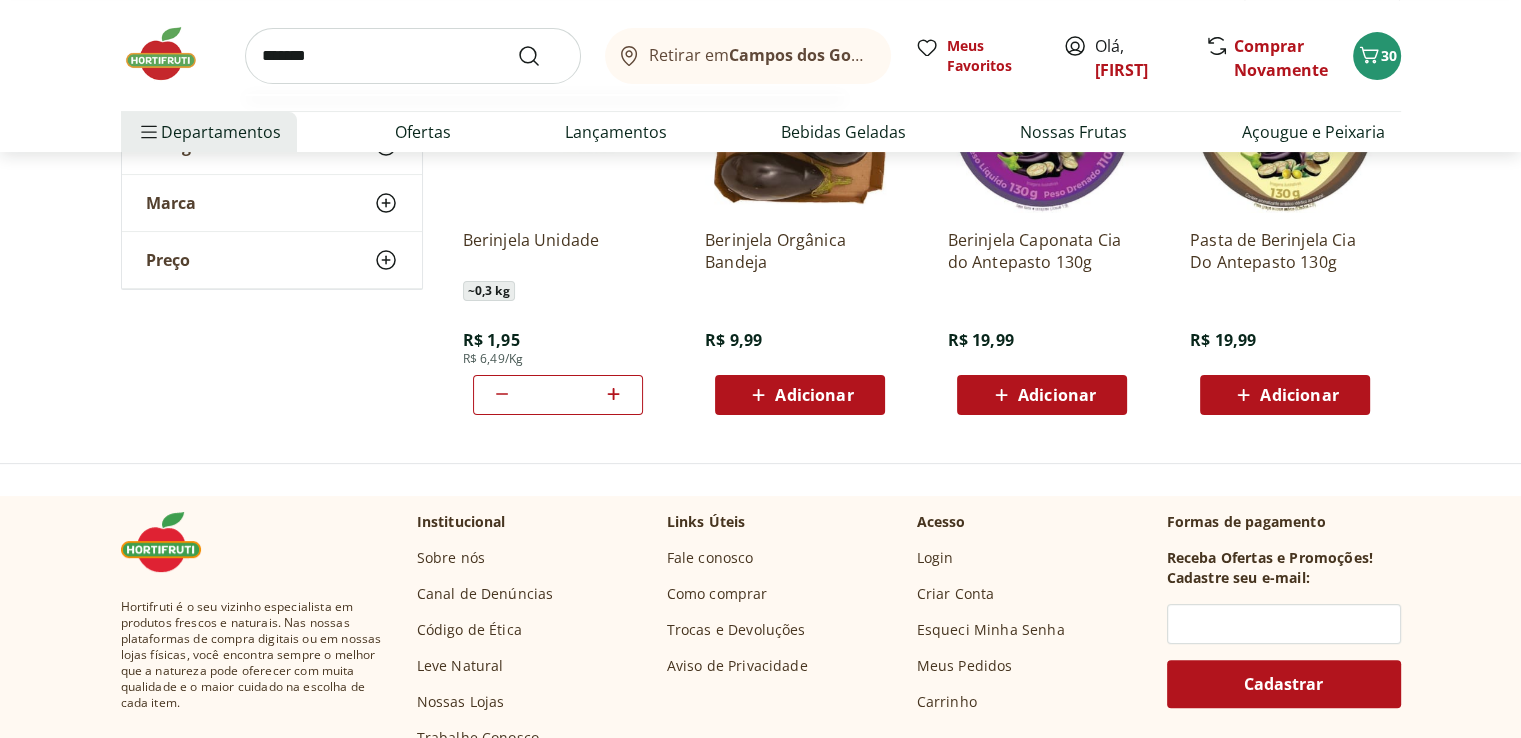 type on "******" 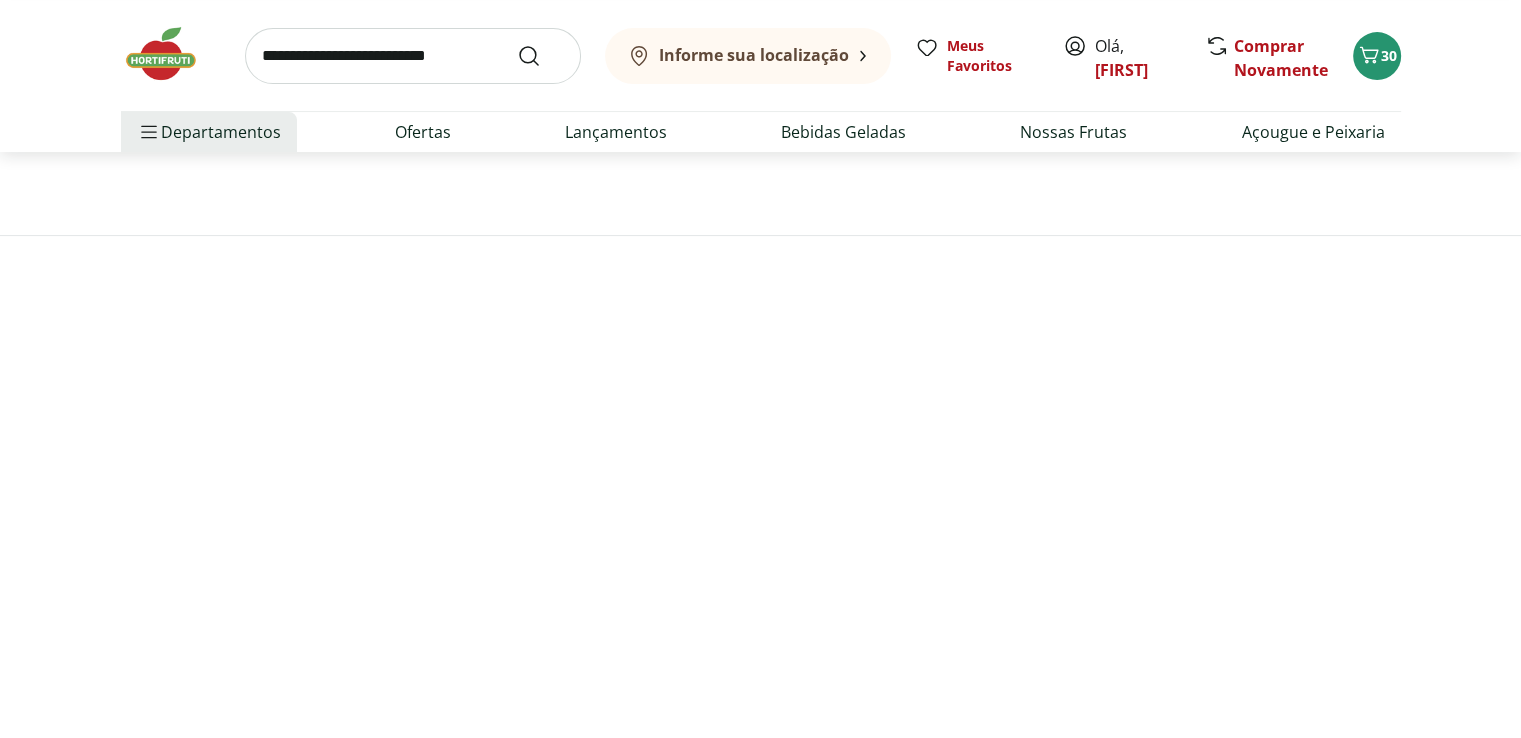scroll, scrollTop: 0, scrollLeft: 0, axis: both 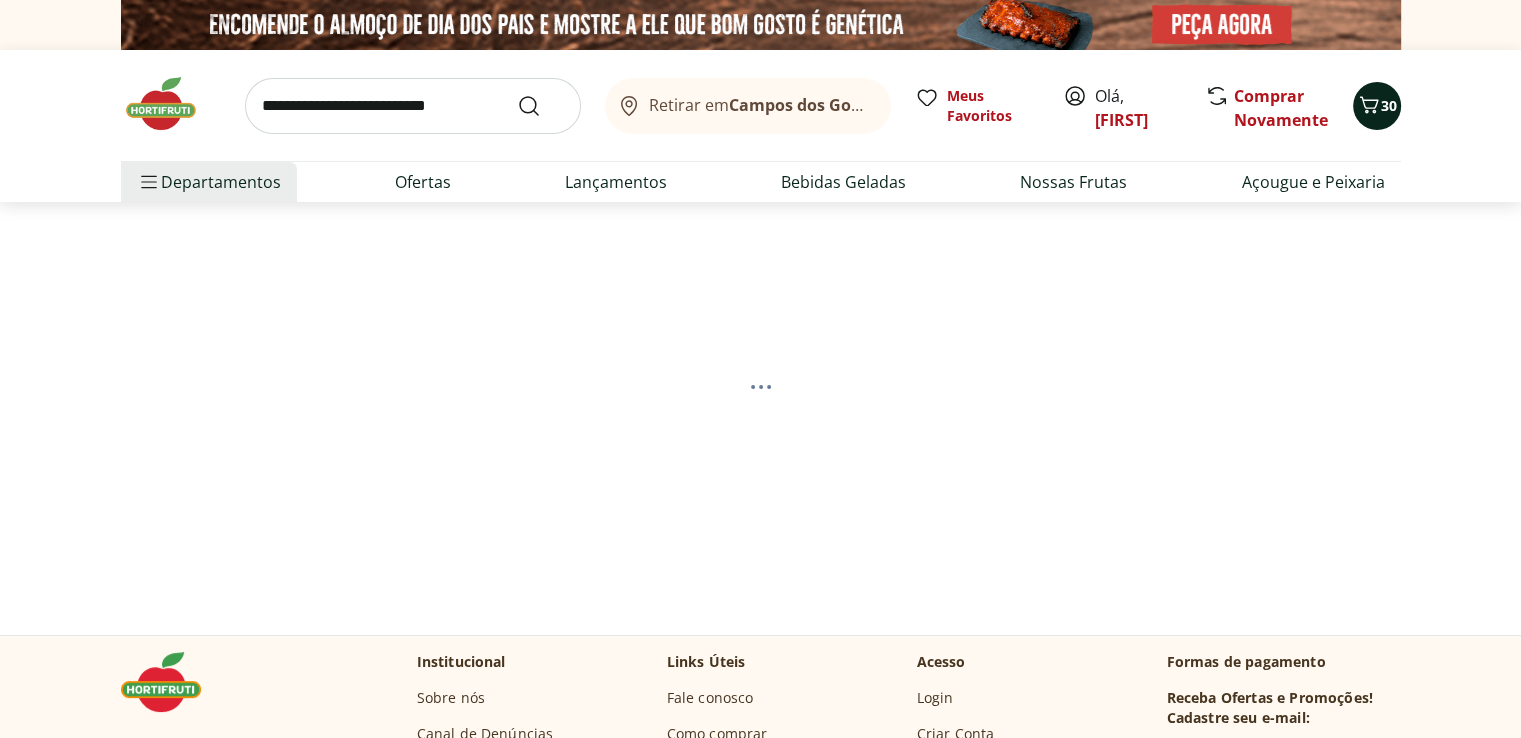 select on "**********" 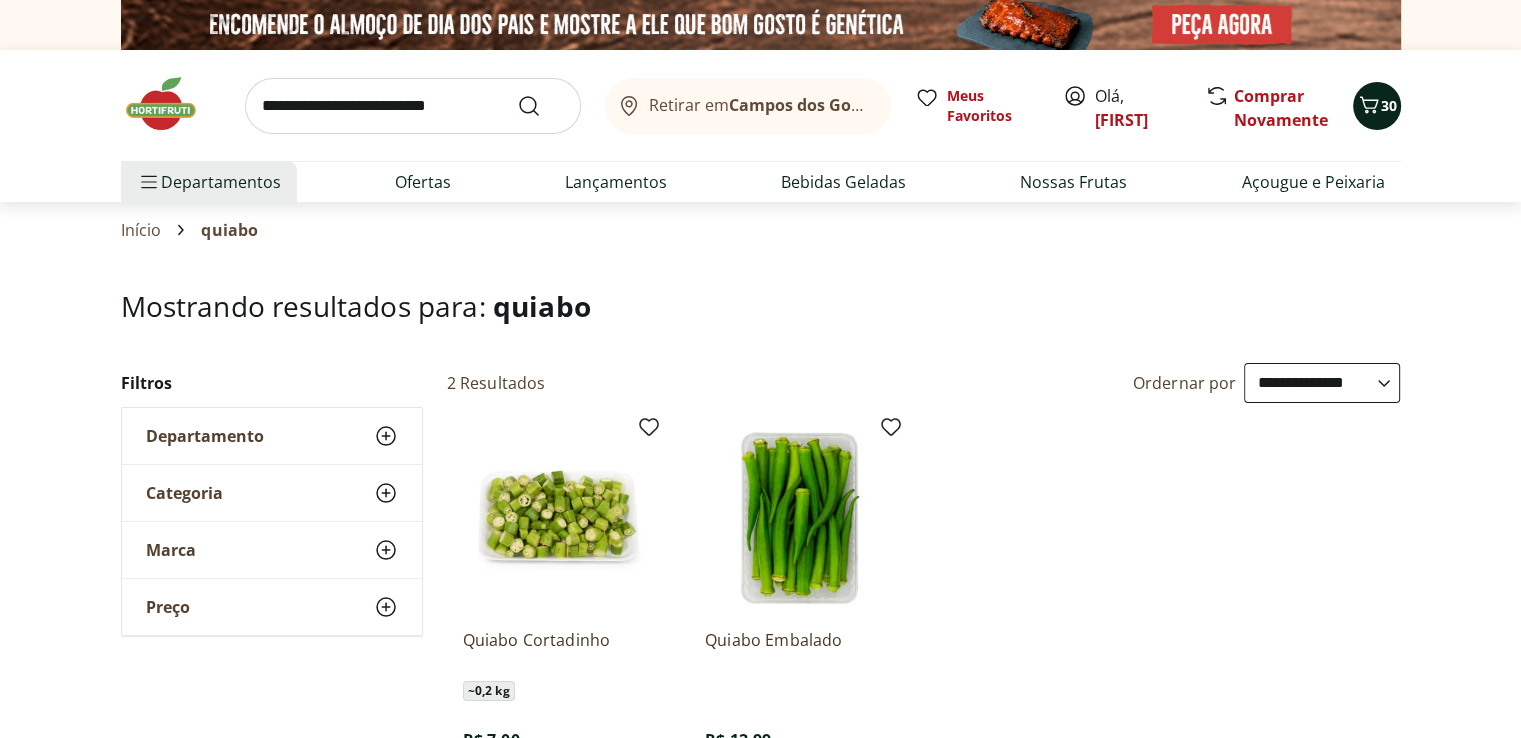 click at bounding box center [1369, 106] 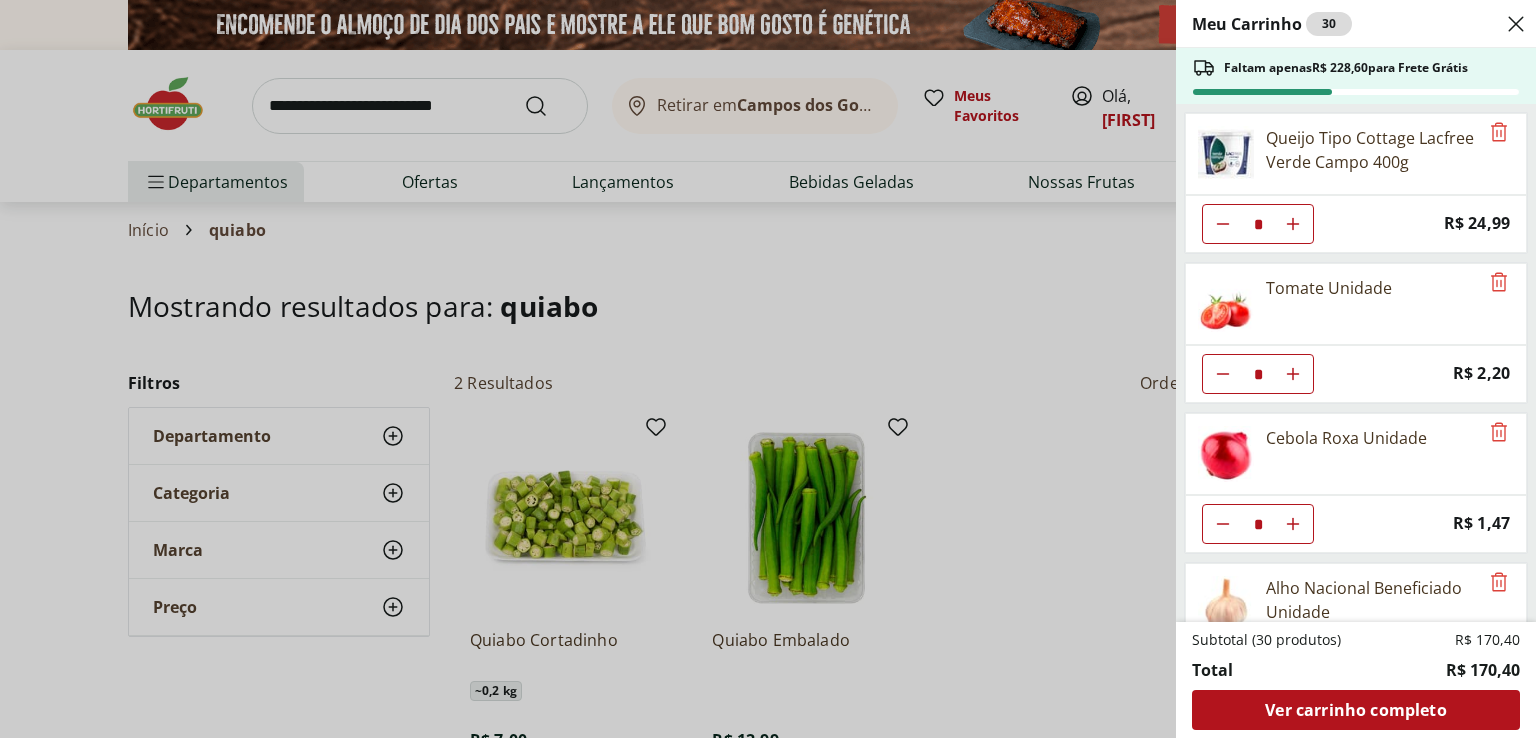 click 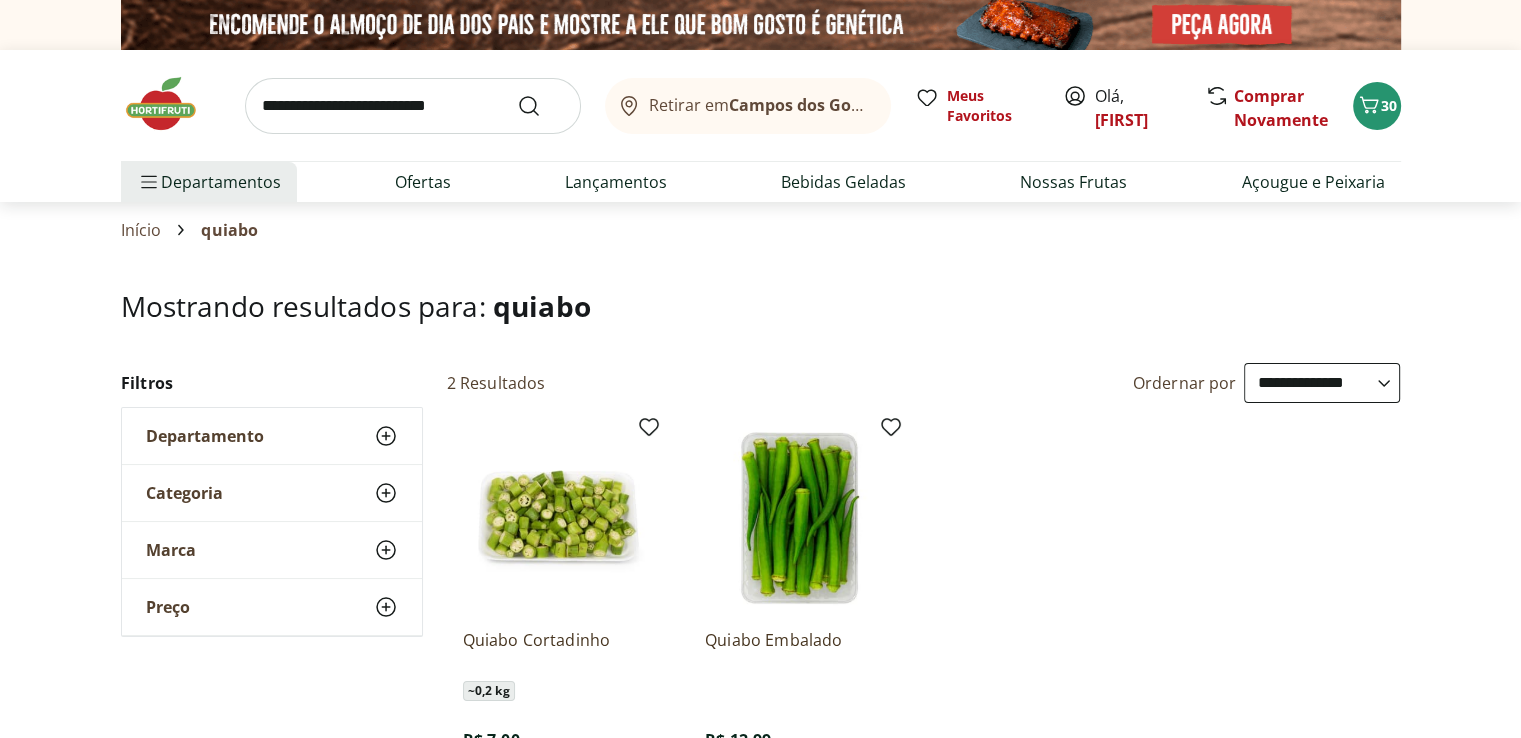 scroll, scrollTop: 300, scrollLeft: 0, axis: vertical 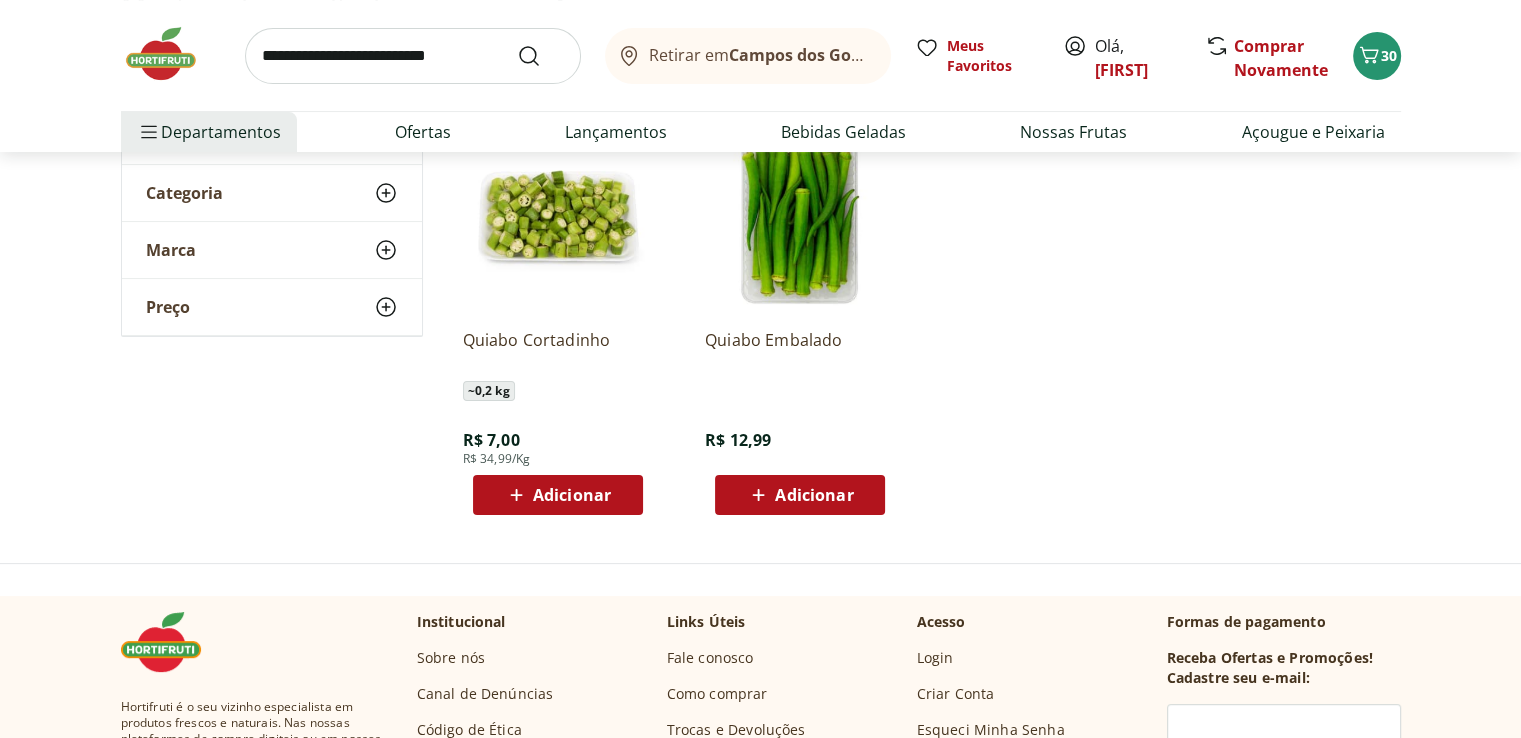 click on "Adicionar" at bounding box center (814, 495) 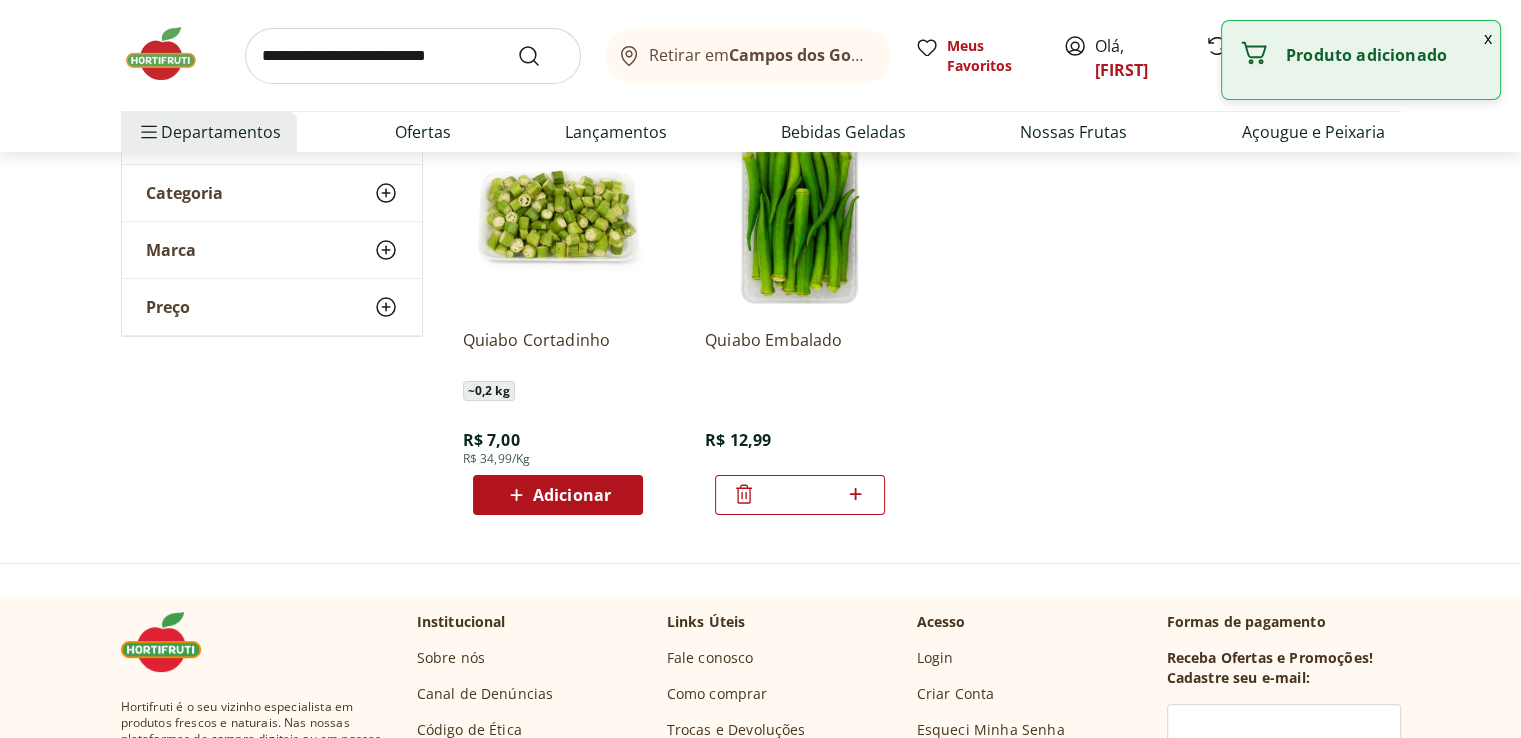 click on "*" at bounding box center (800, 495) 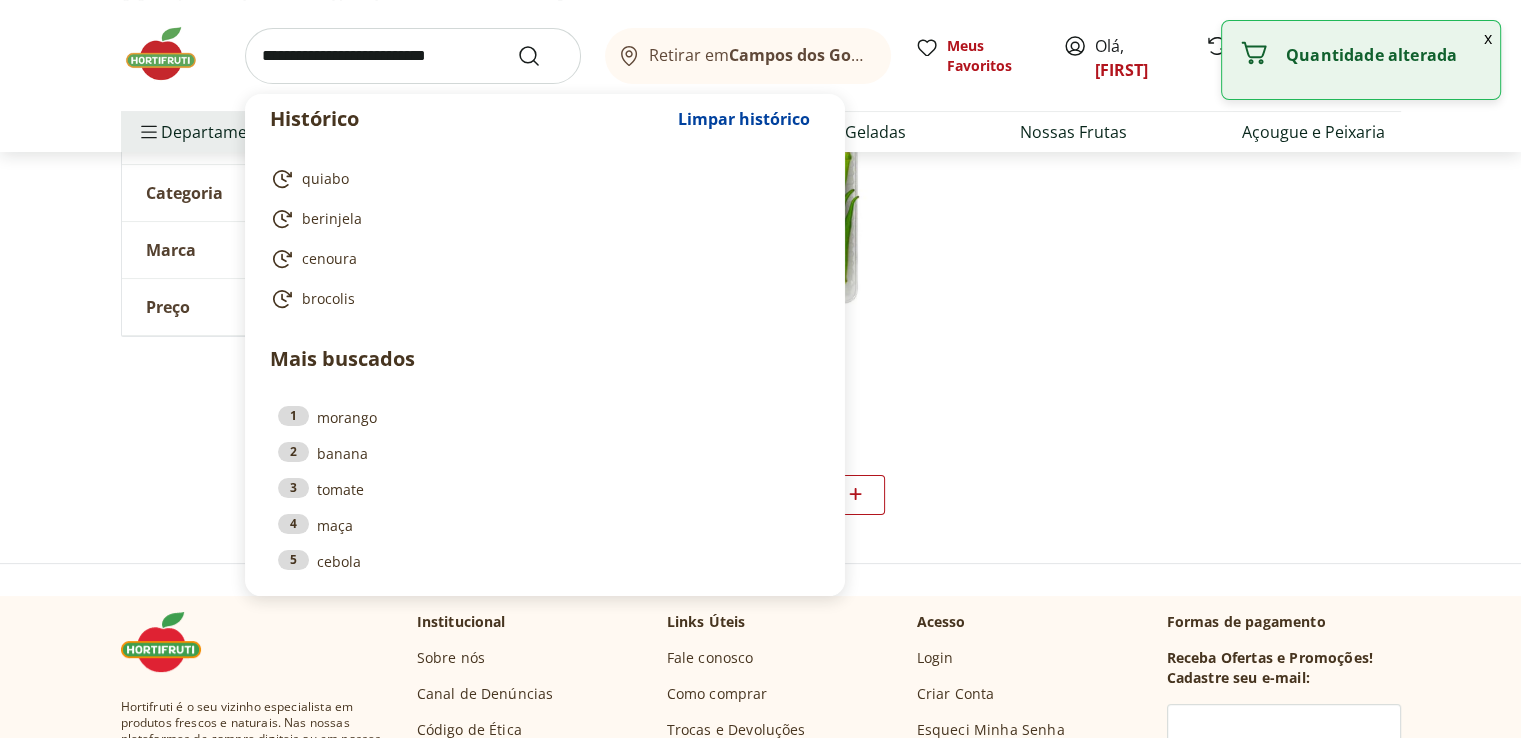 click at bounding box center [413, 56] 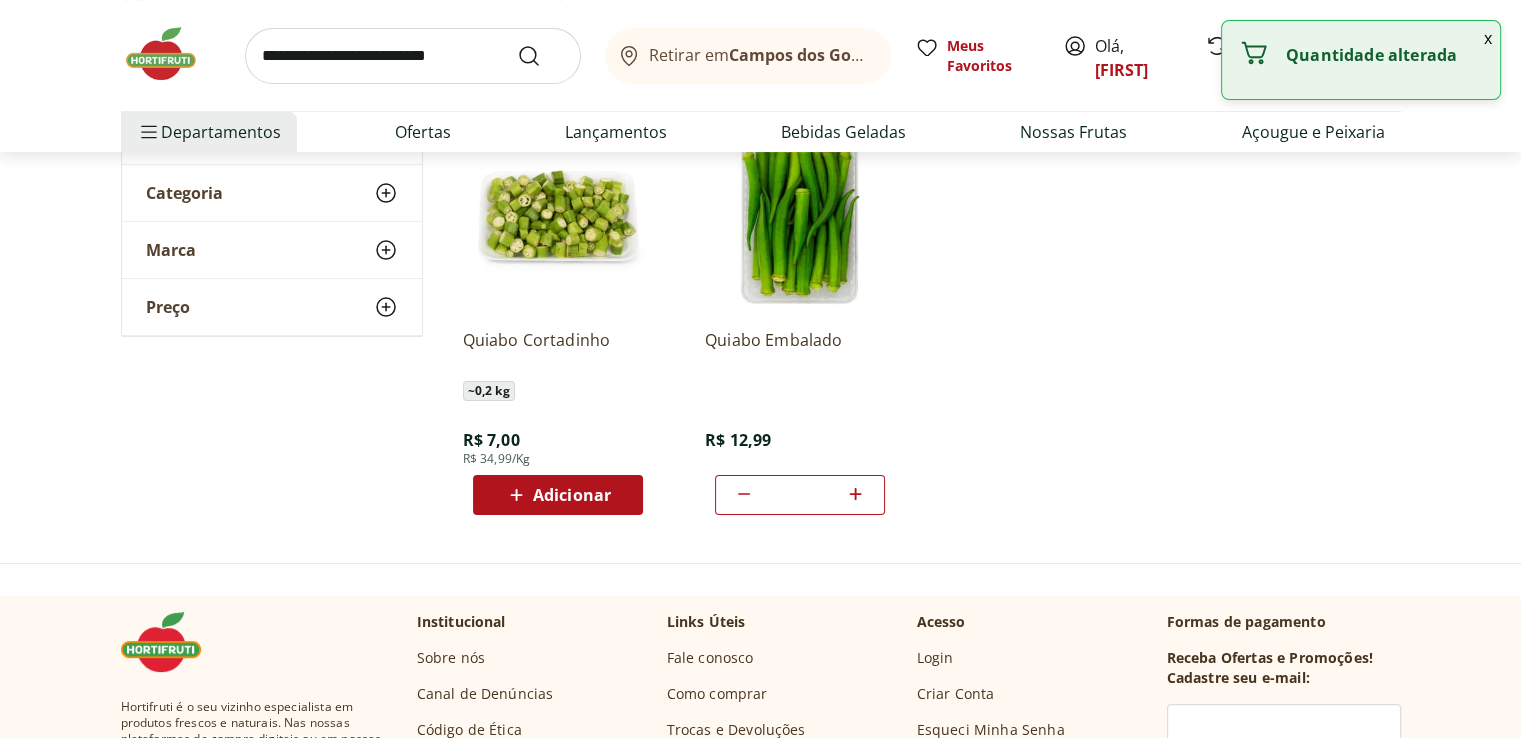 click on "x" at bounding box center (1488, 38) 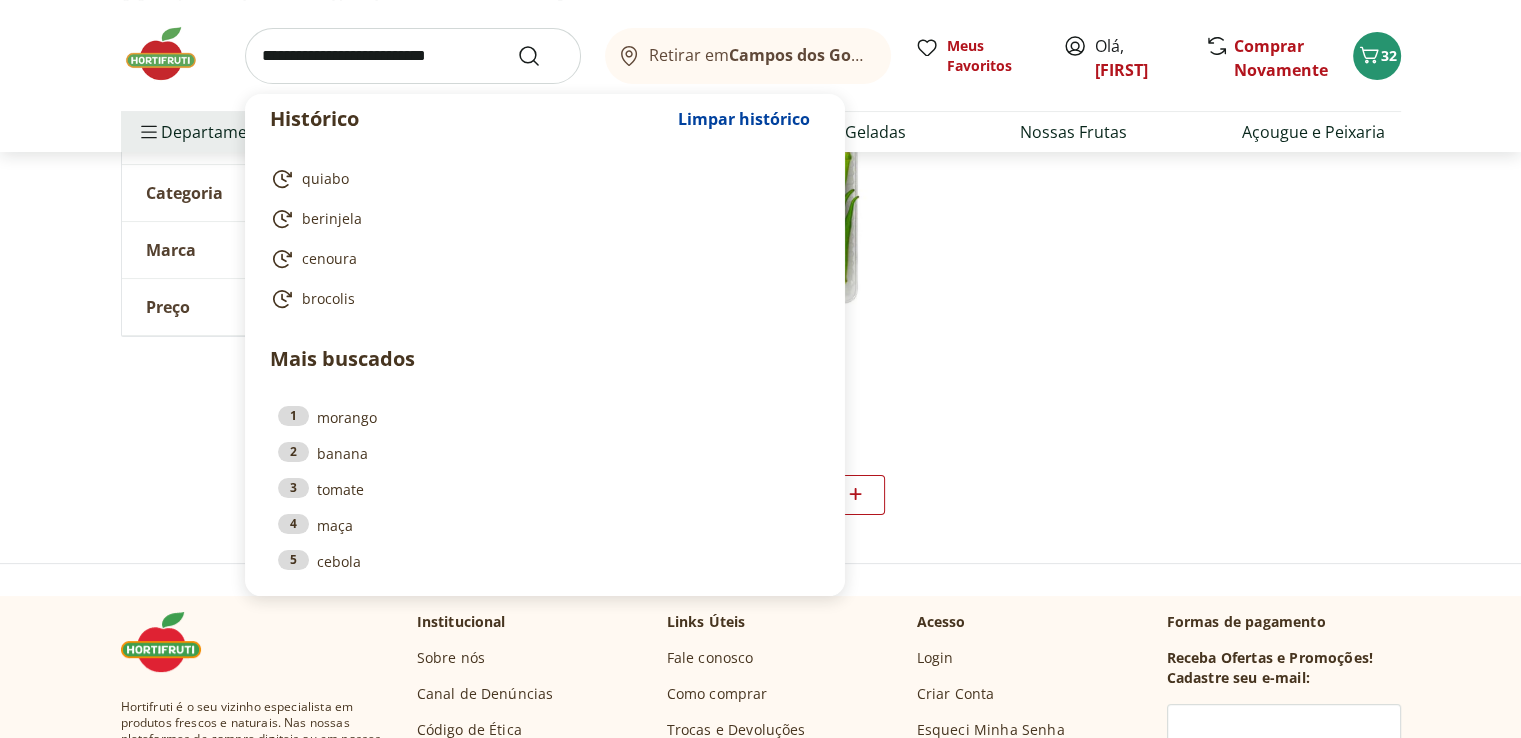 click at bounding box center (413, 56) 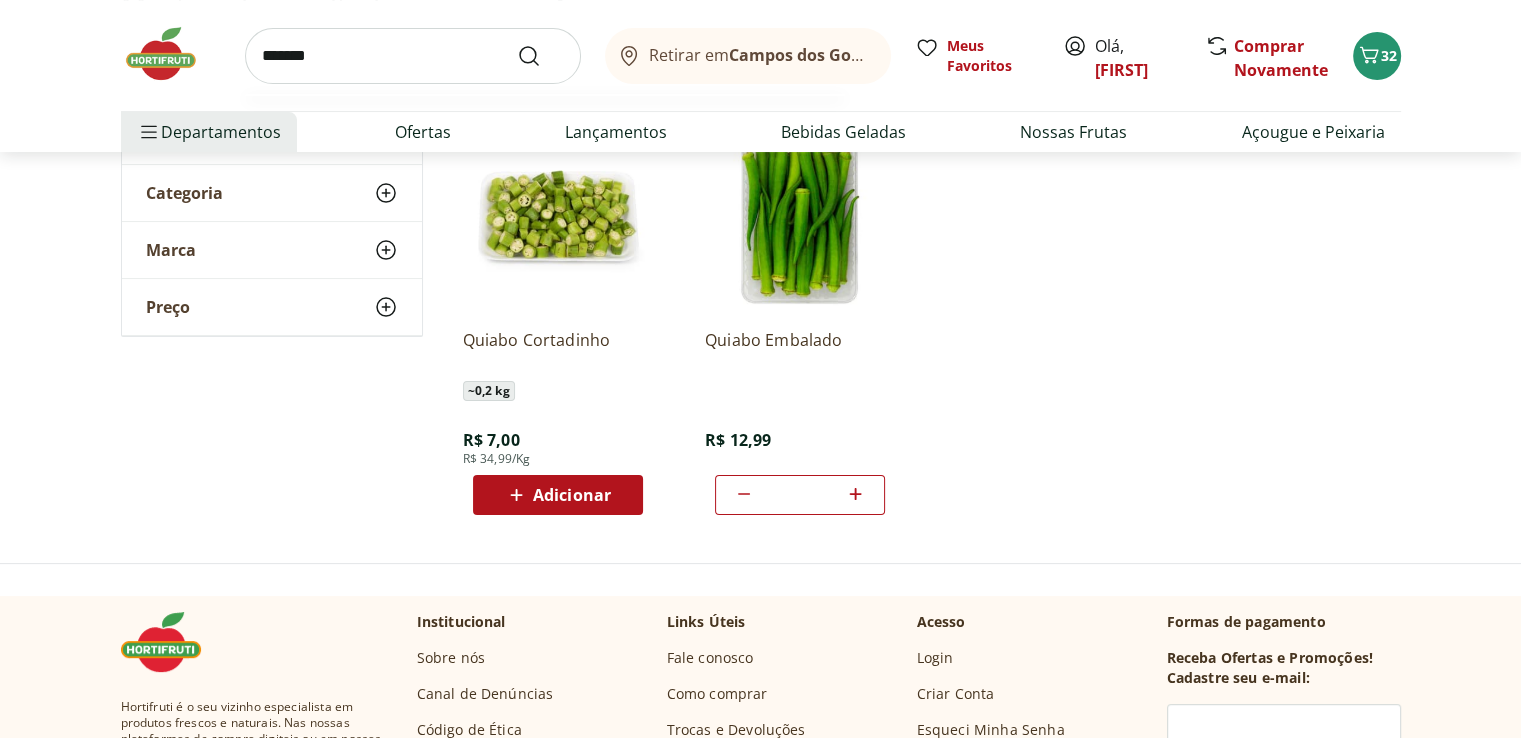 type on "*******" 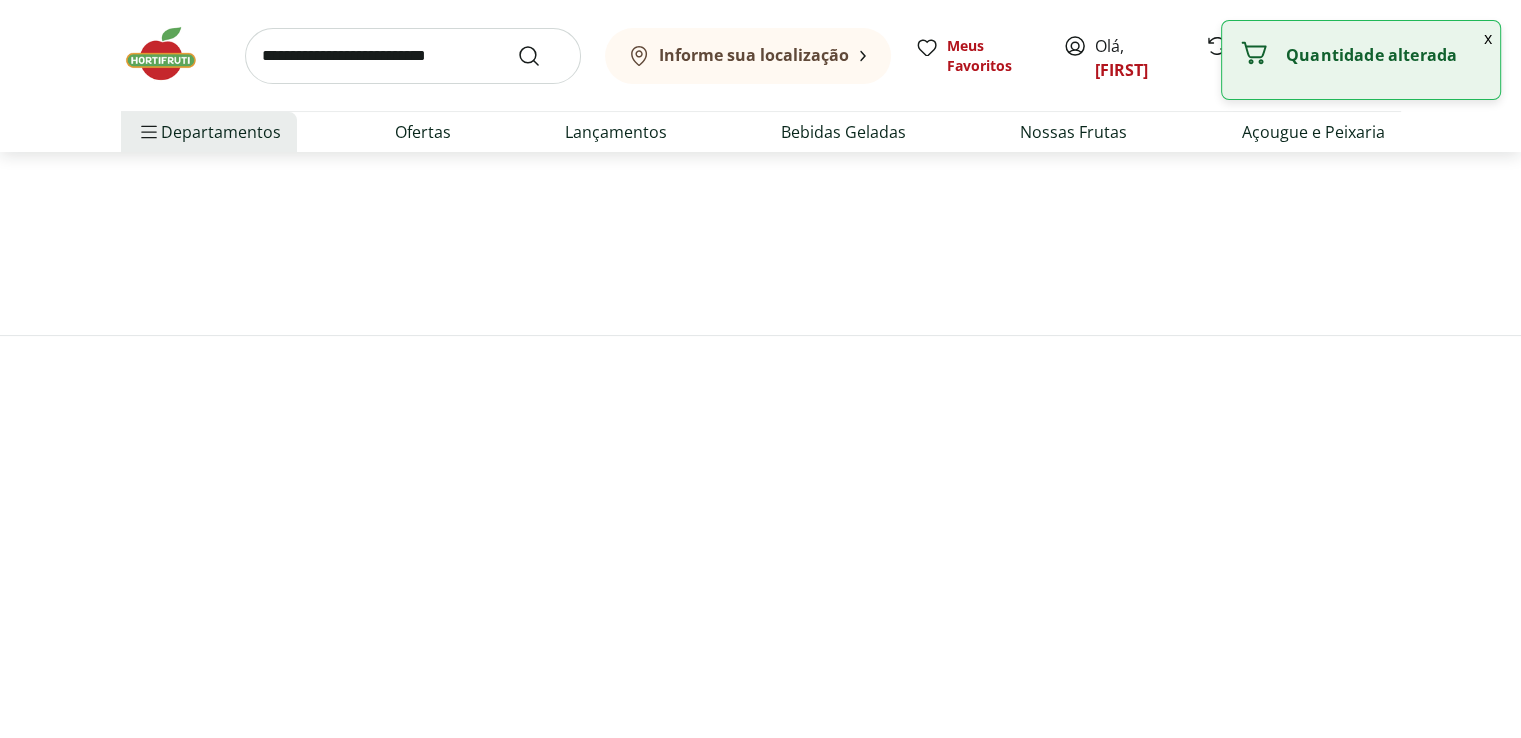 scroll, scrollTop: 0, scrollLeft: 0, axis: both 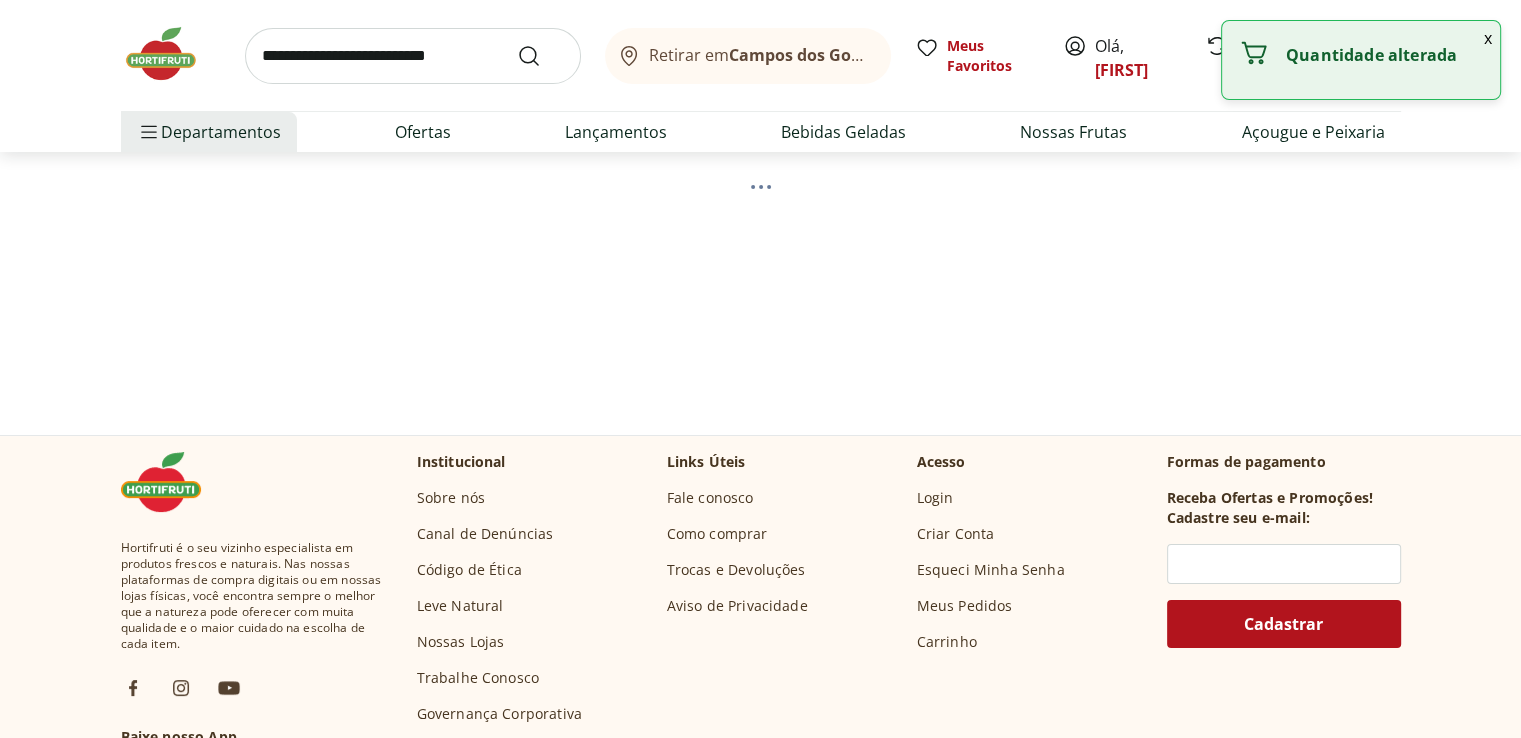 select on "**********" 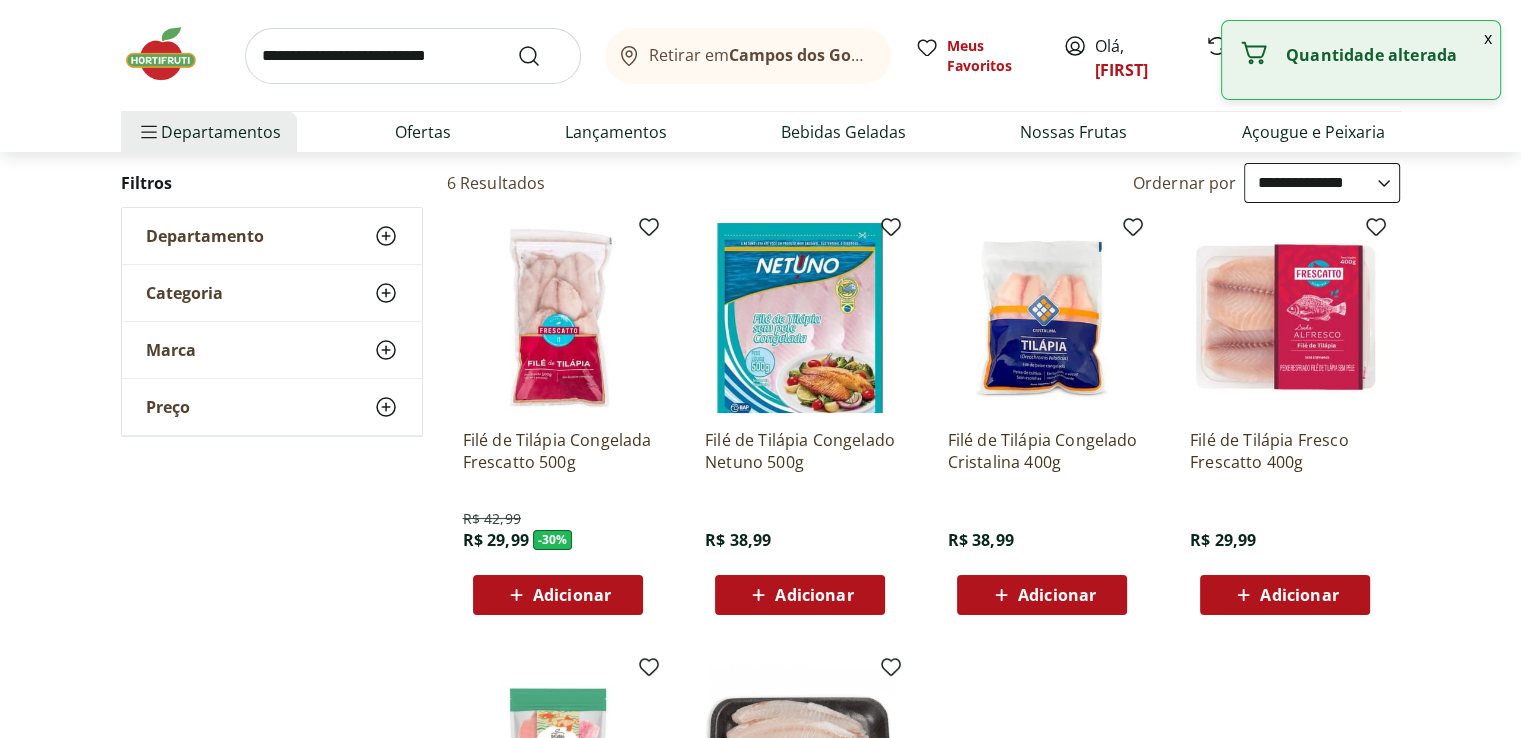 click on "Adicionar" at bounding box center (558, 595) 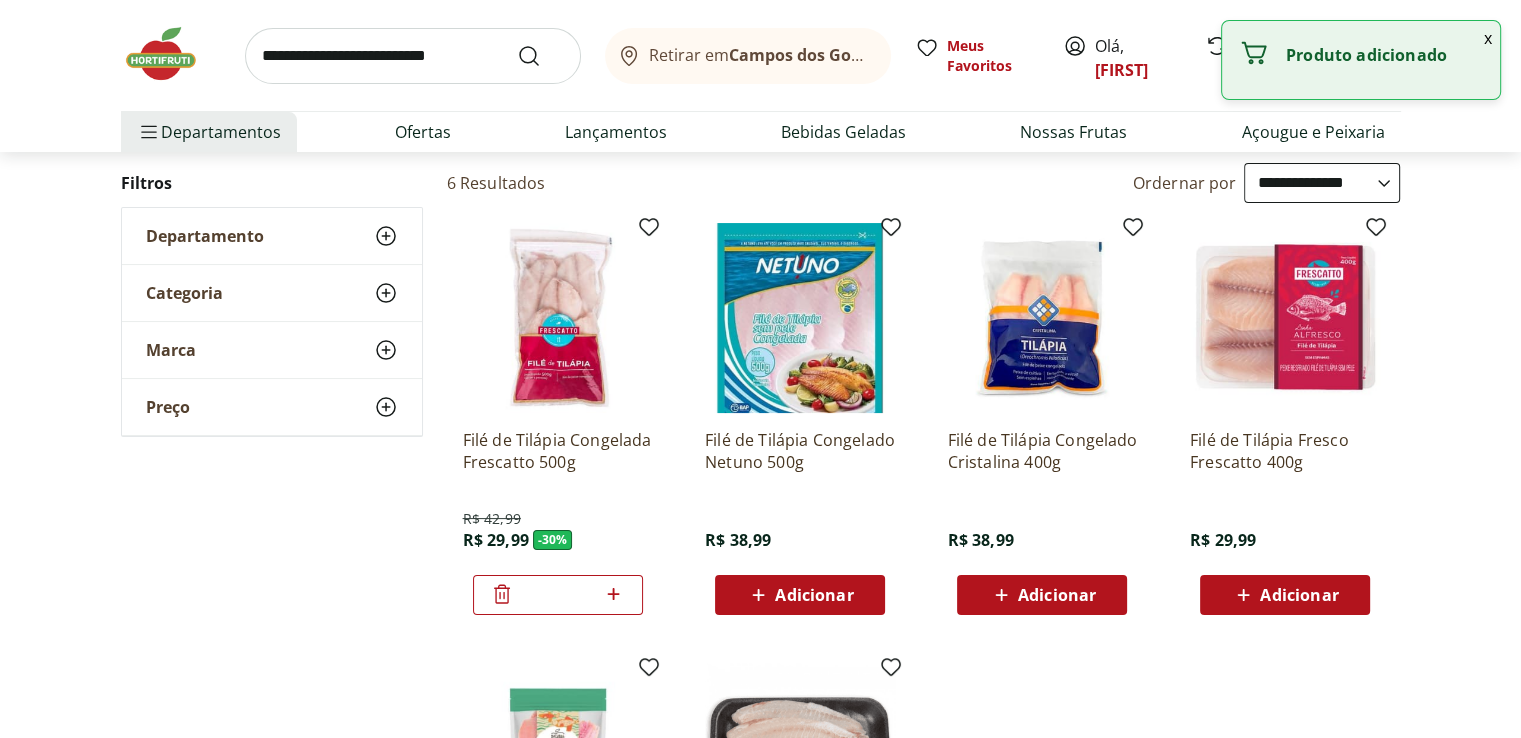 click 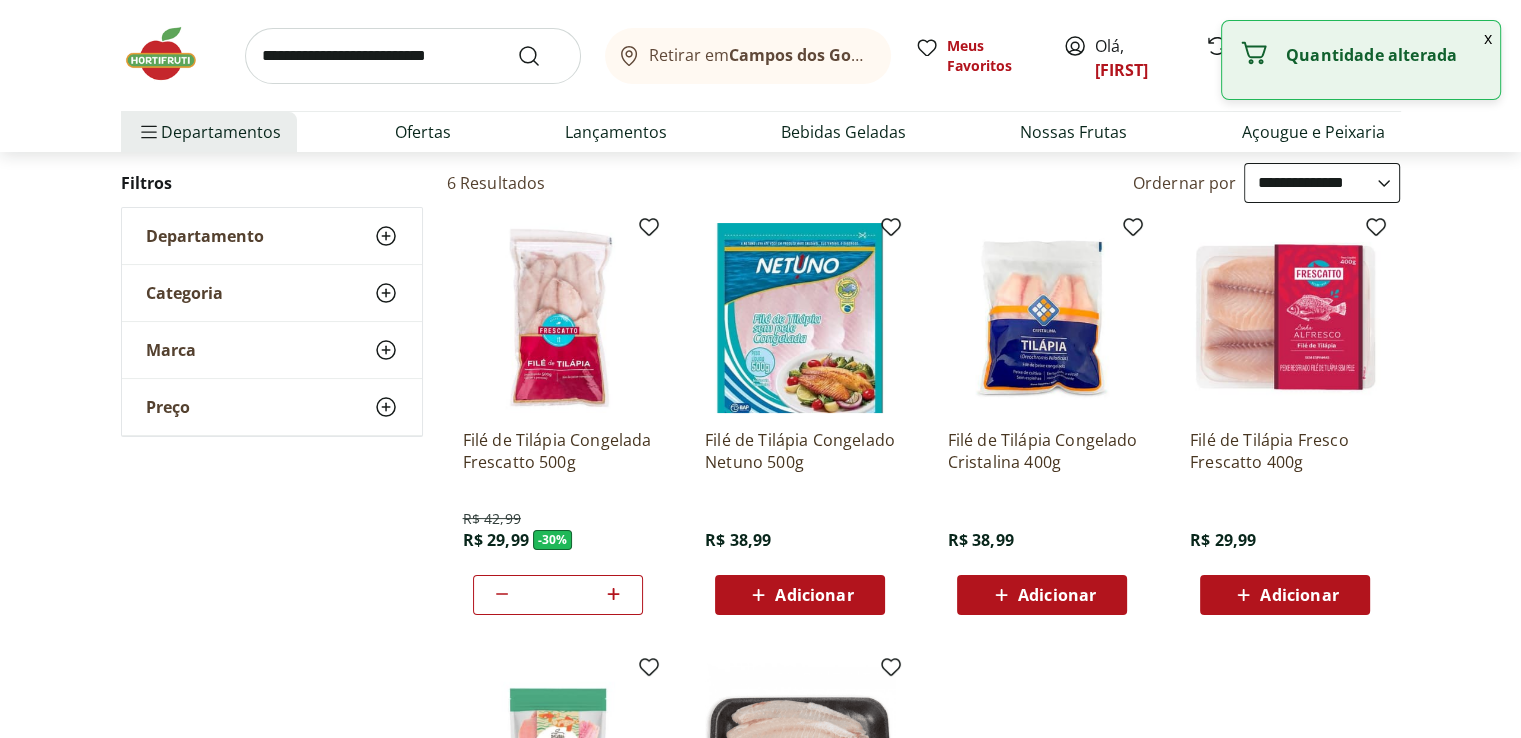 click 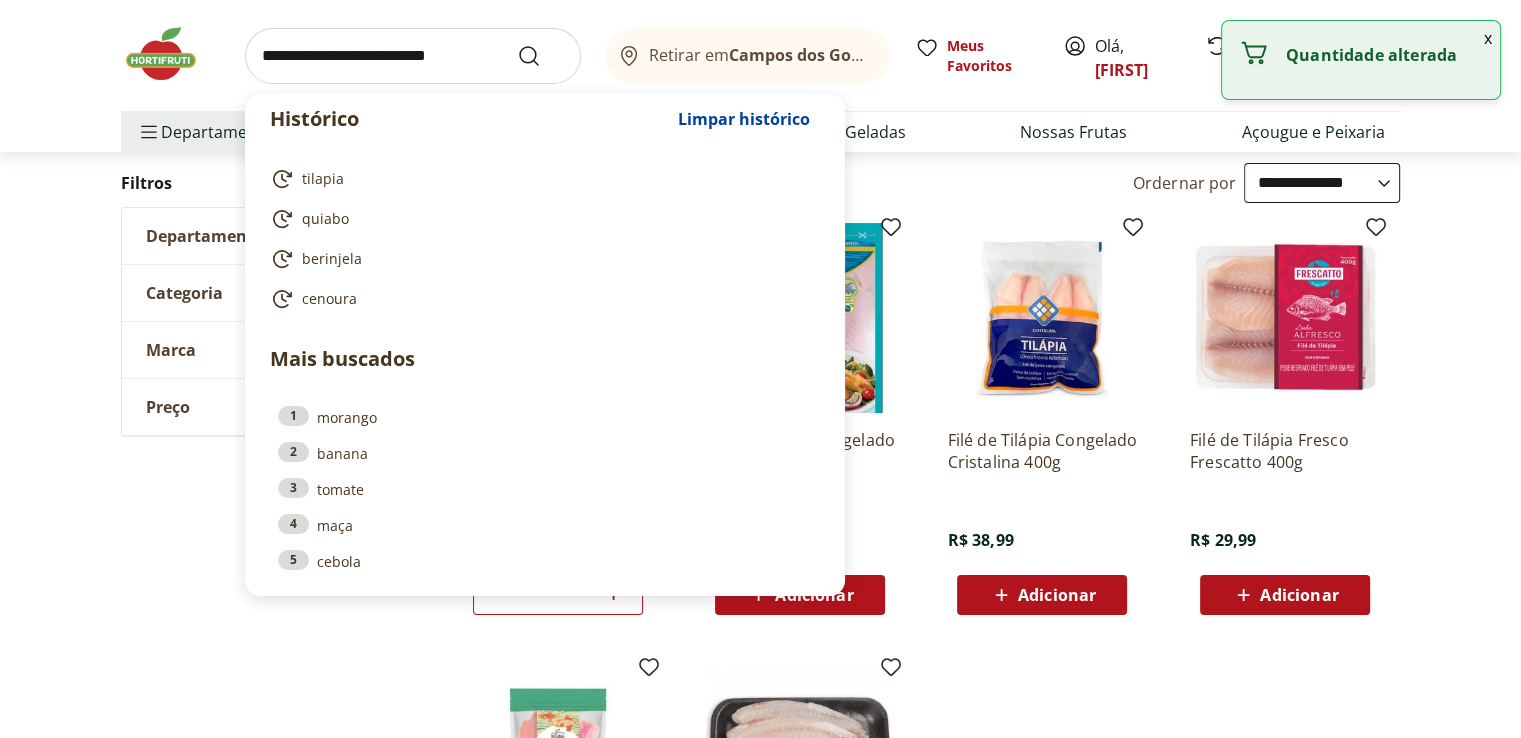 click at bounding box center [413, 56] 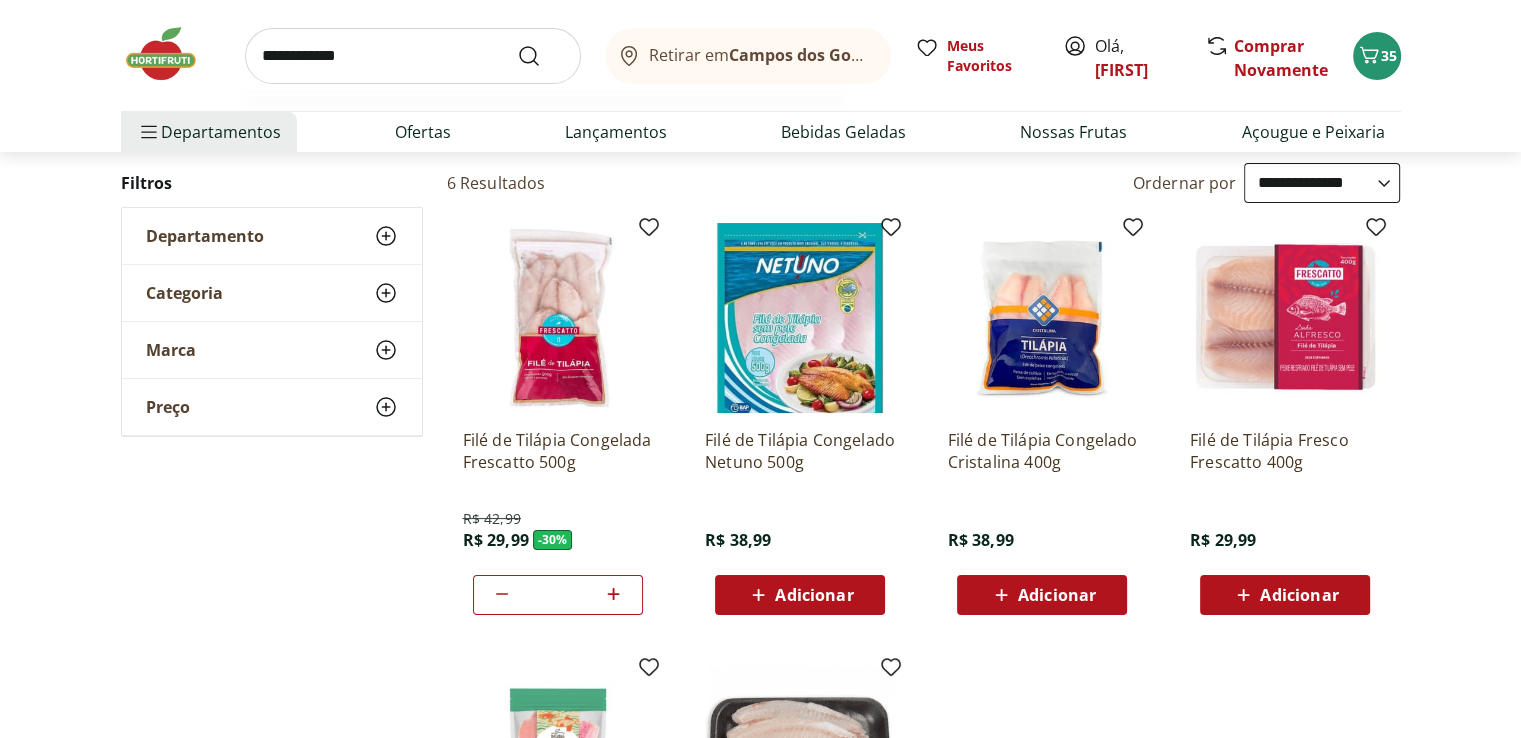 type on "**********" 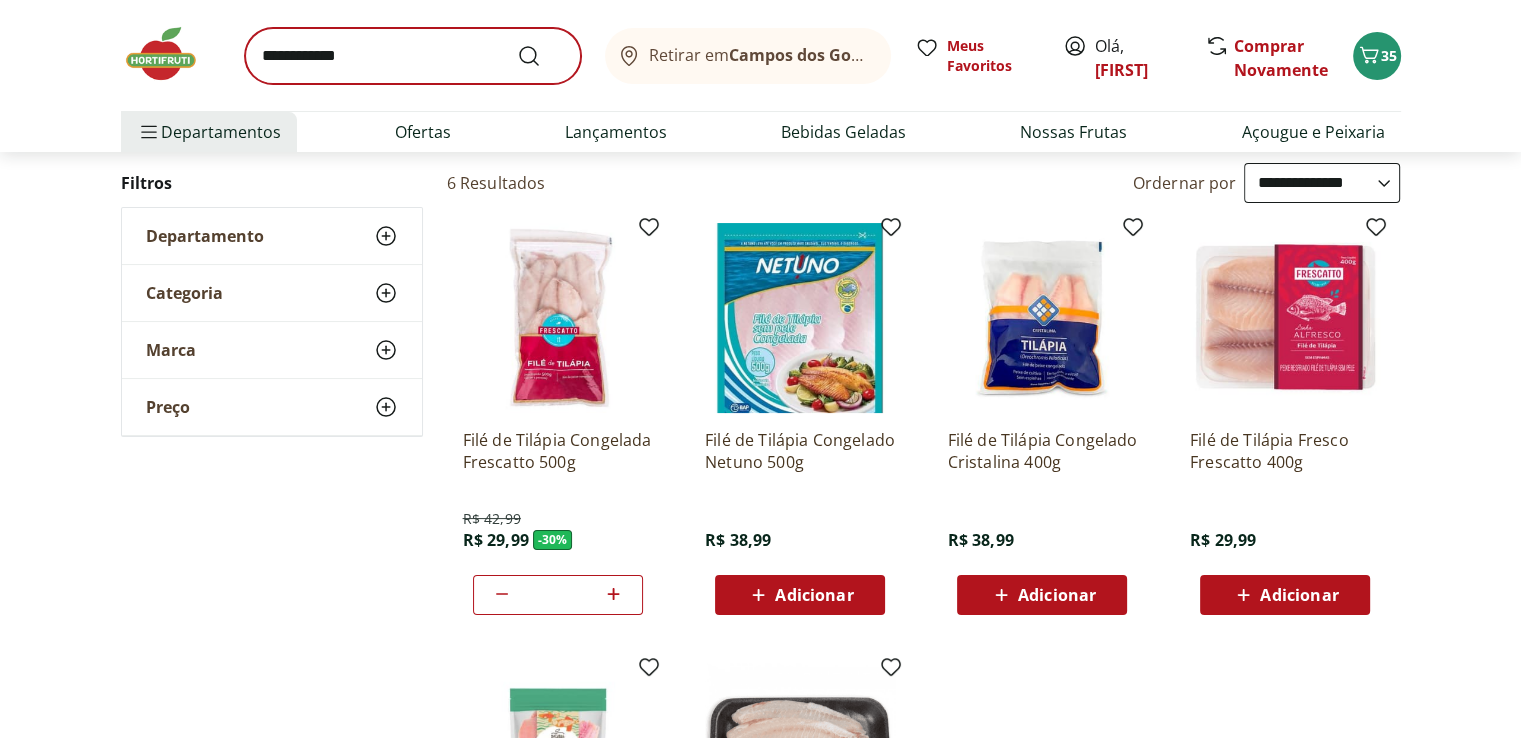 scroll, scrollTop: 0, scrollLeft: 0, axis: both 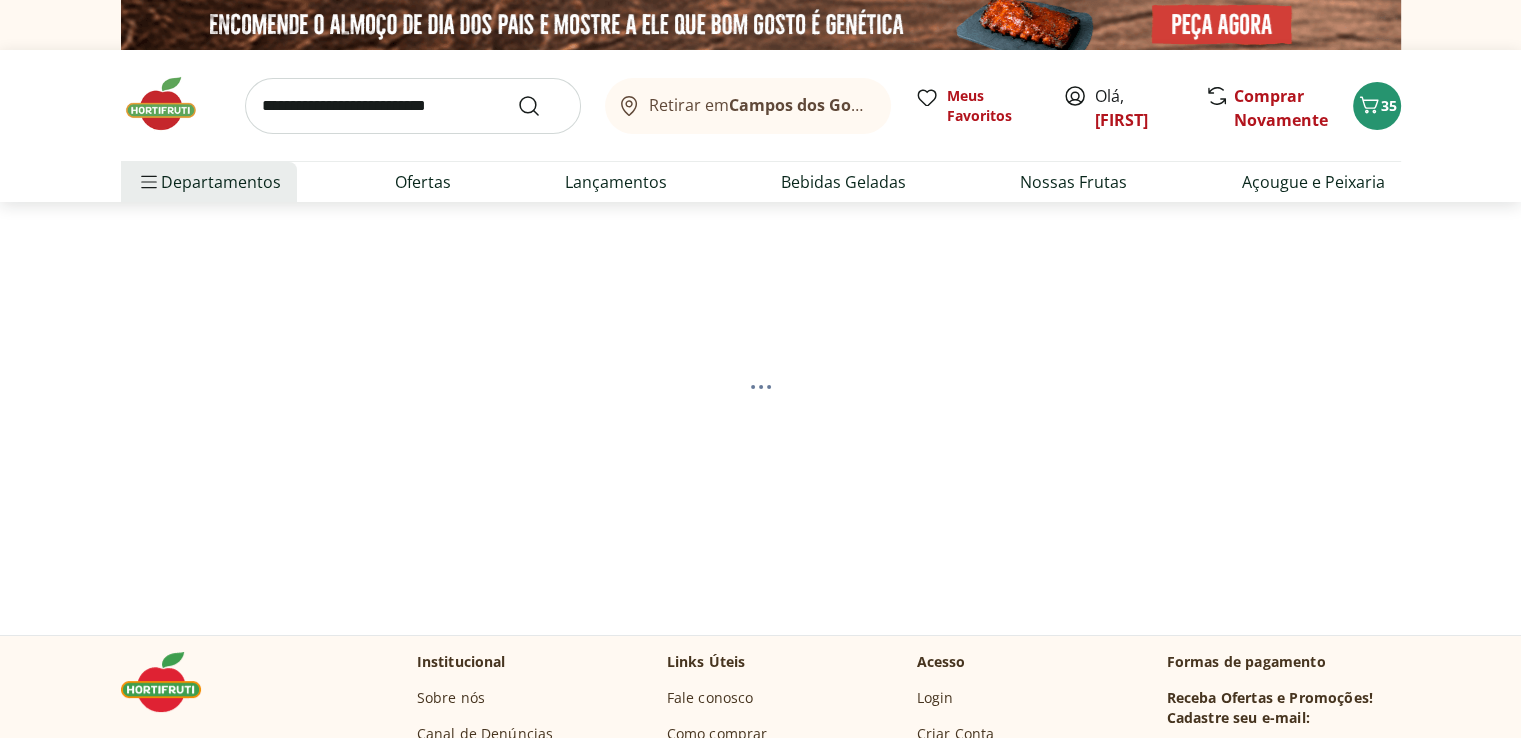 select on "**********" 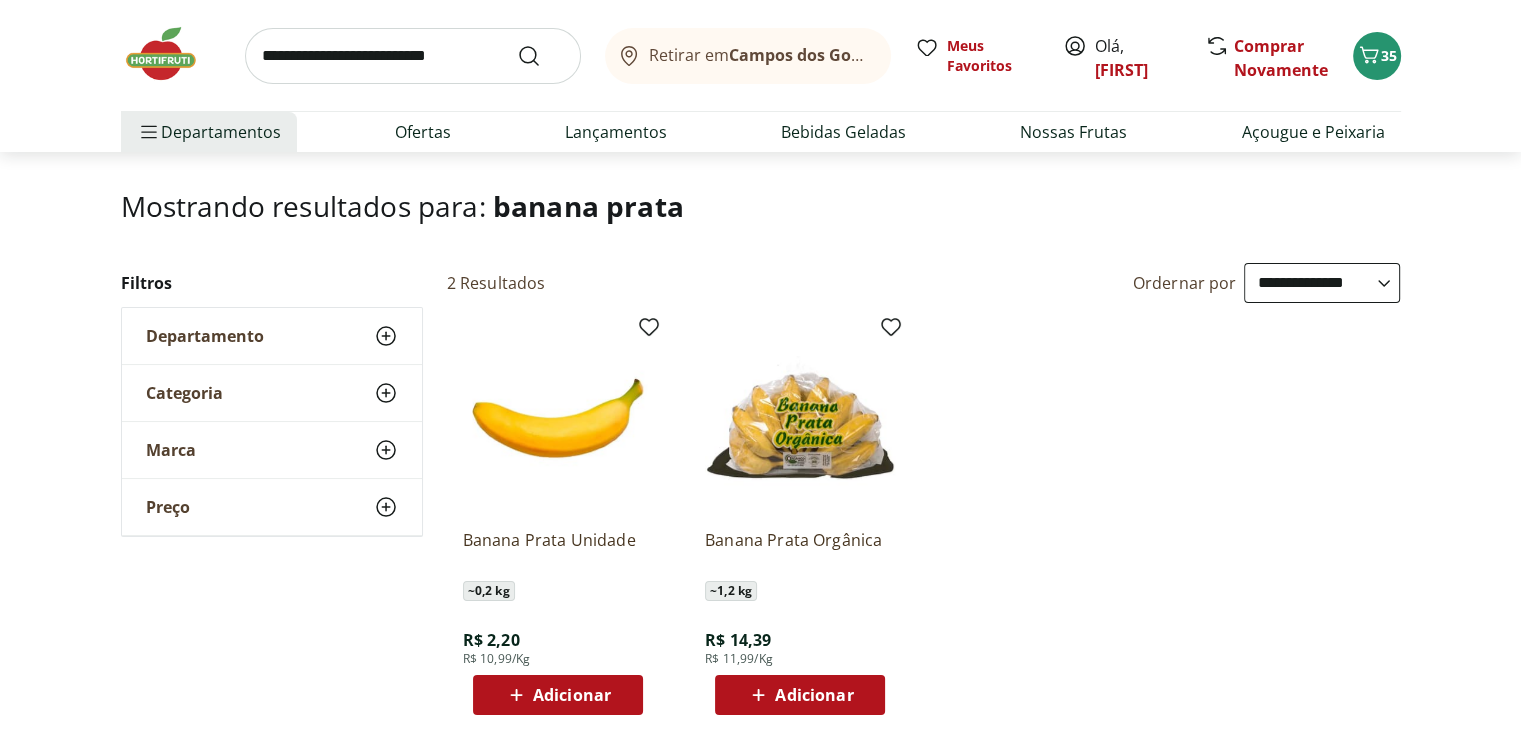 scroll, scrollTop: 200, scrollLeft: 0, axis: vertical 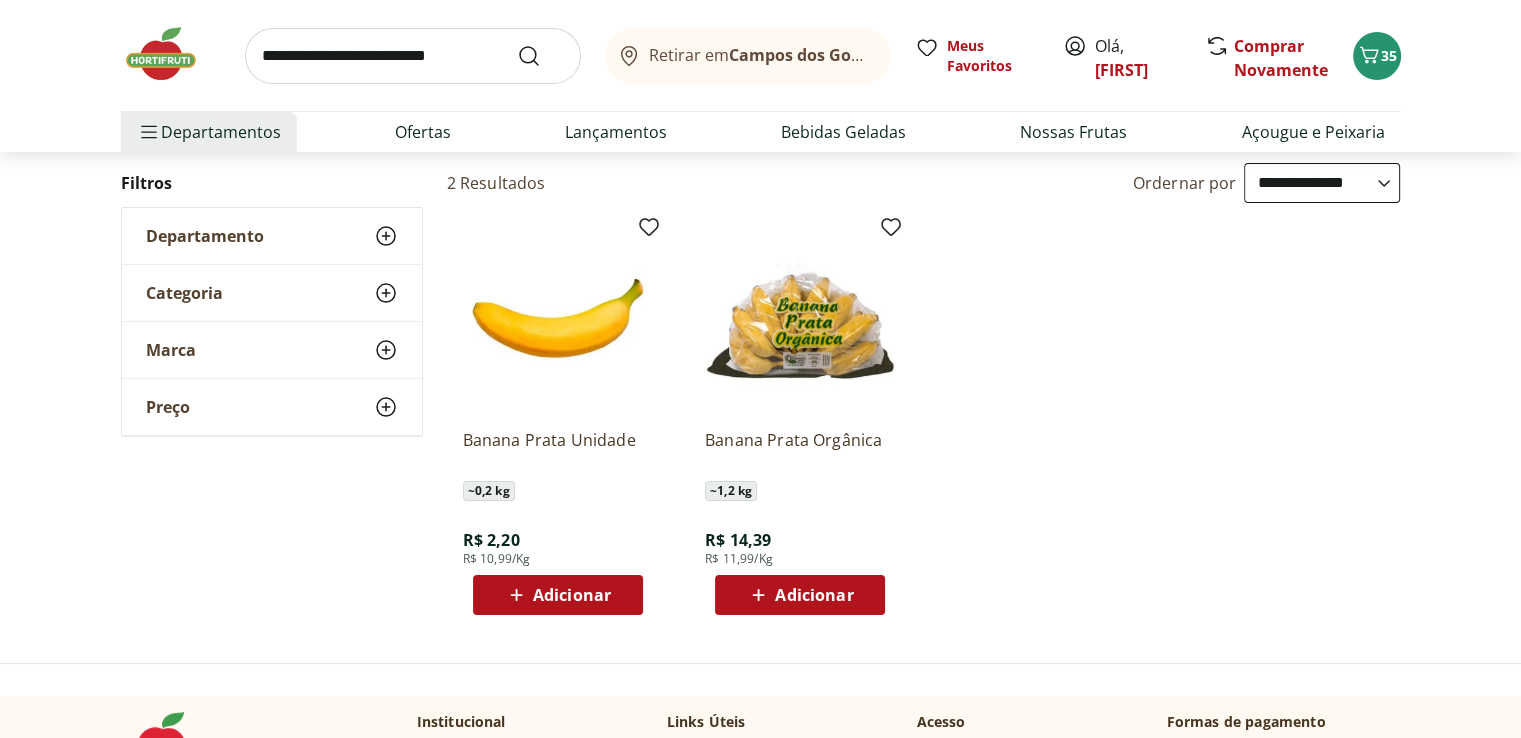 click on "Adicionar" at bounding box center (558, 595) 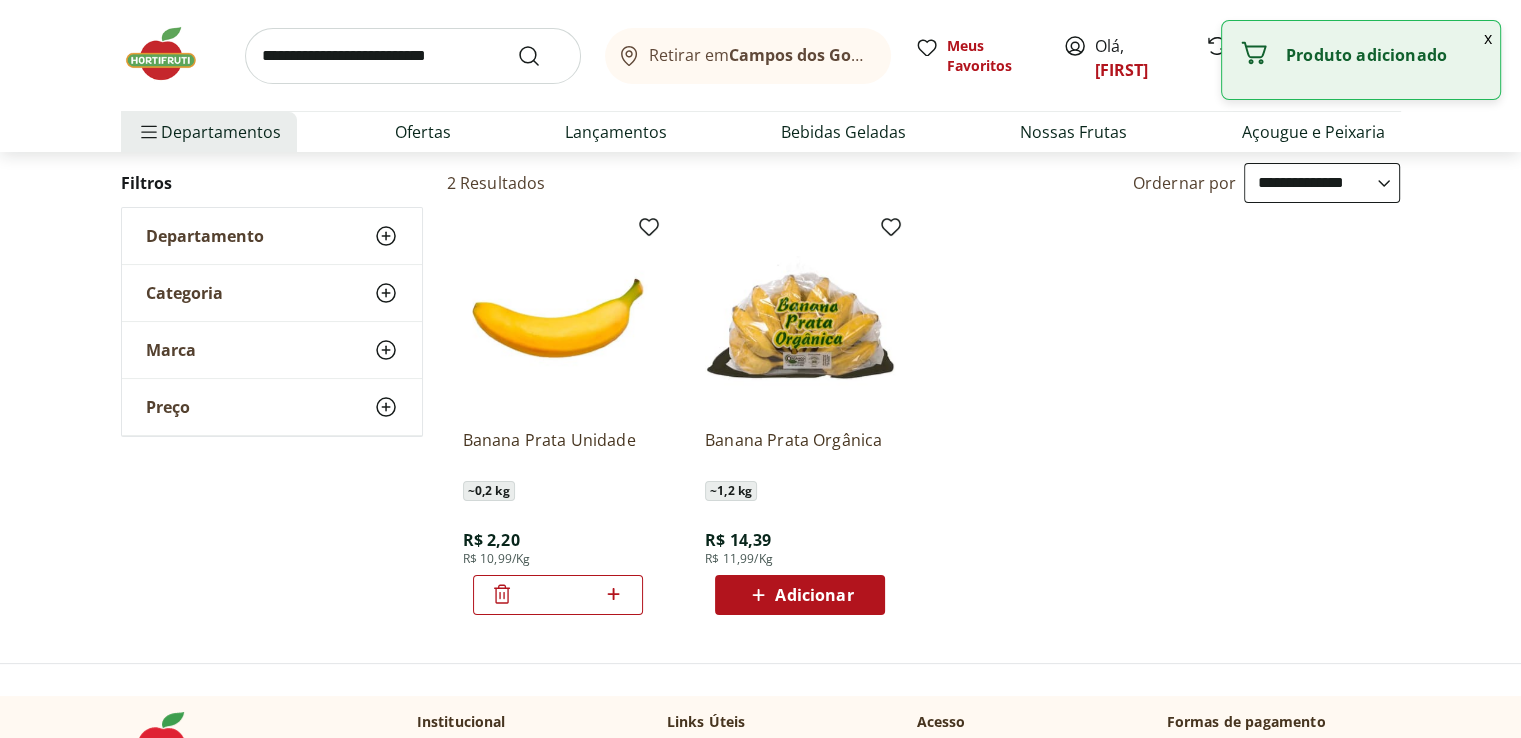 click 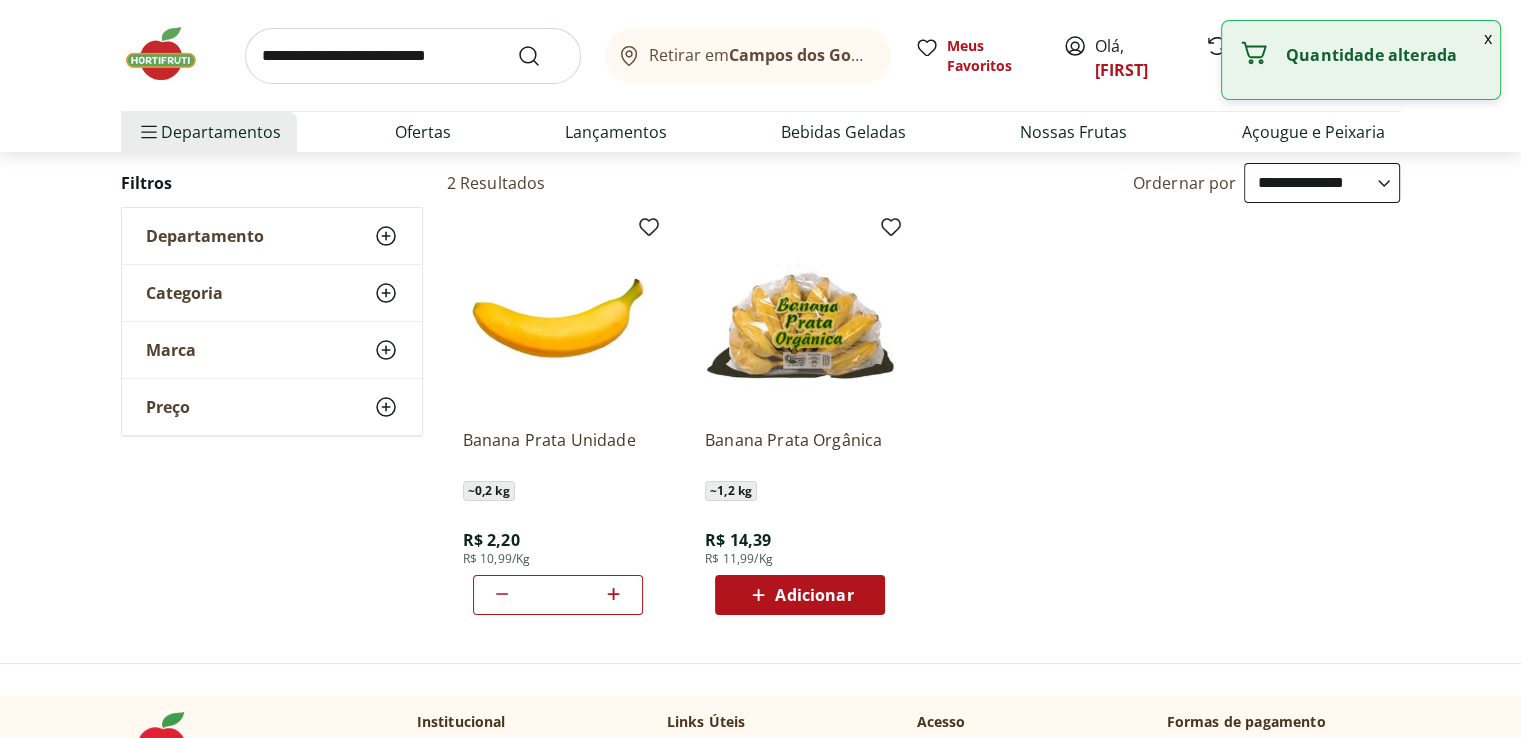 click 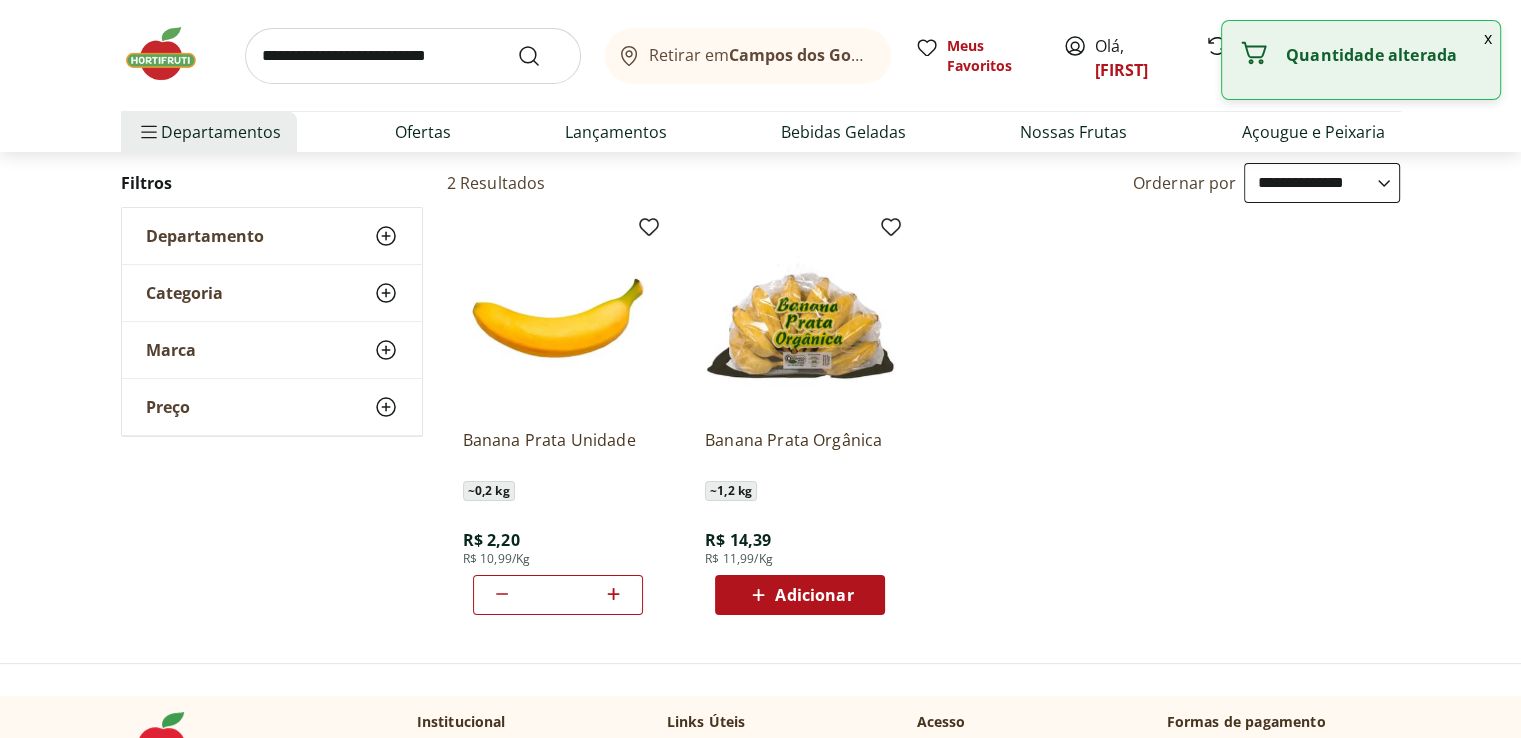 click at bounding box center (614, 595) 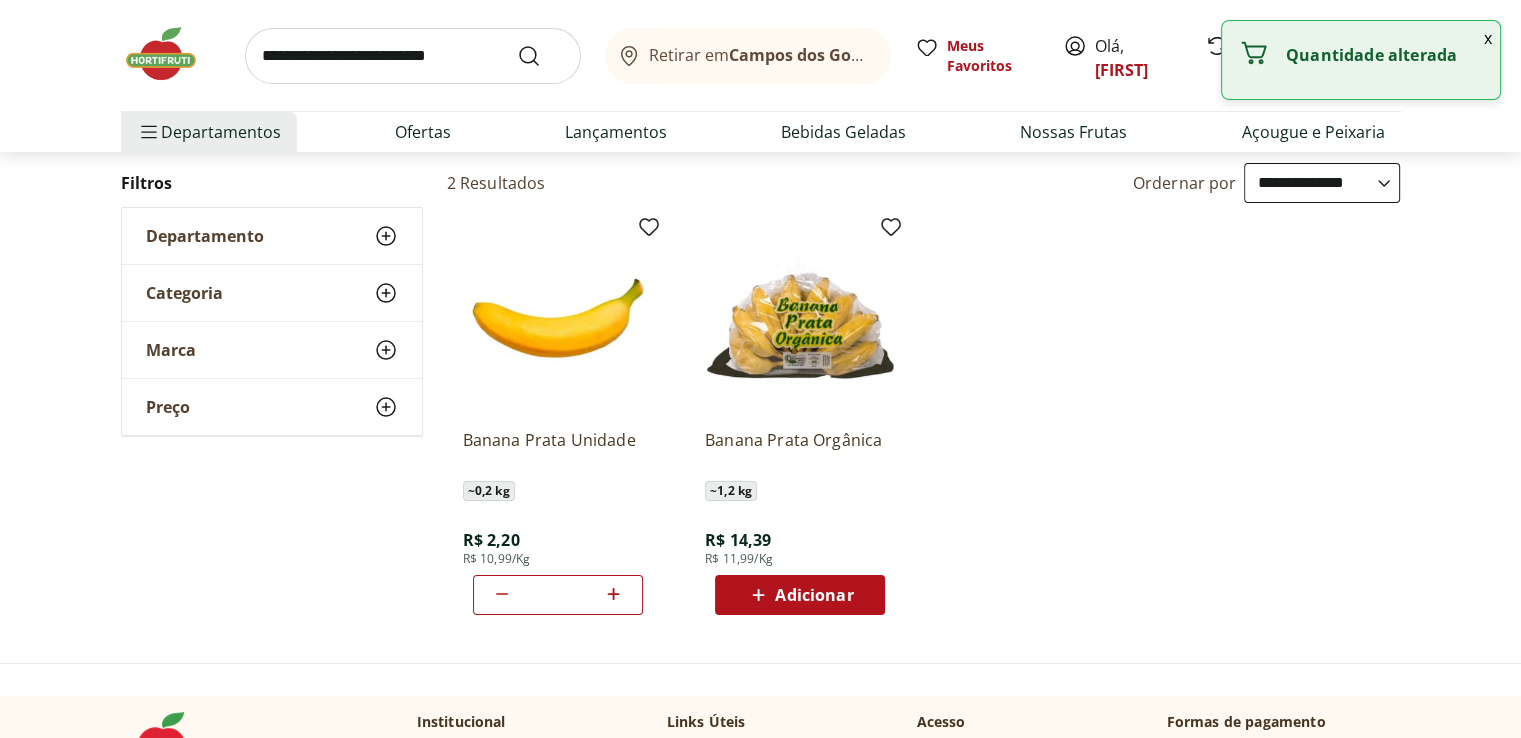 click at bounding box center [614, 595] 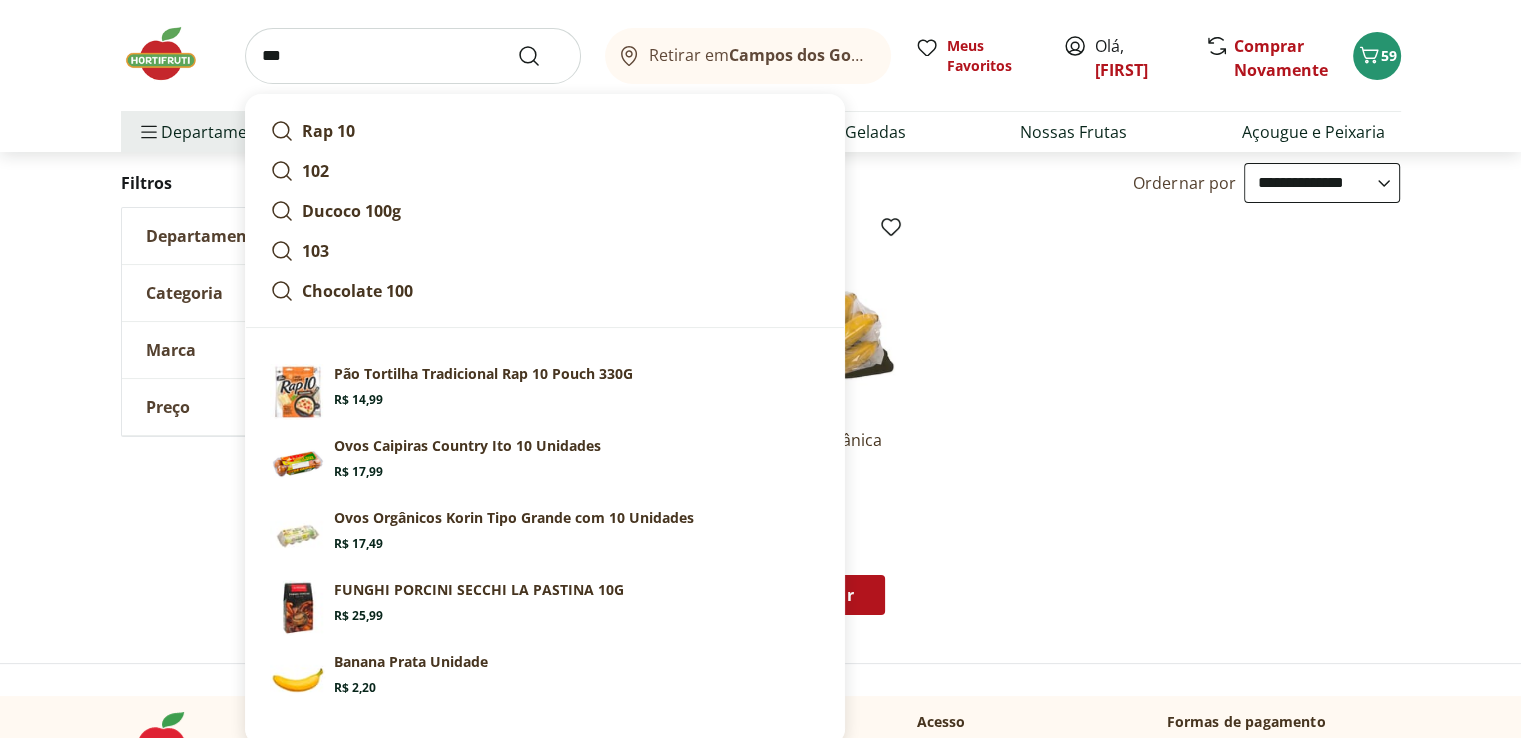 type on "**" 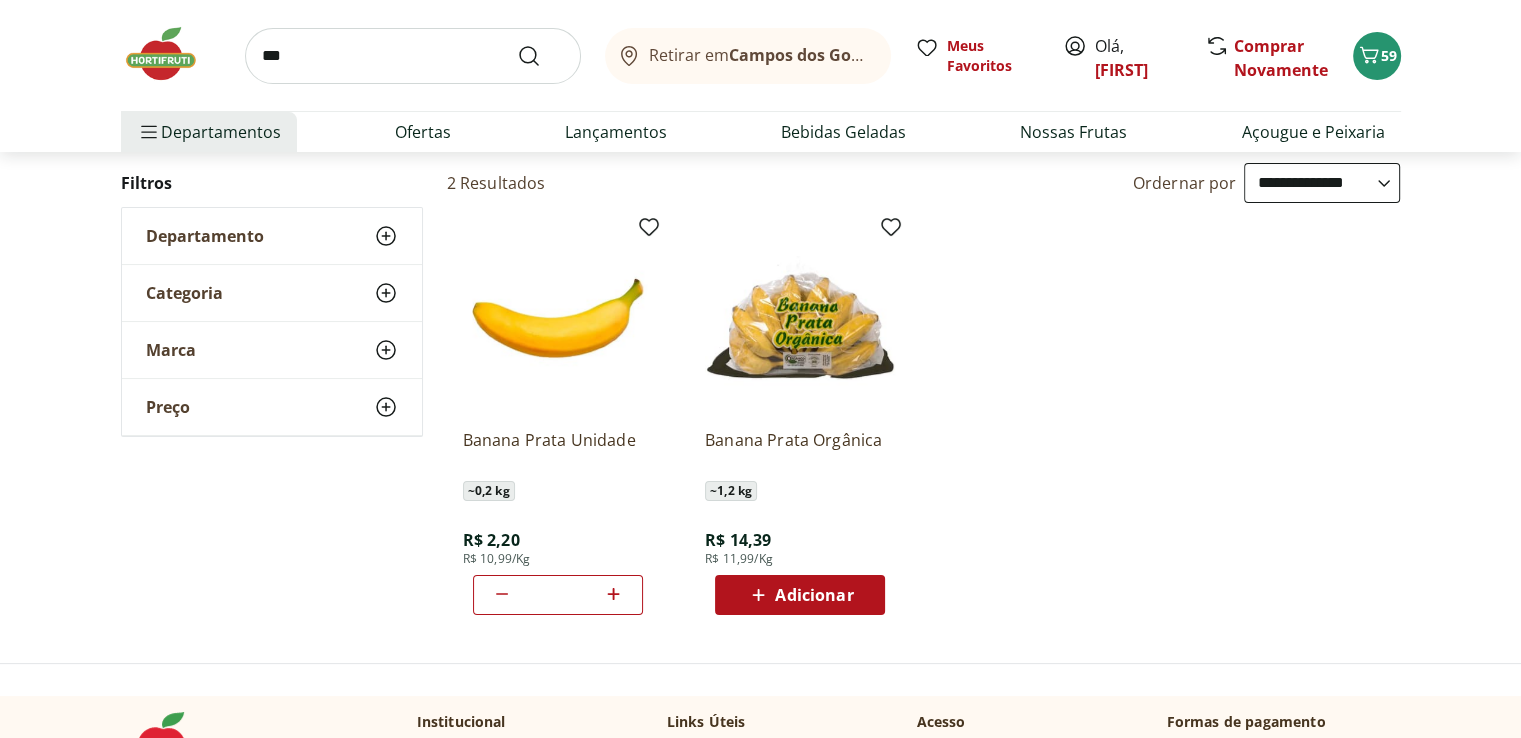 click on "** Retirar em [CITY]/[STATE] Meus Favoritos Olá, [FIRST] Comprar Novamente 59" at bounding box center [761, 55] 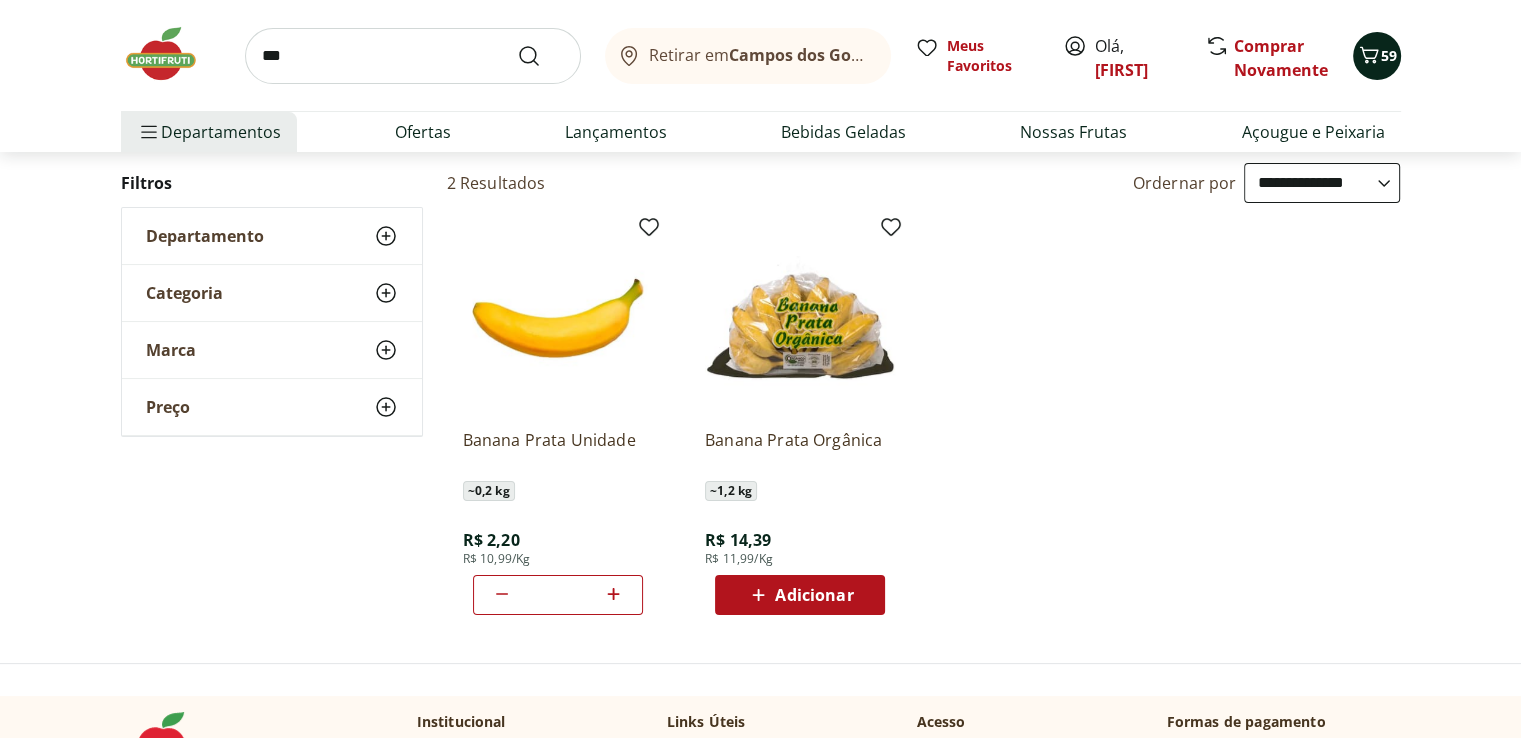 click 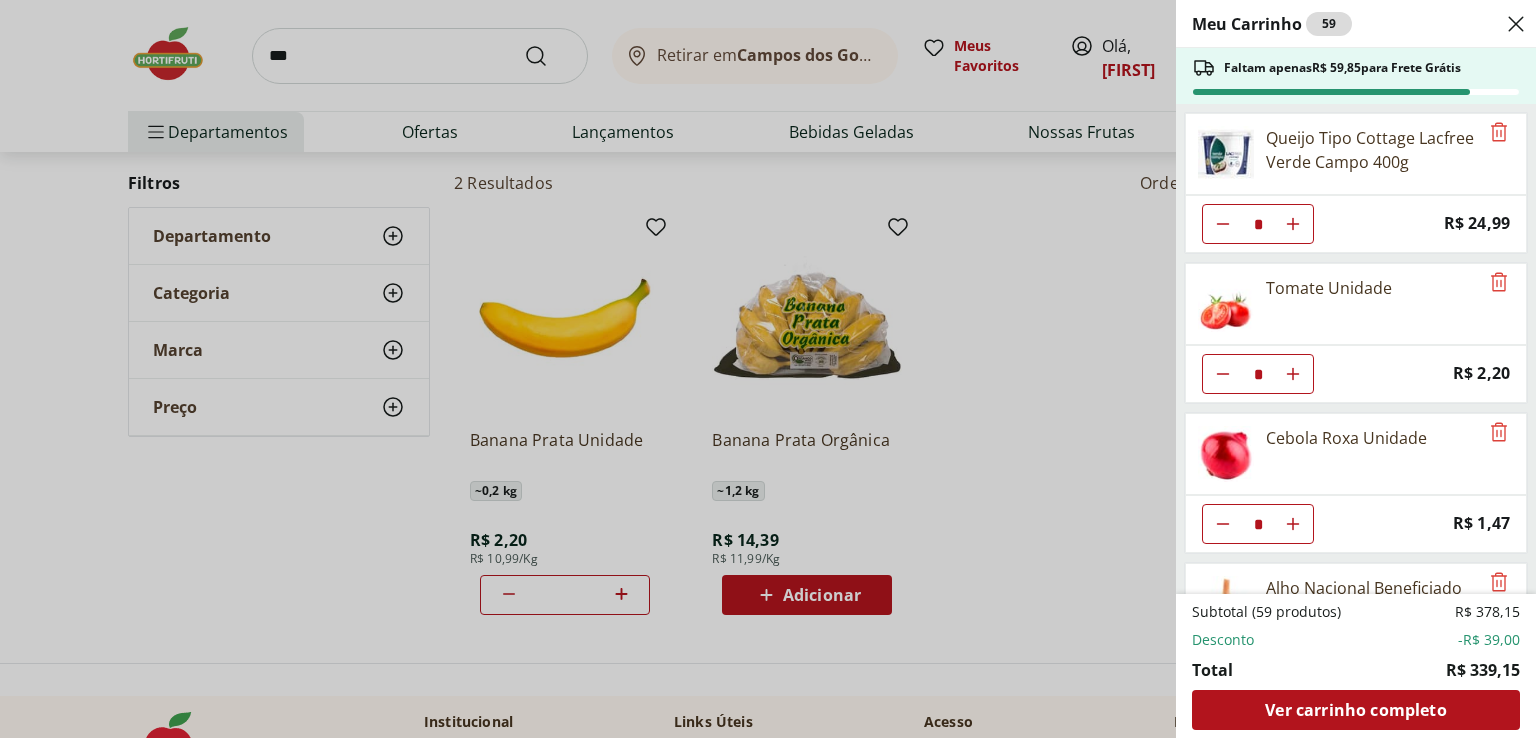 click at bounding box center [1516, 24] 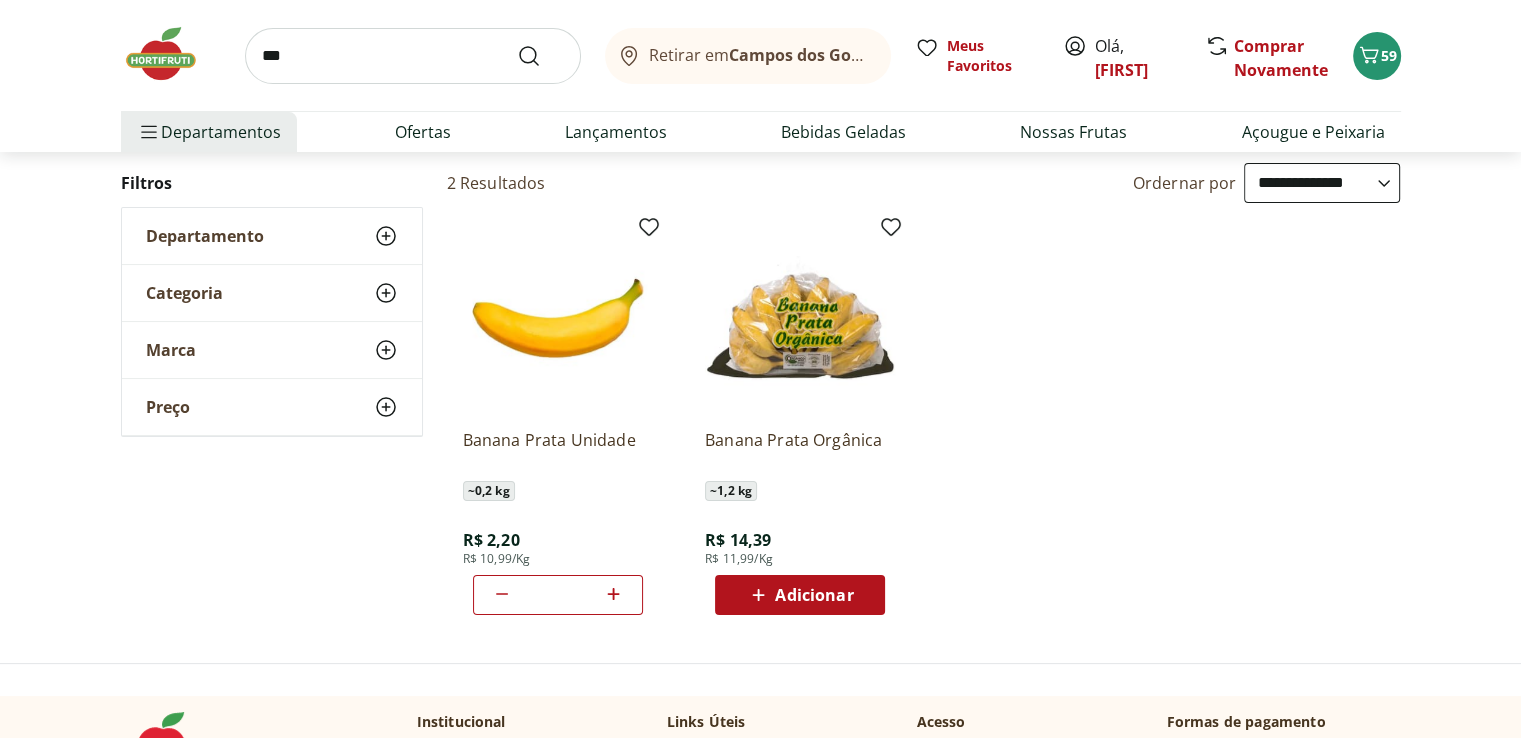 click 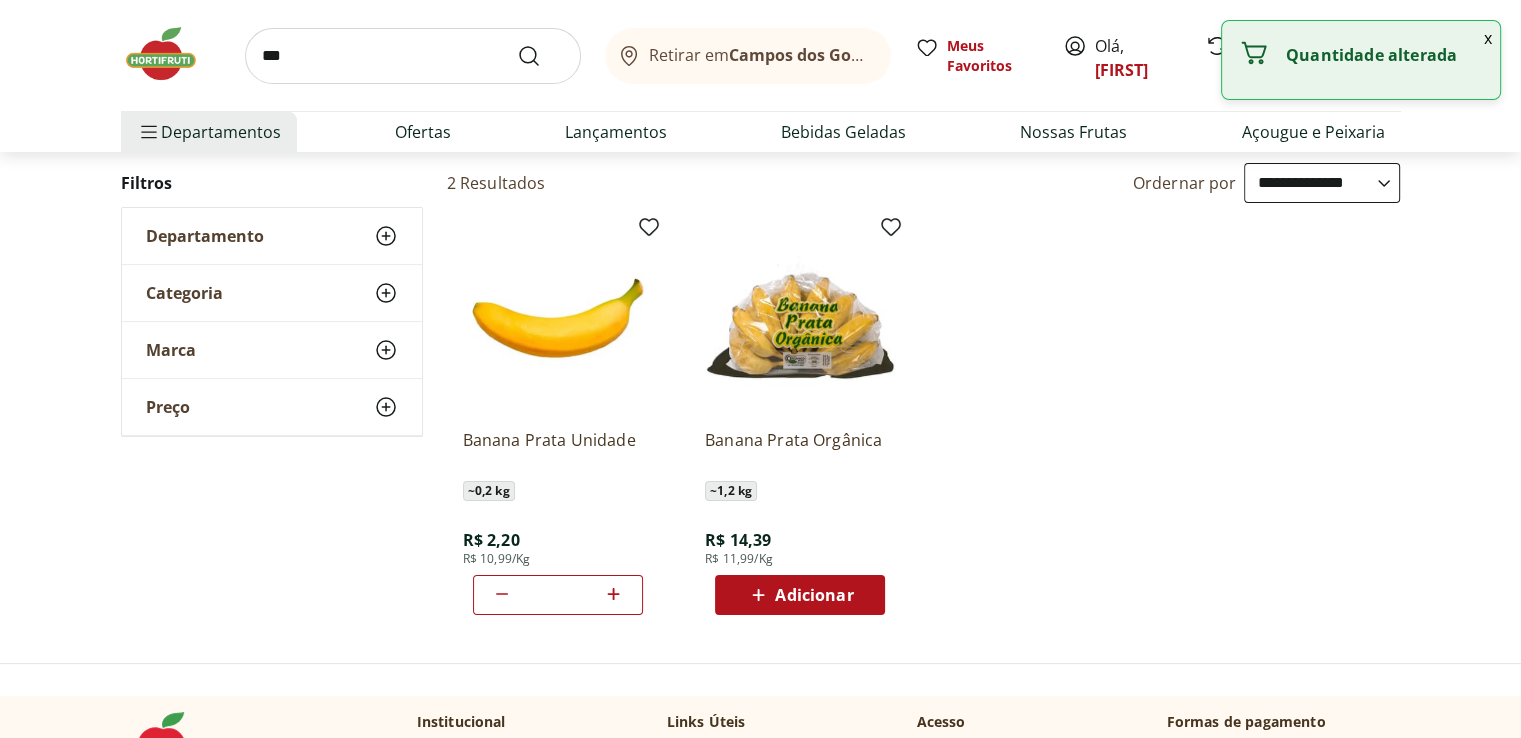 click 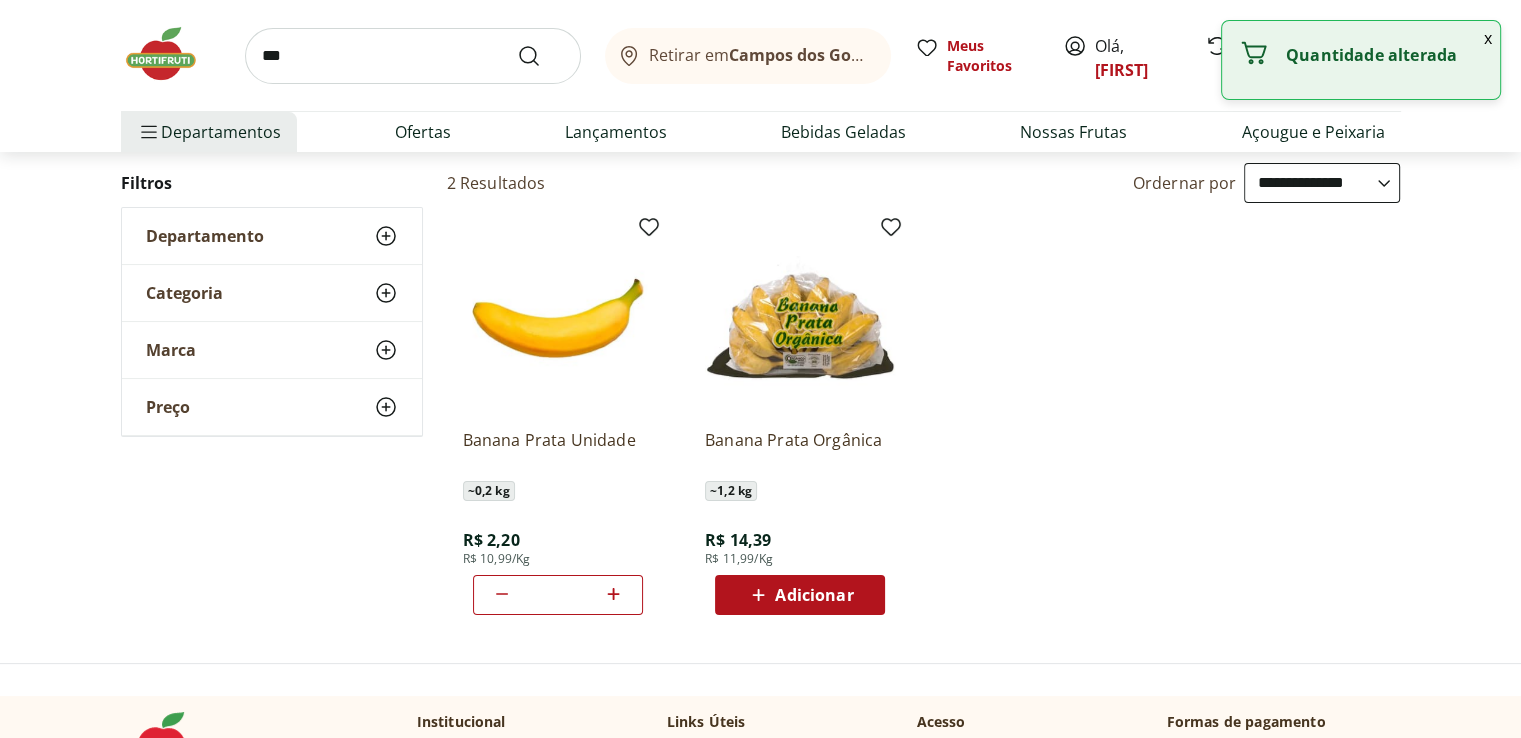click 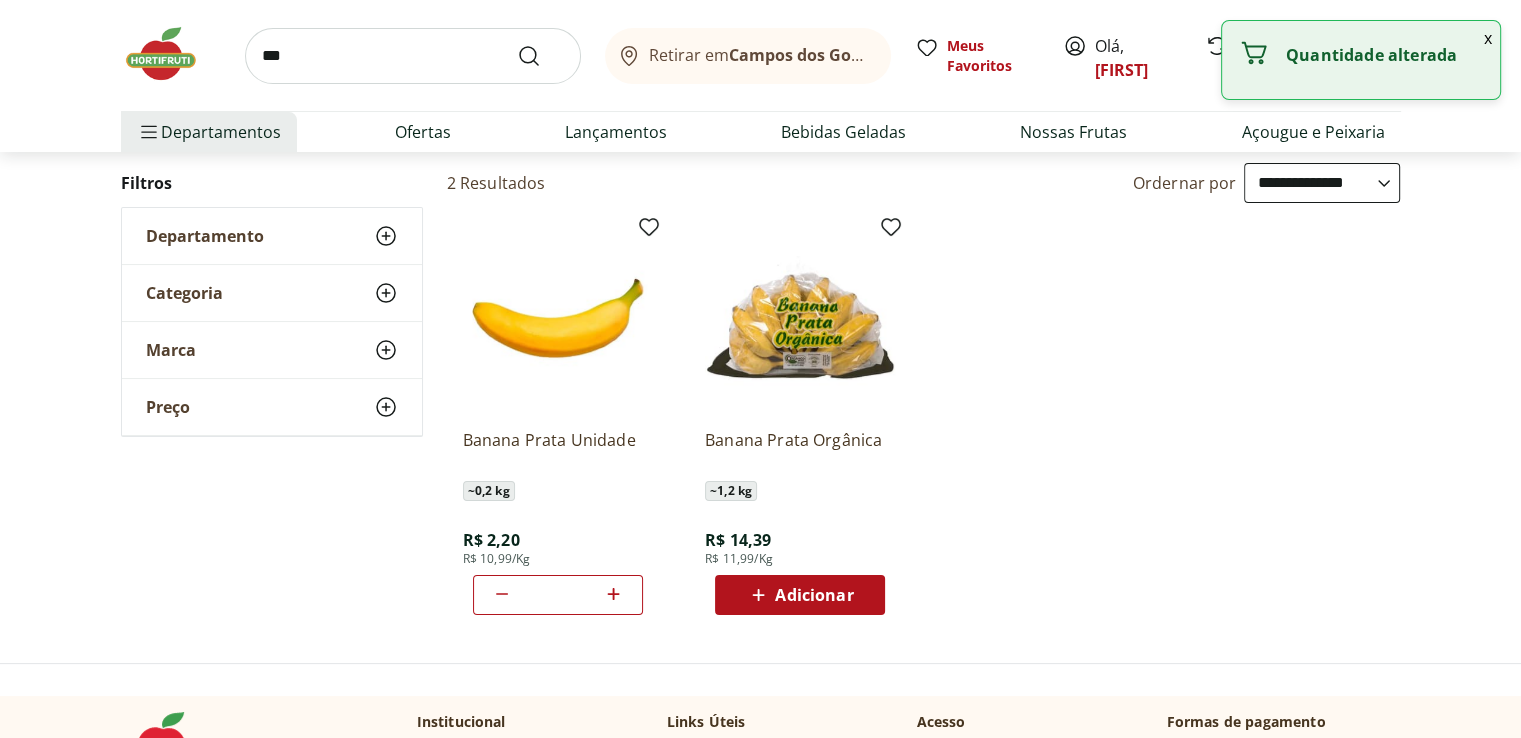 click 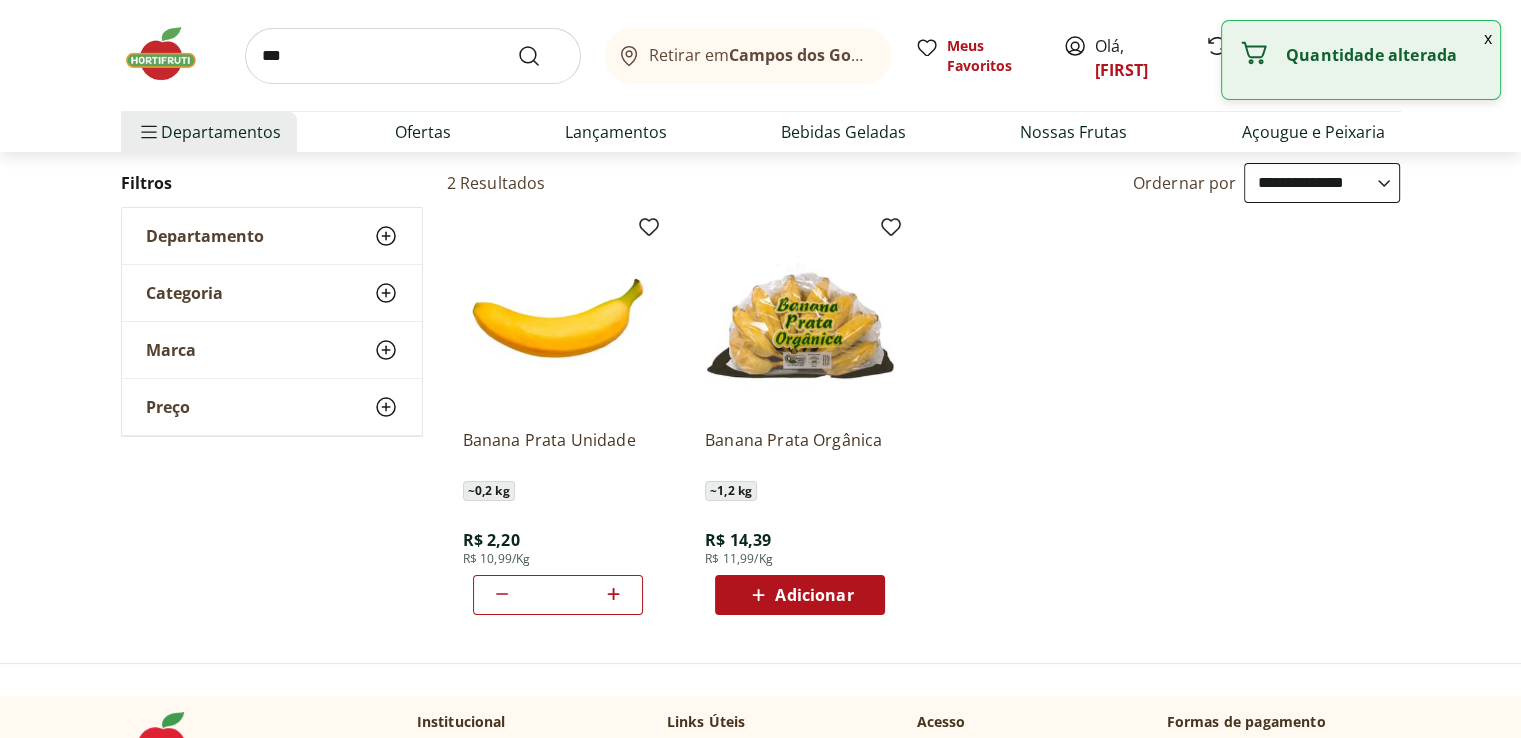 click 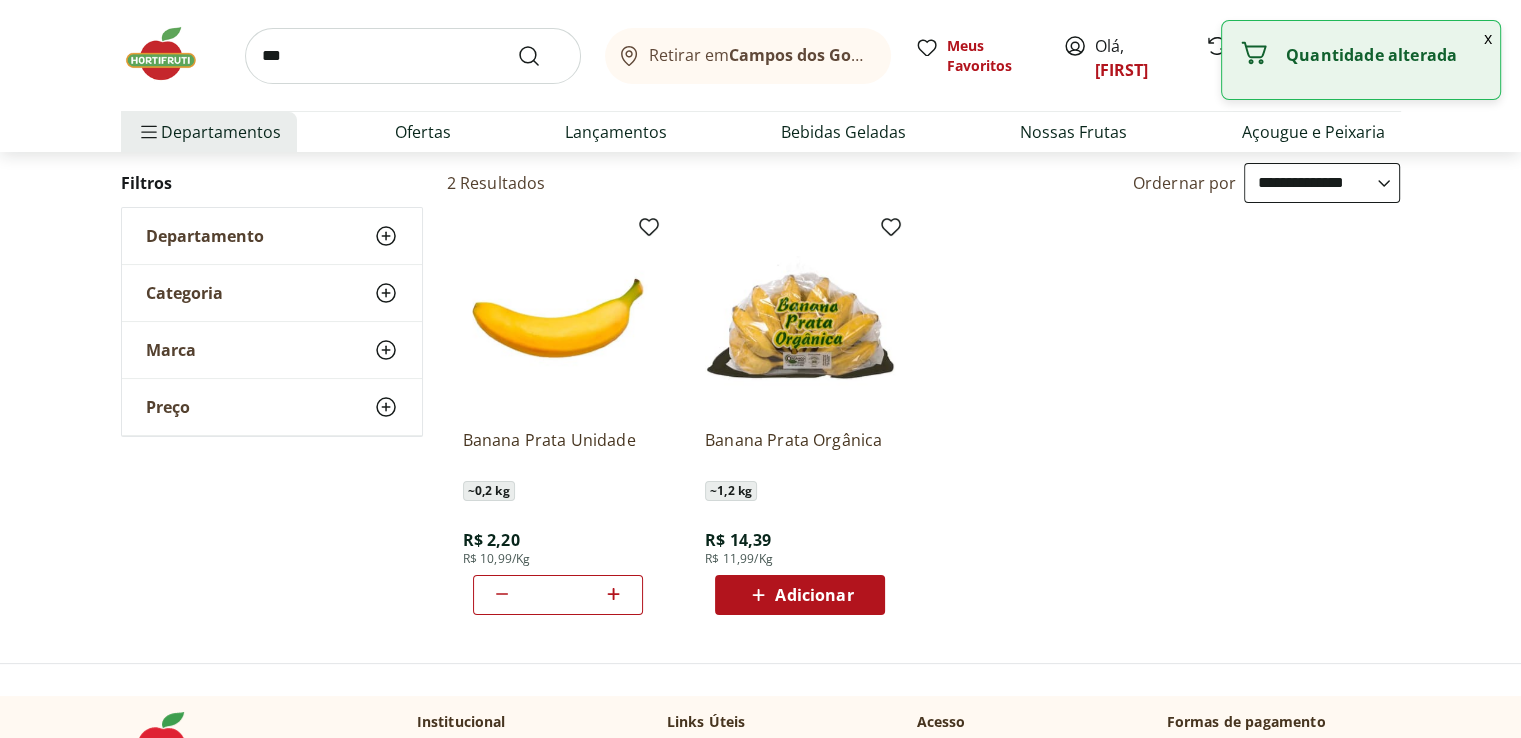 click 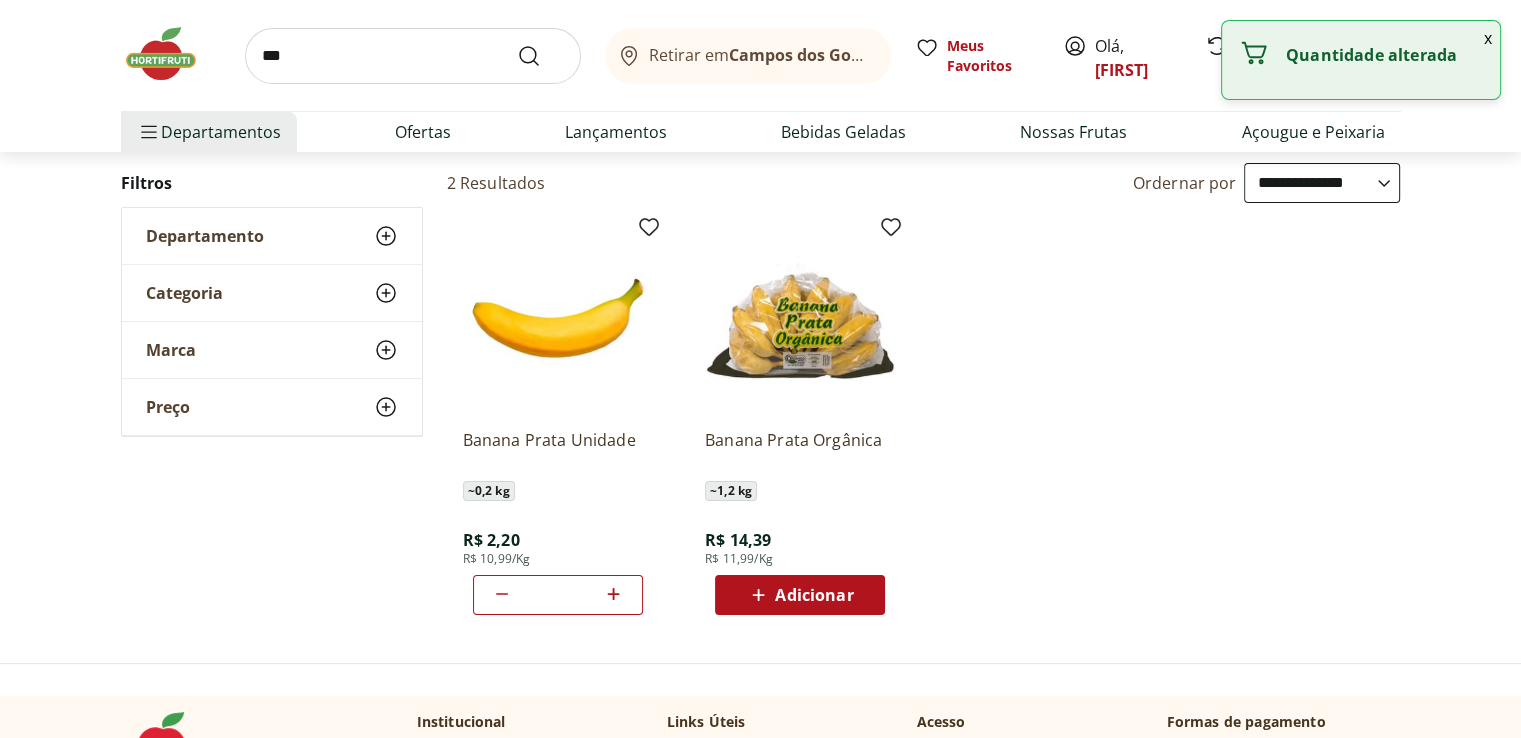 click 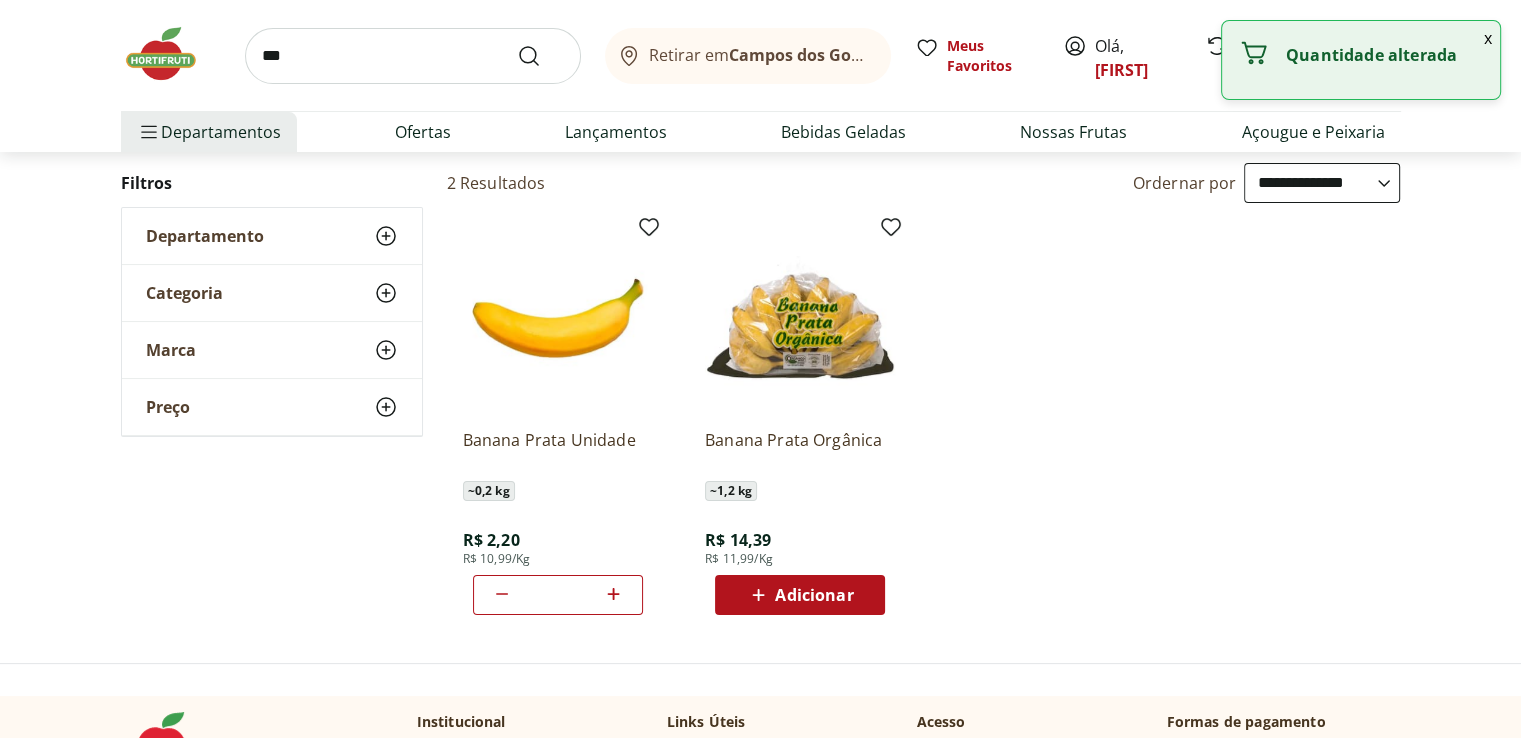 click 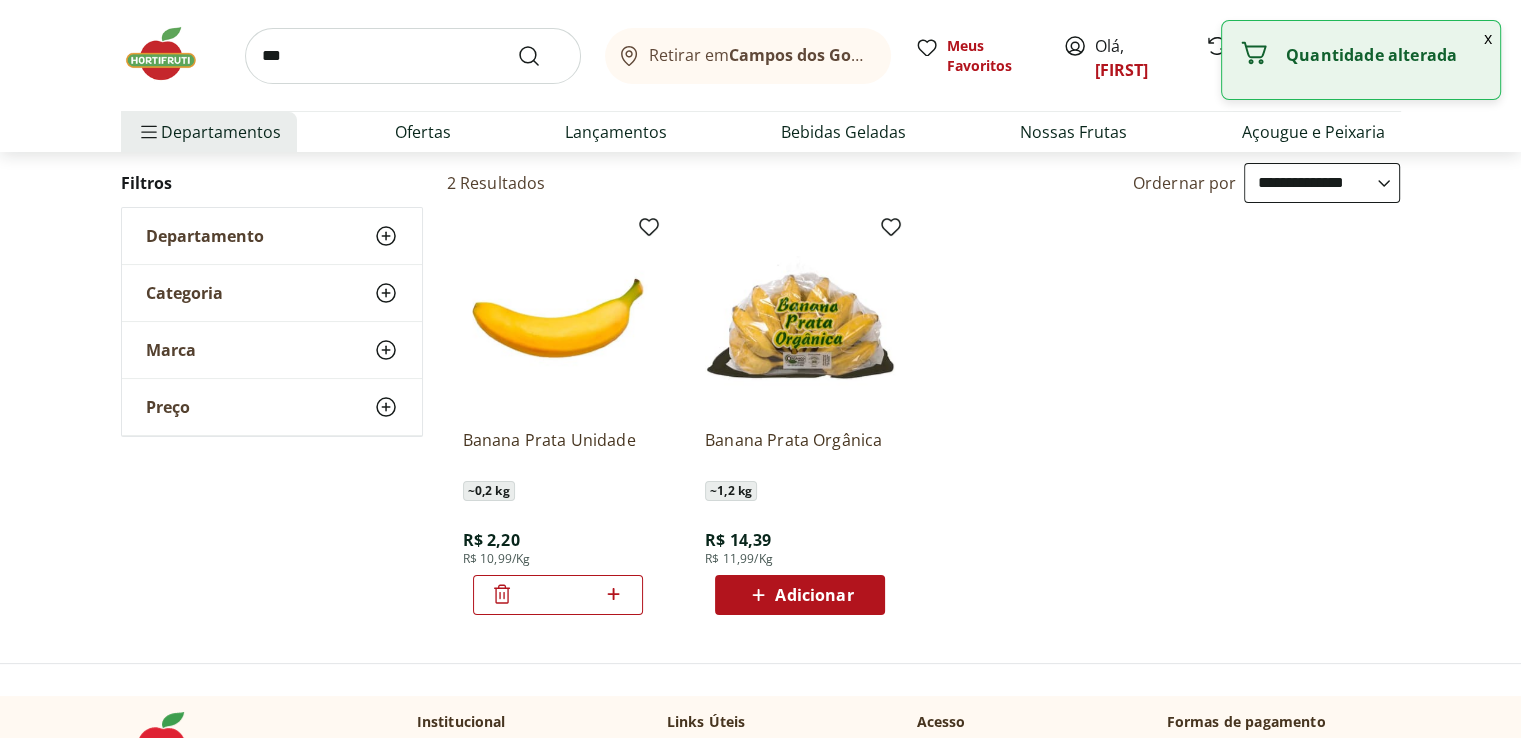click 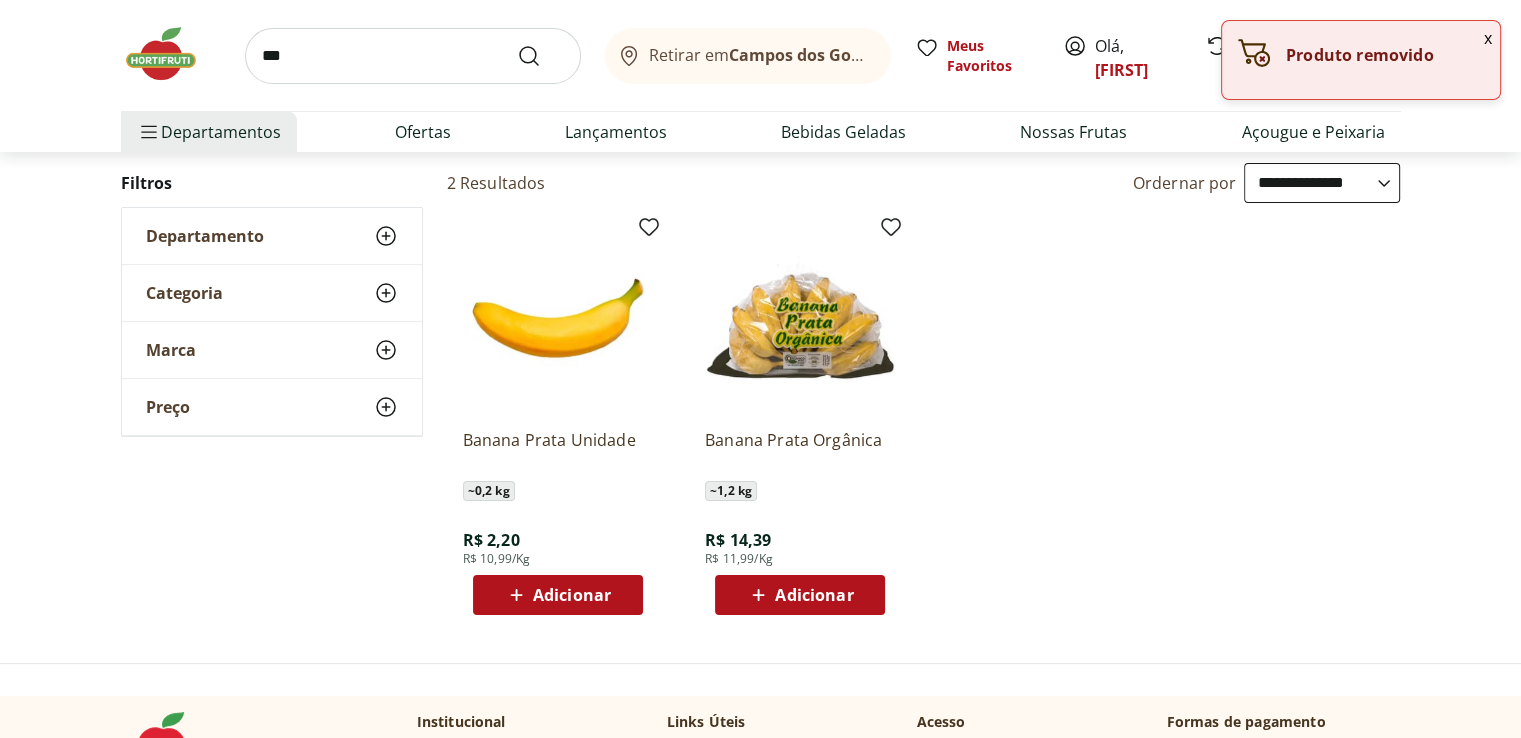 click on "Adicionar" at bounding box center [814, 595] 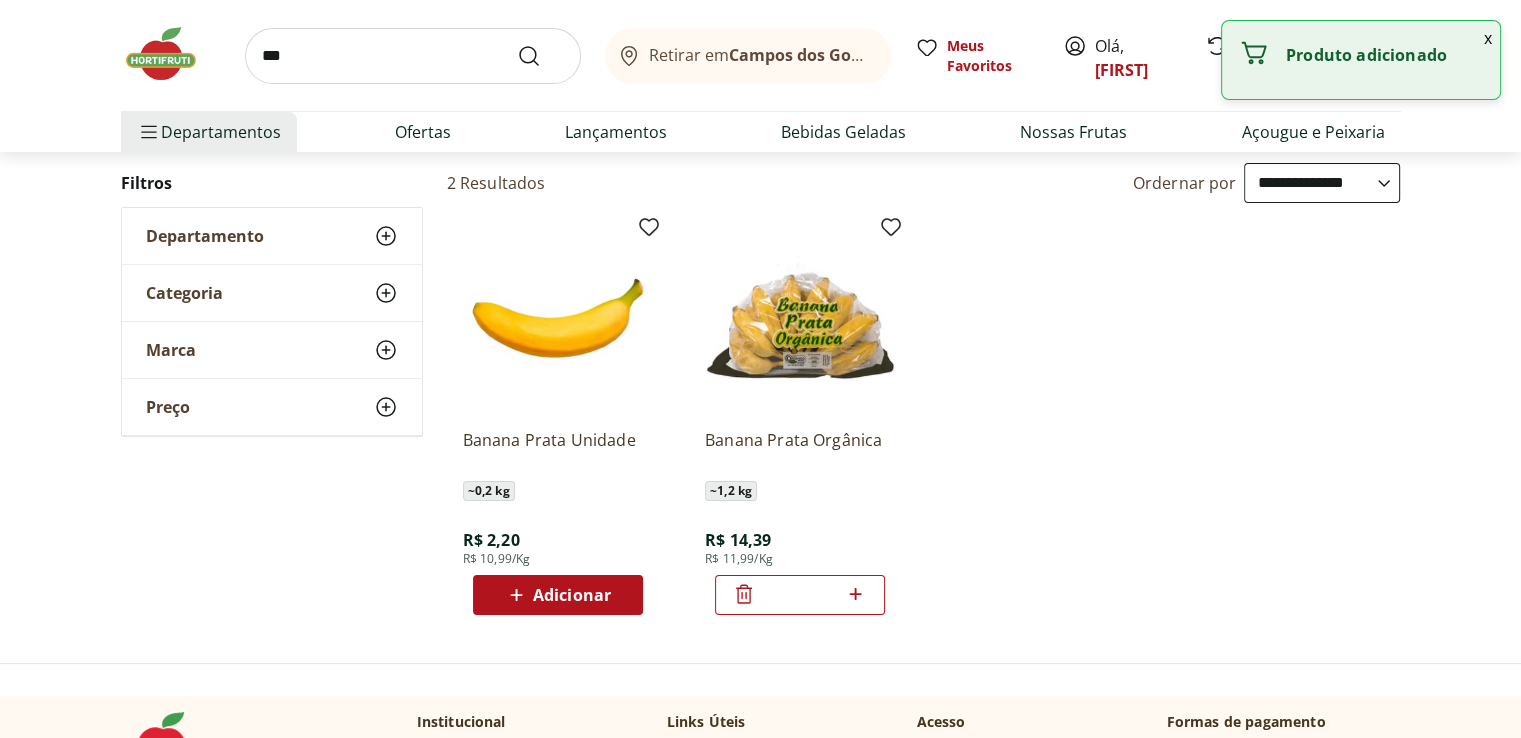 click 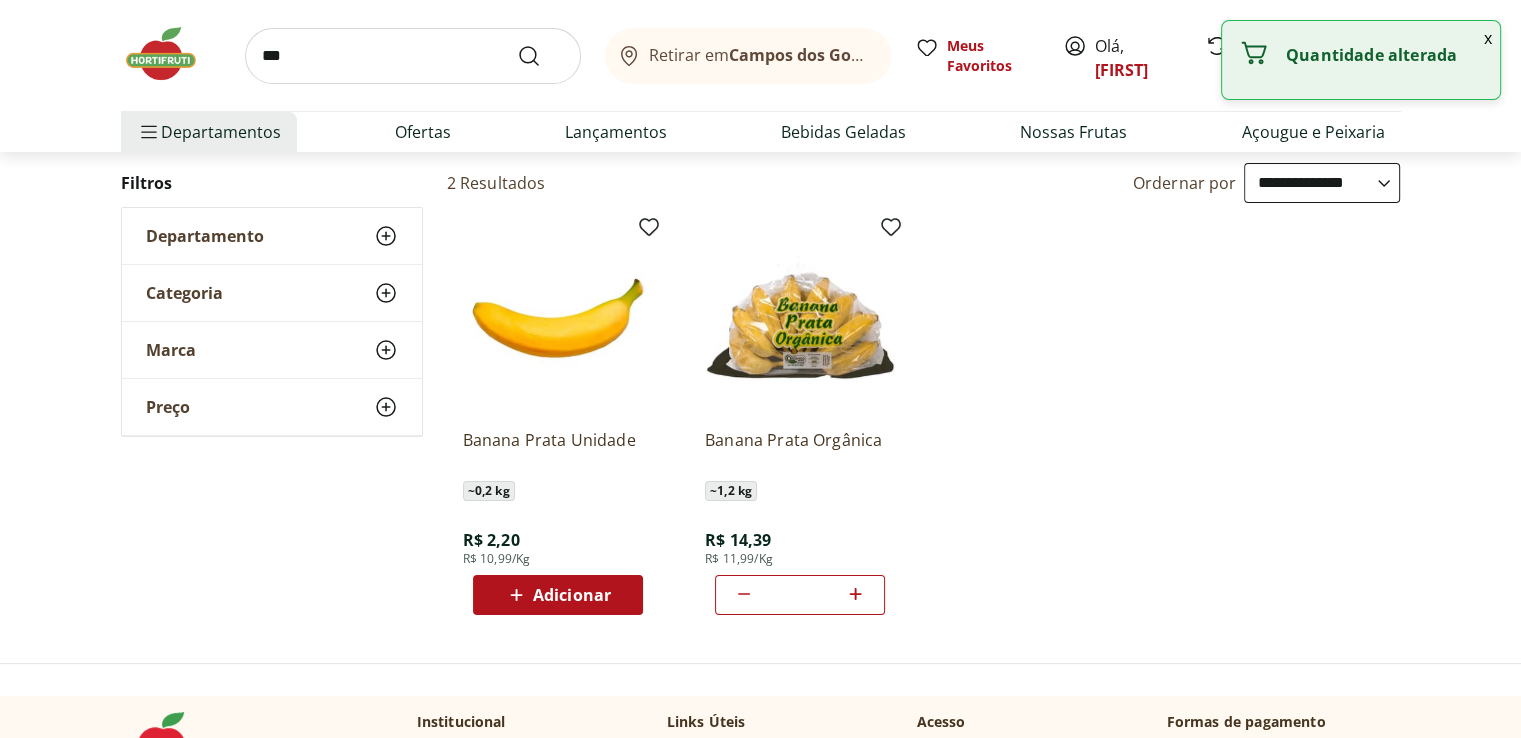 click 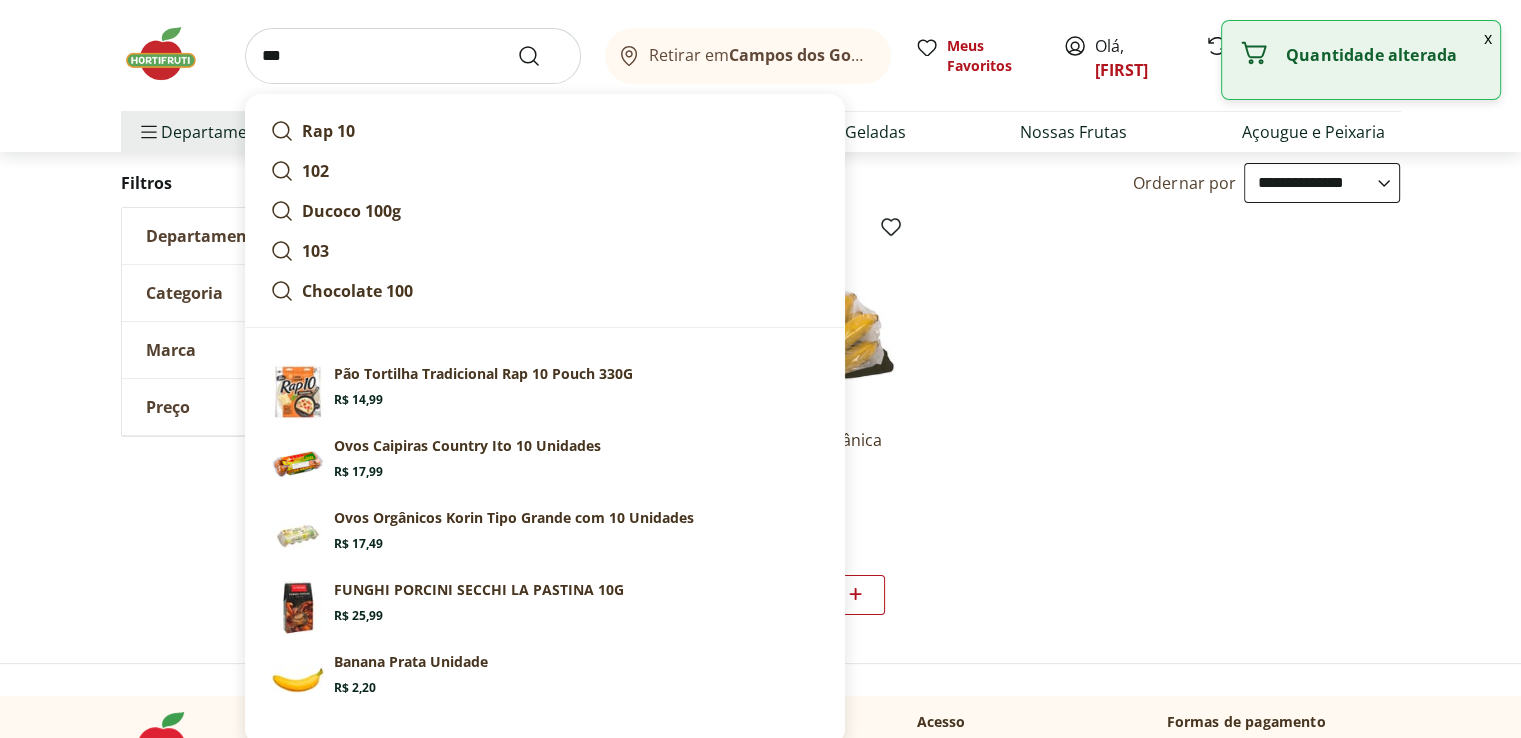 click on "**" at bounding box center (413, 56) 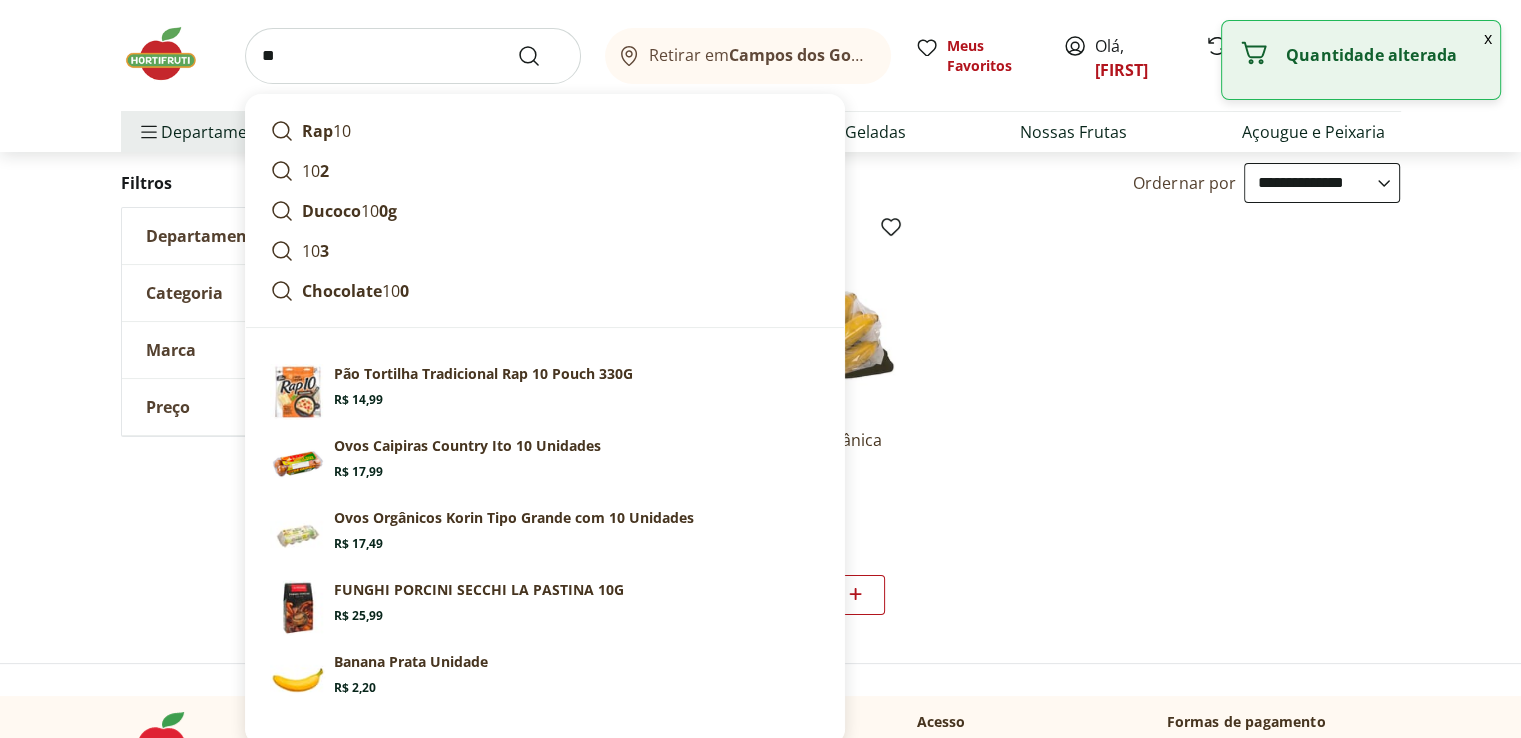 type on "*" 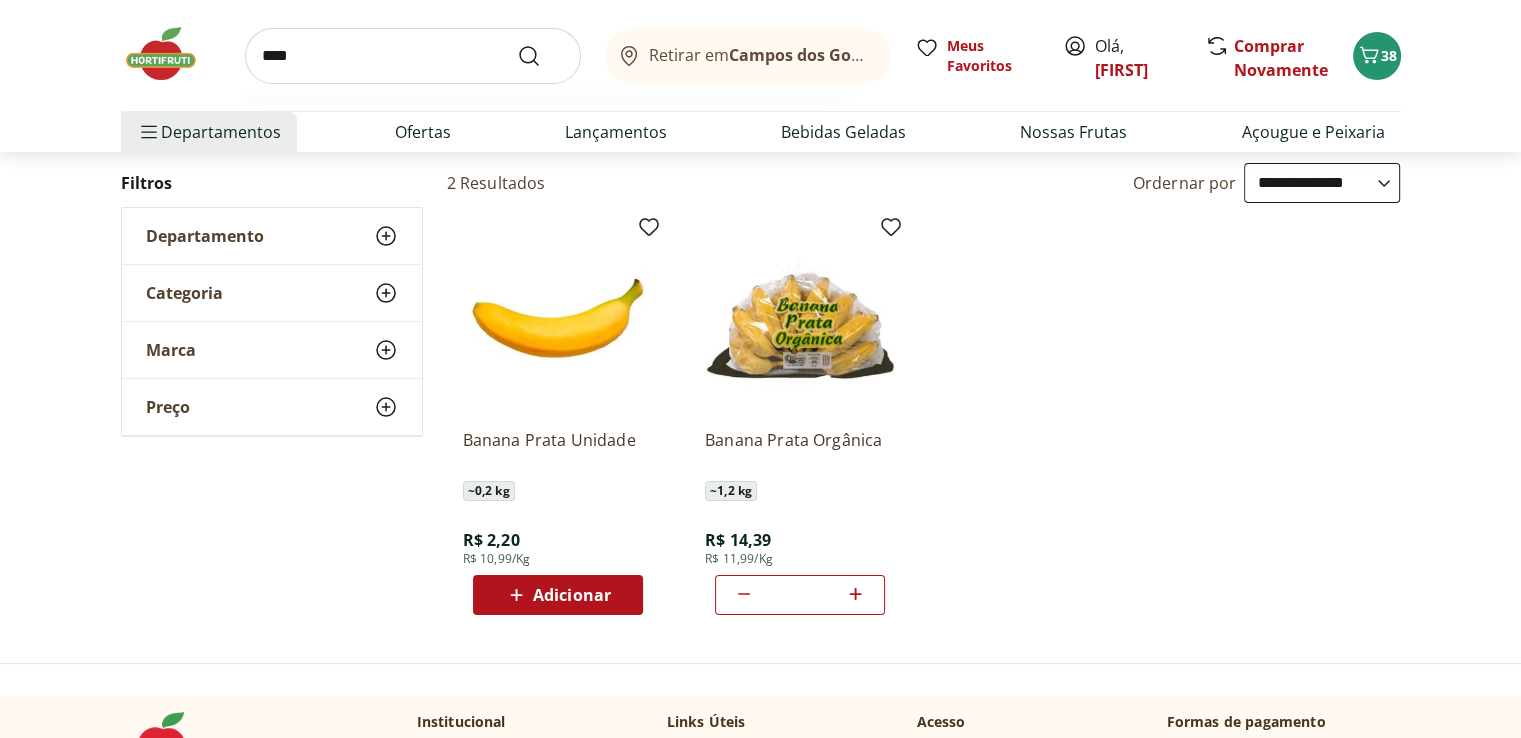 type on "****" 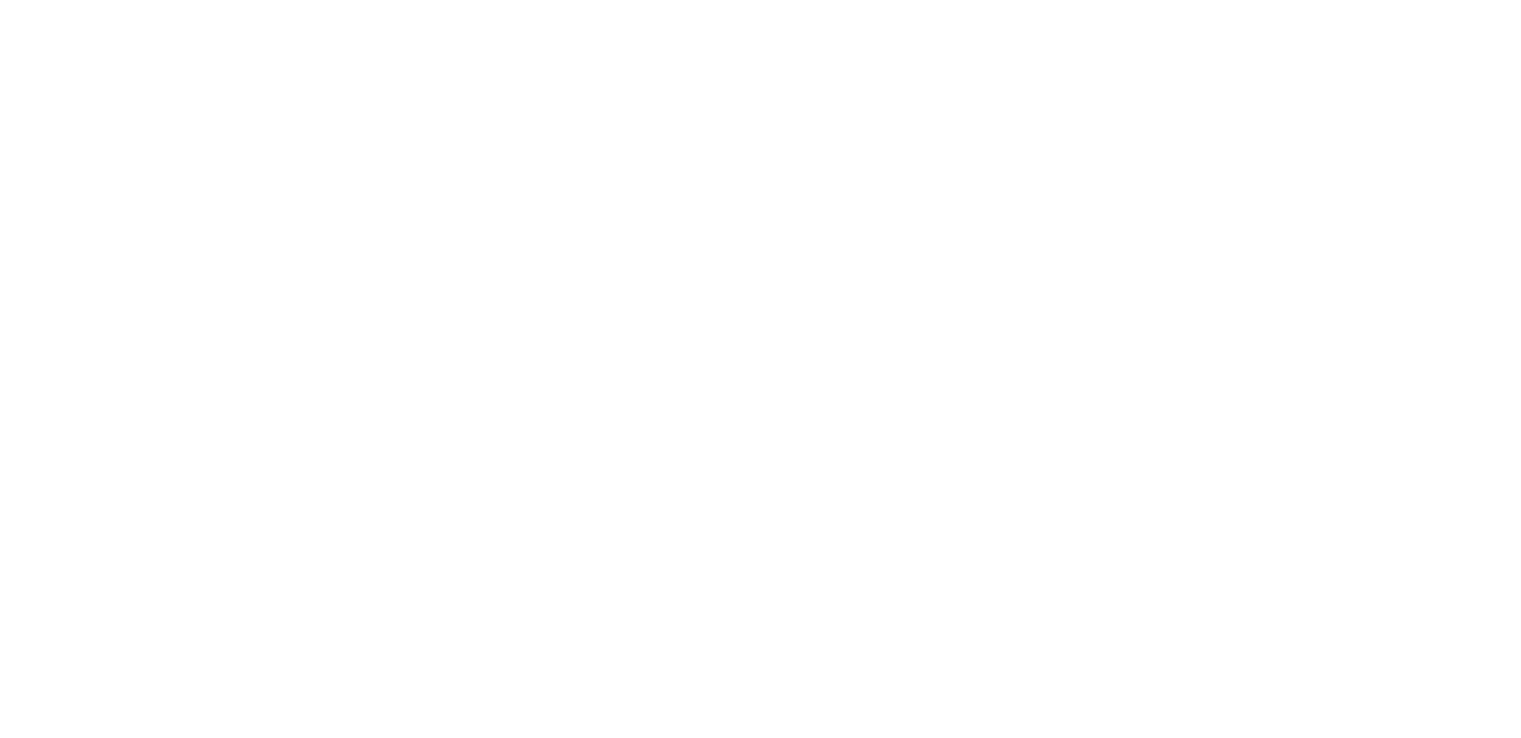 scroll, scrollTop: 0, scrollLeft: 0, axis: both 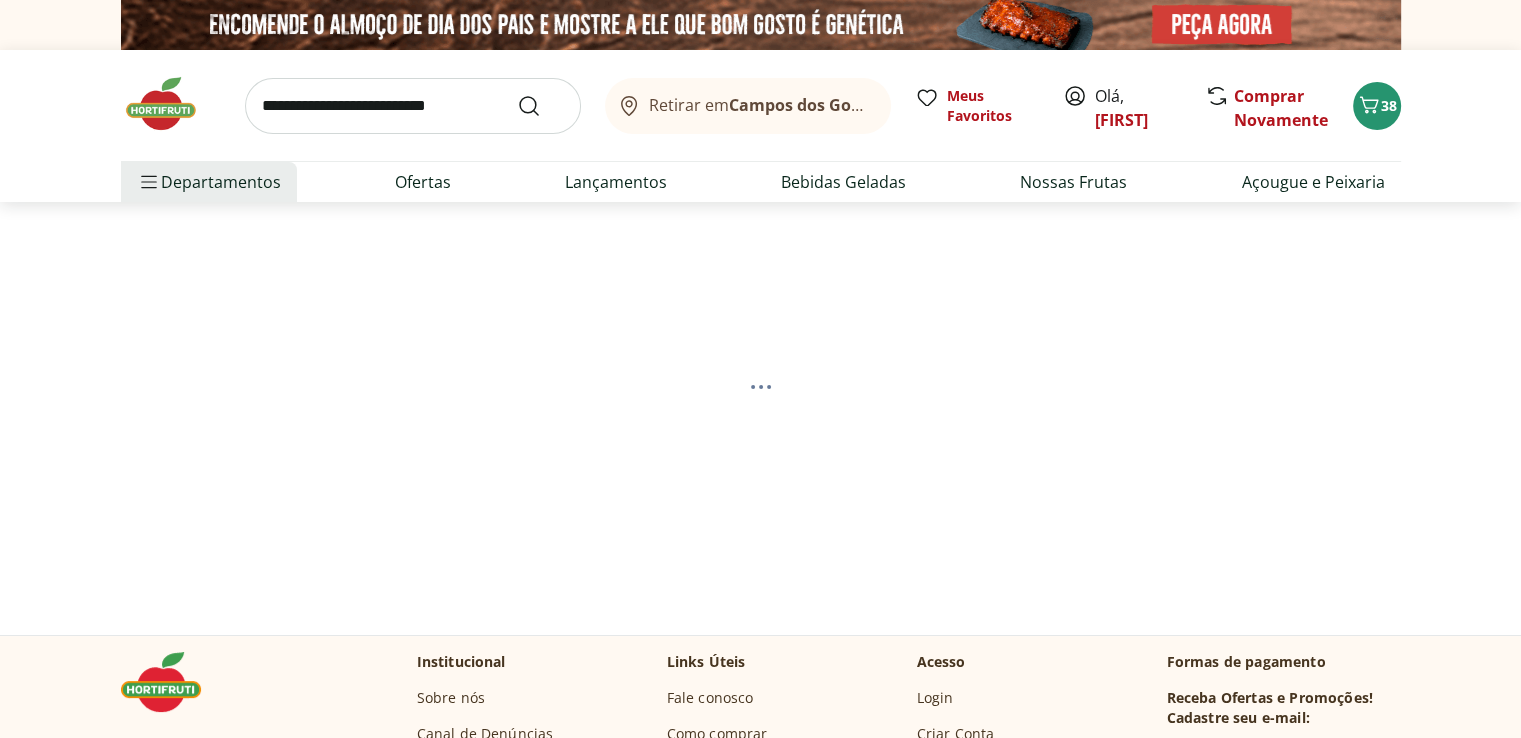 select on "**********" 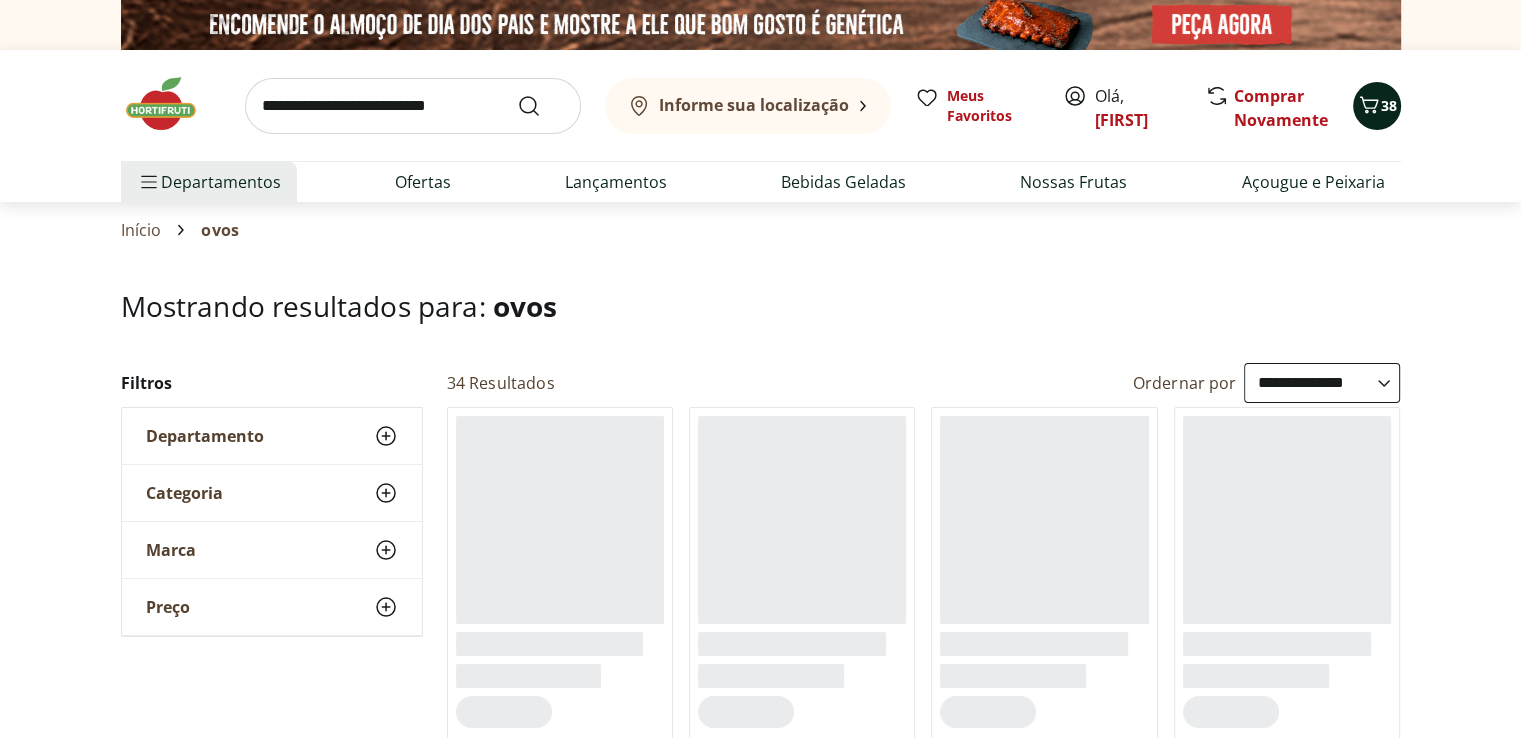 click on "38" at bounding box center [1389, 105] 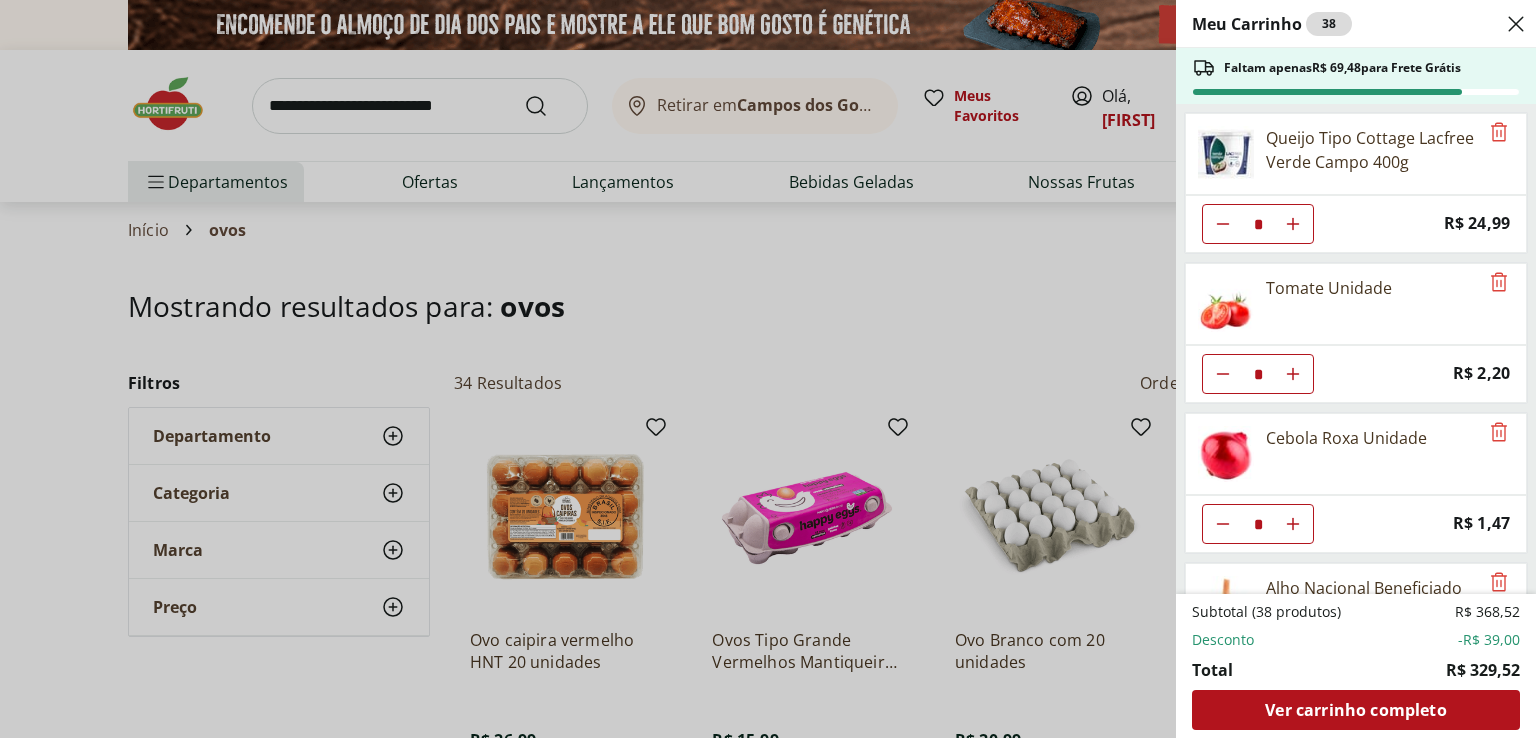 click 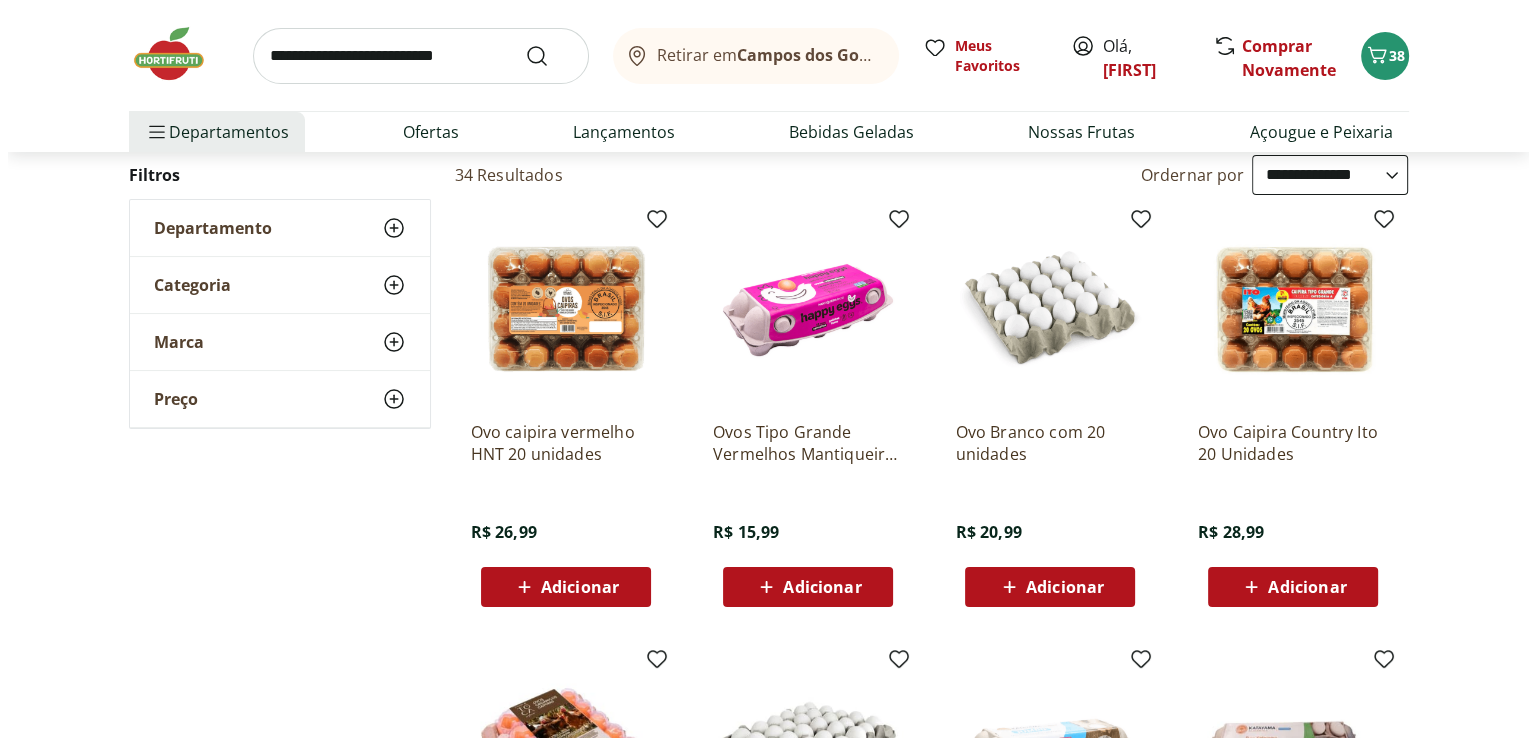 scroll, scrollTop: 214, scrollLeft: 0, axis: vertical 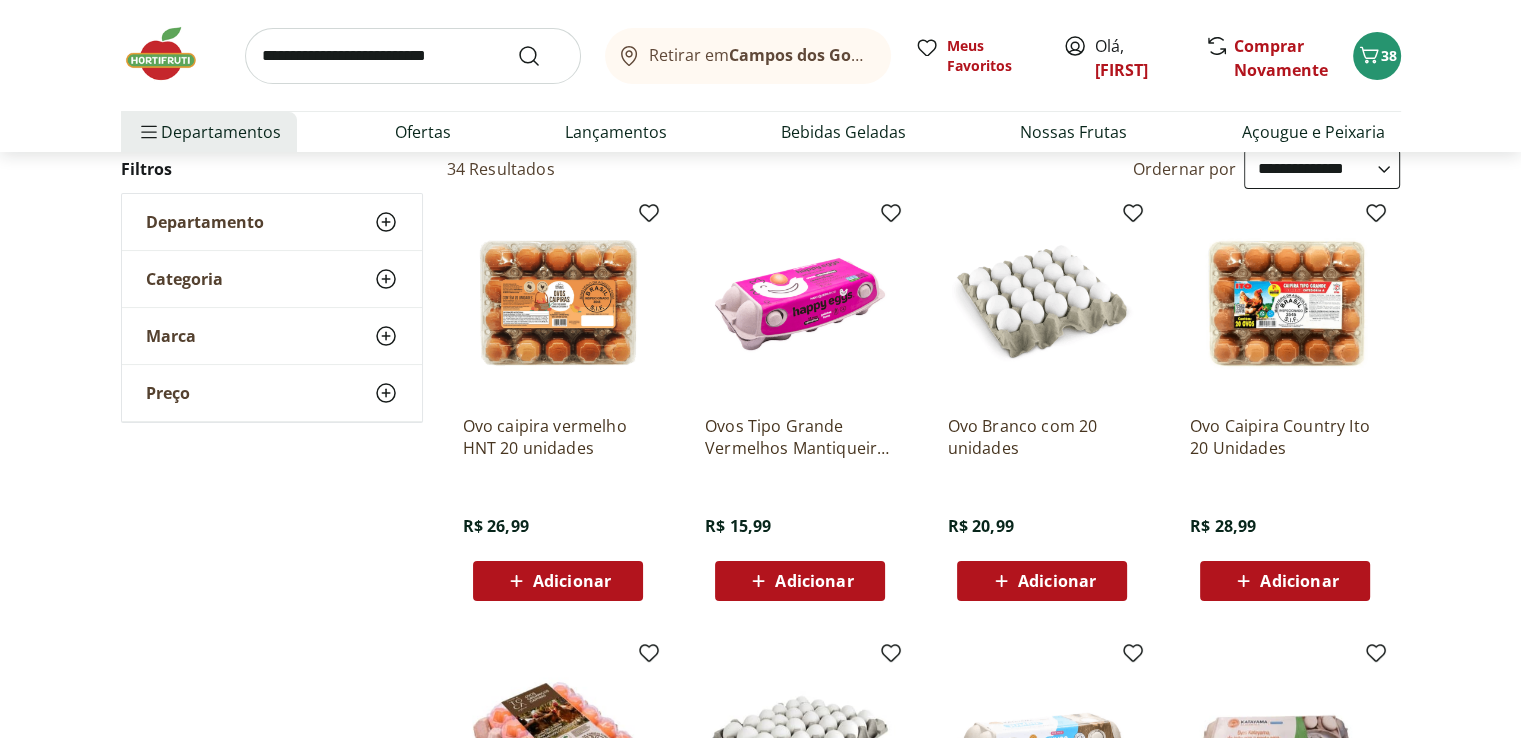 click on "Adicionar" at bounding box center [814, 581] 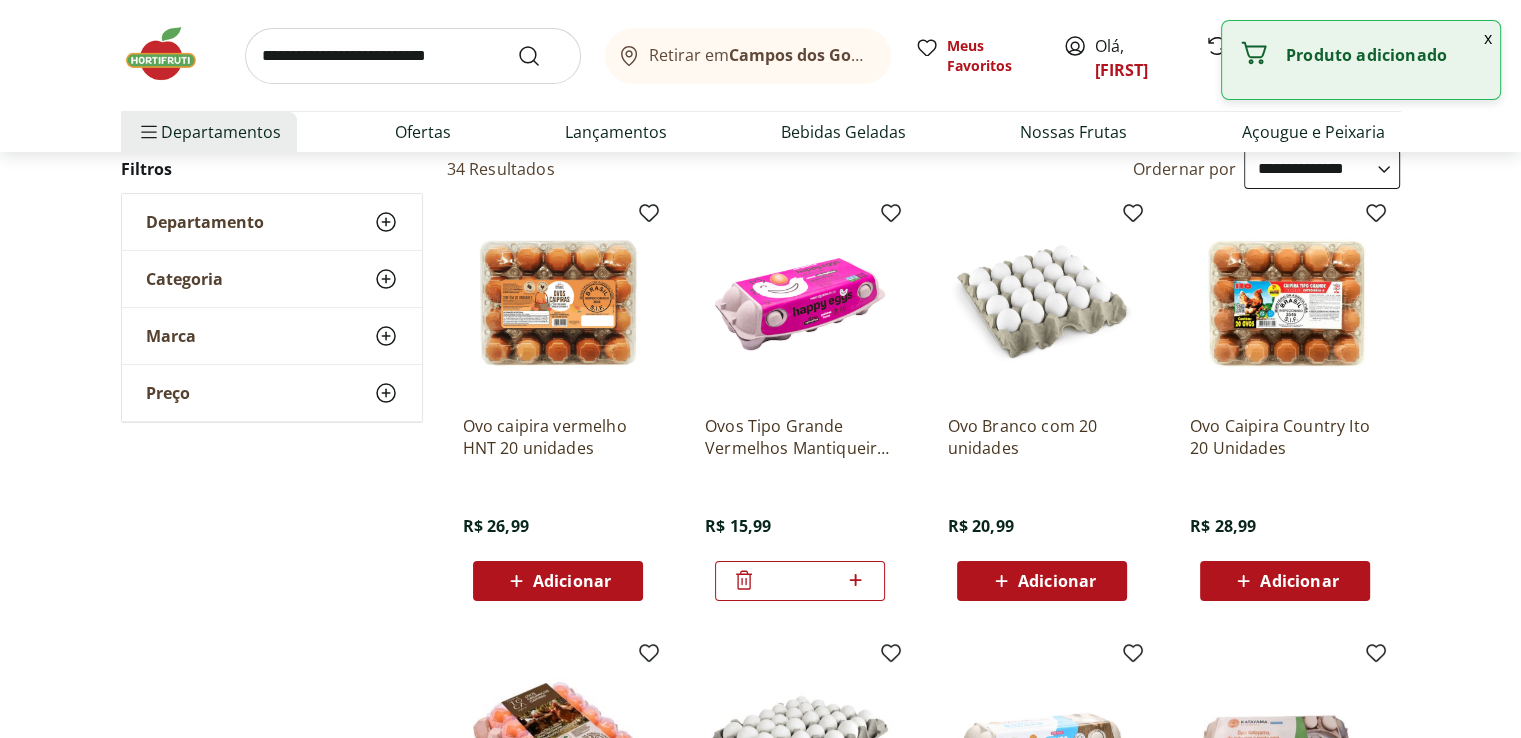 click on "x" at bounding box center [1488, 38] 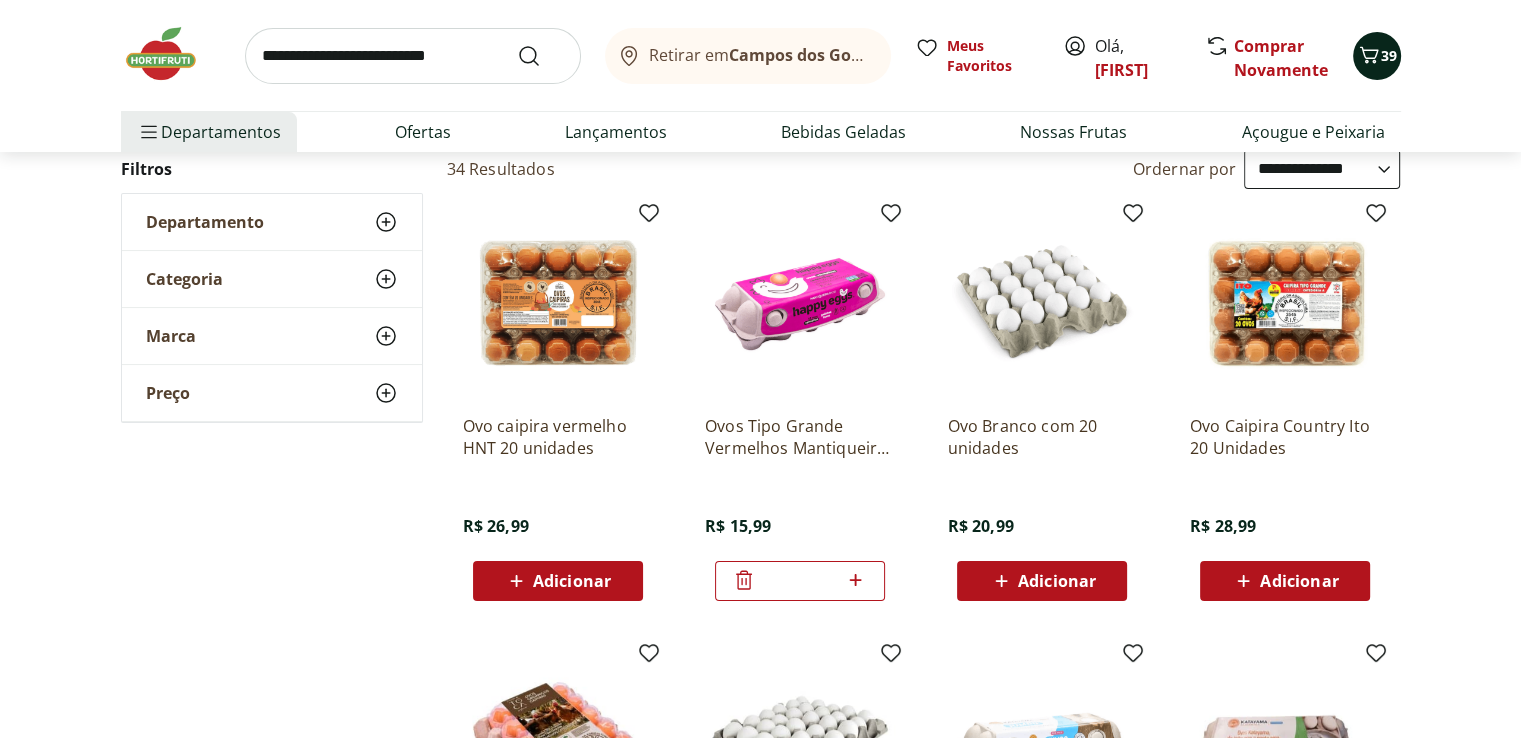 click on "39" at bounding box center (1389, 55) 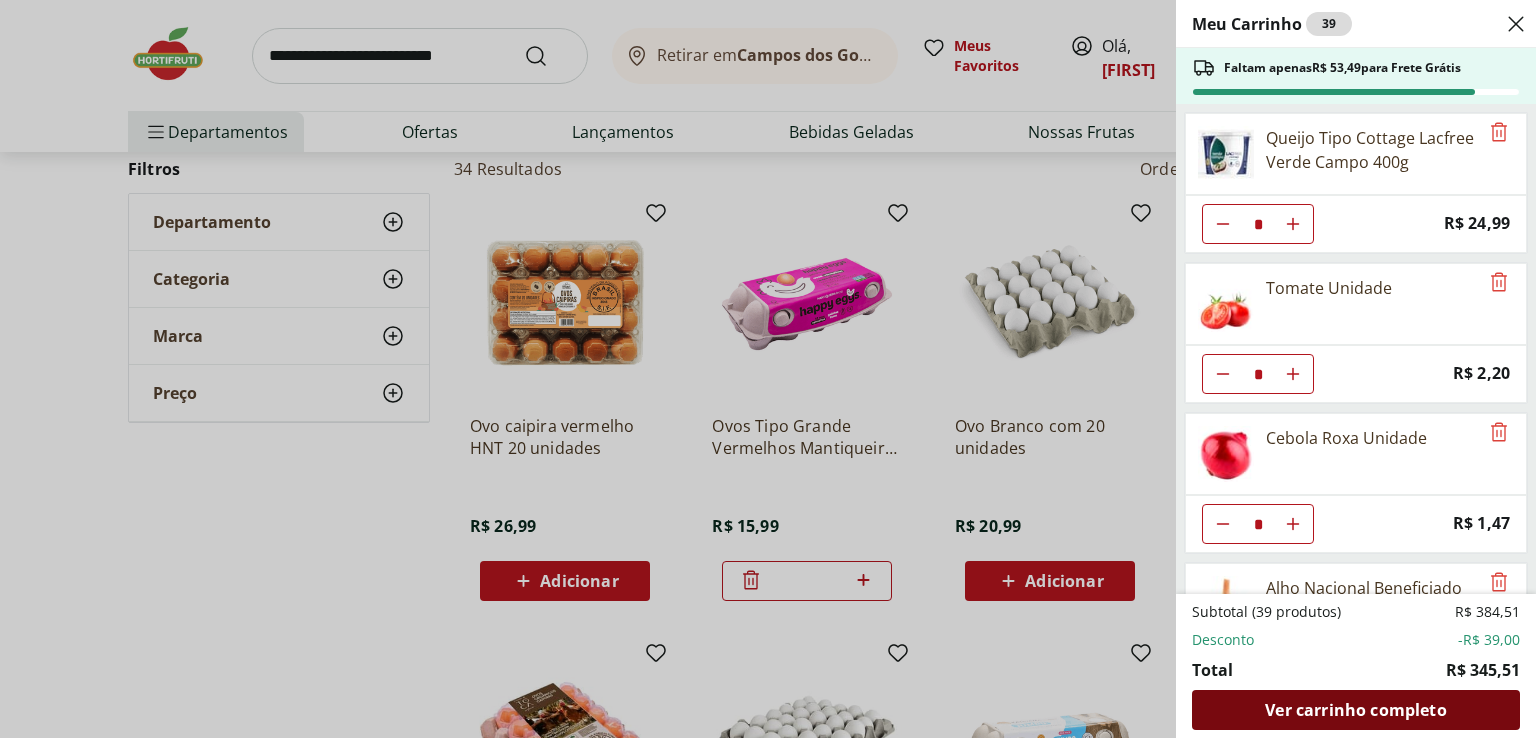 click on "Ver carrinho completo" at bounding box center (1355, 710) 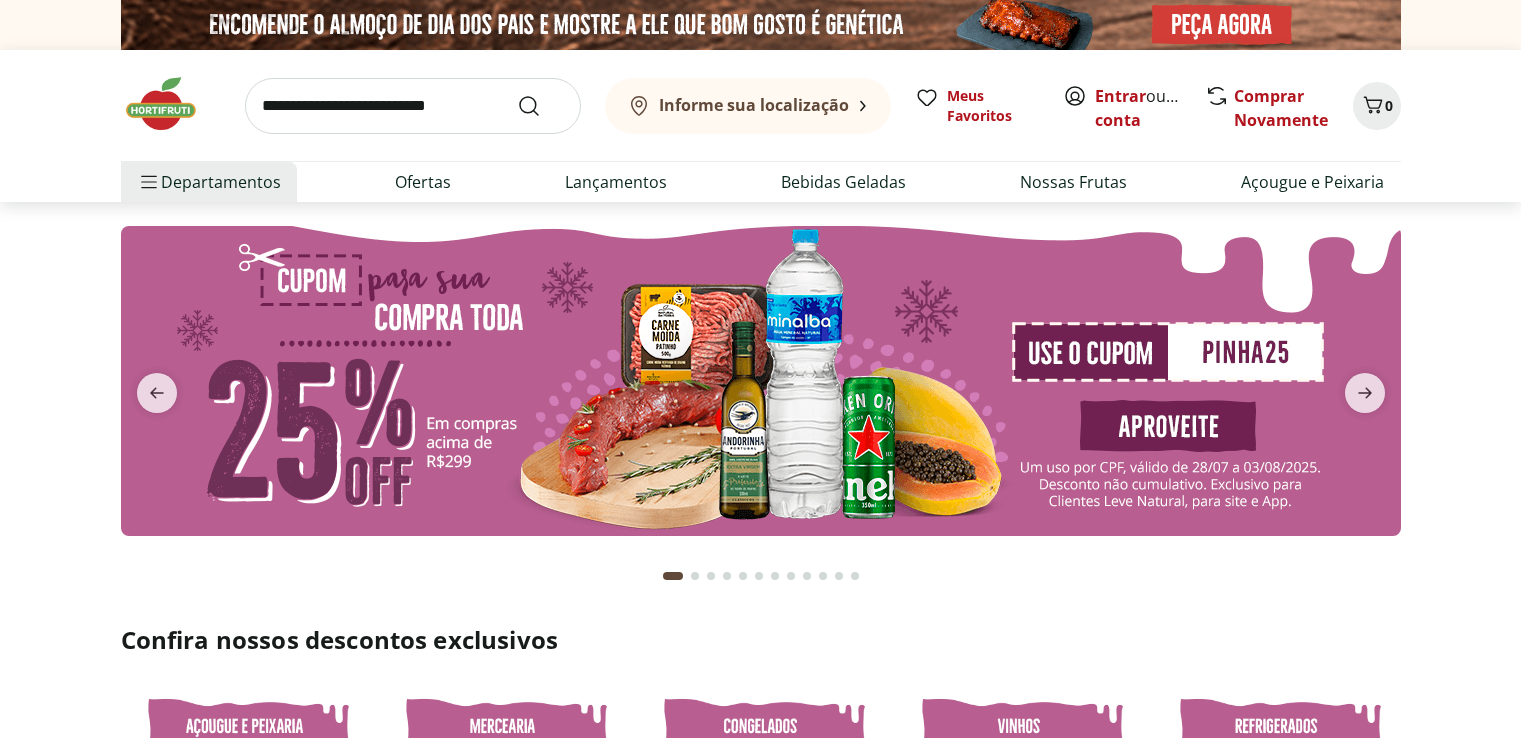 scroll, scrollTop: 0, scrollLeft: 0, axis: both 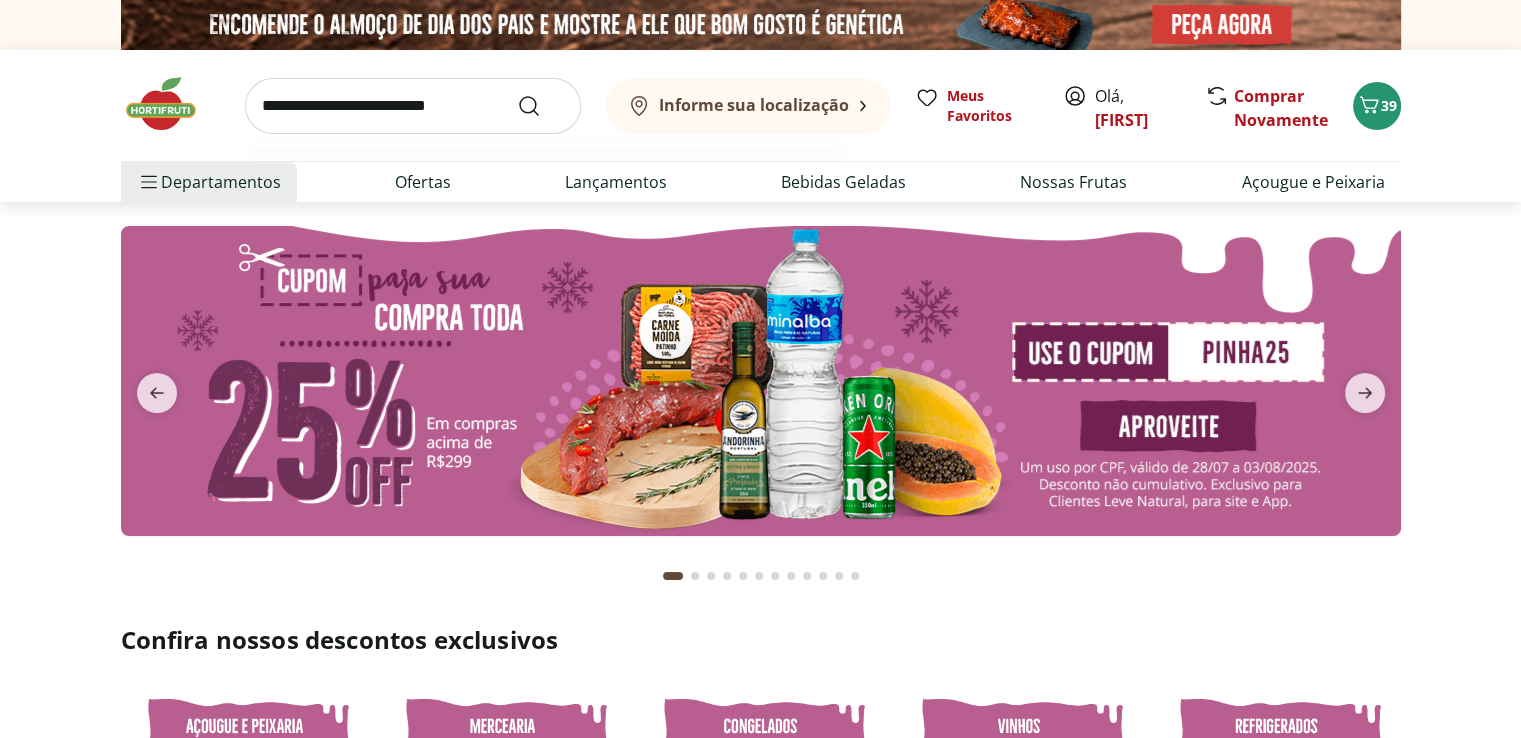 click at bounding box center [413, 106] 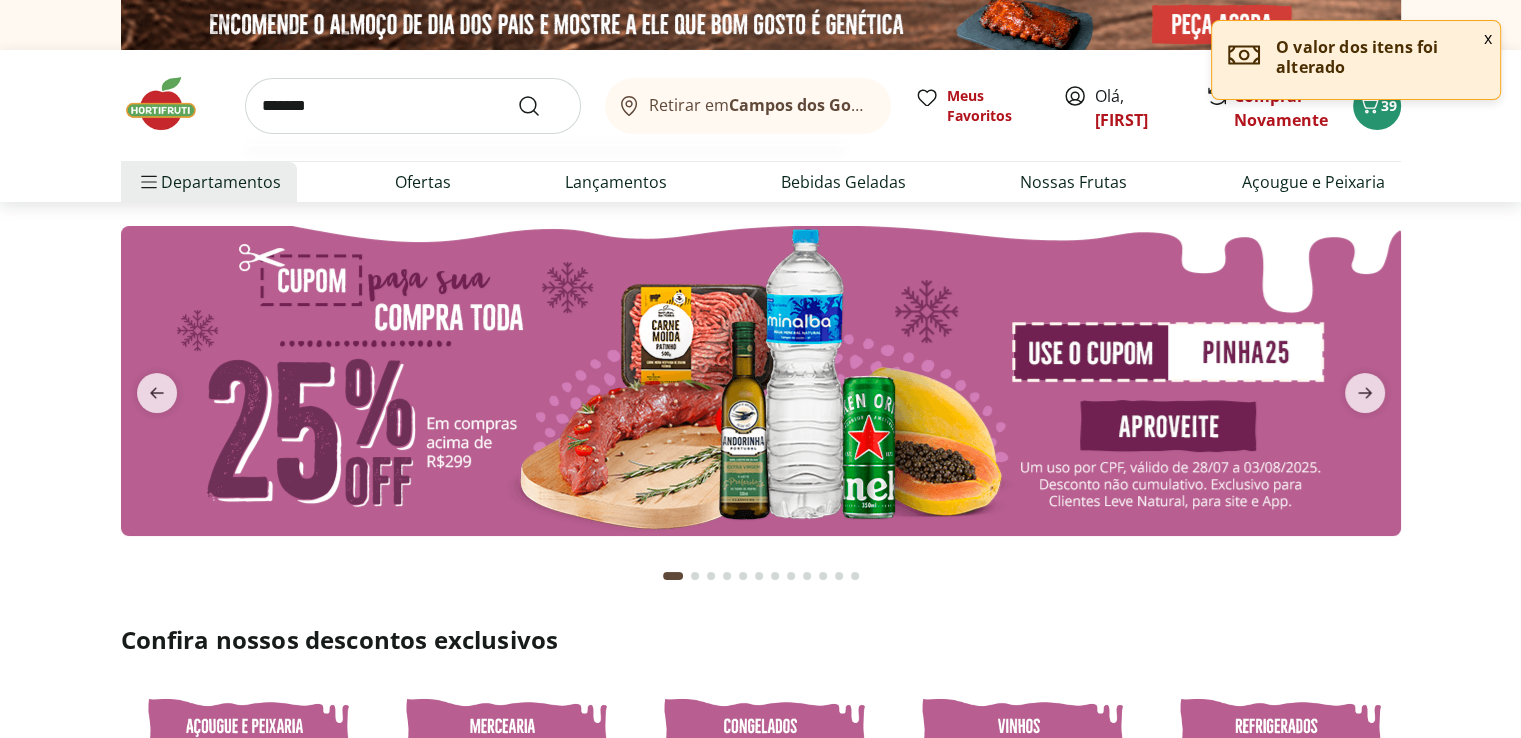 type on "*******" 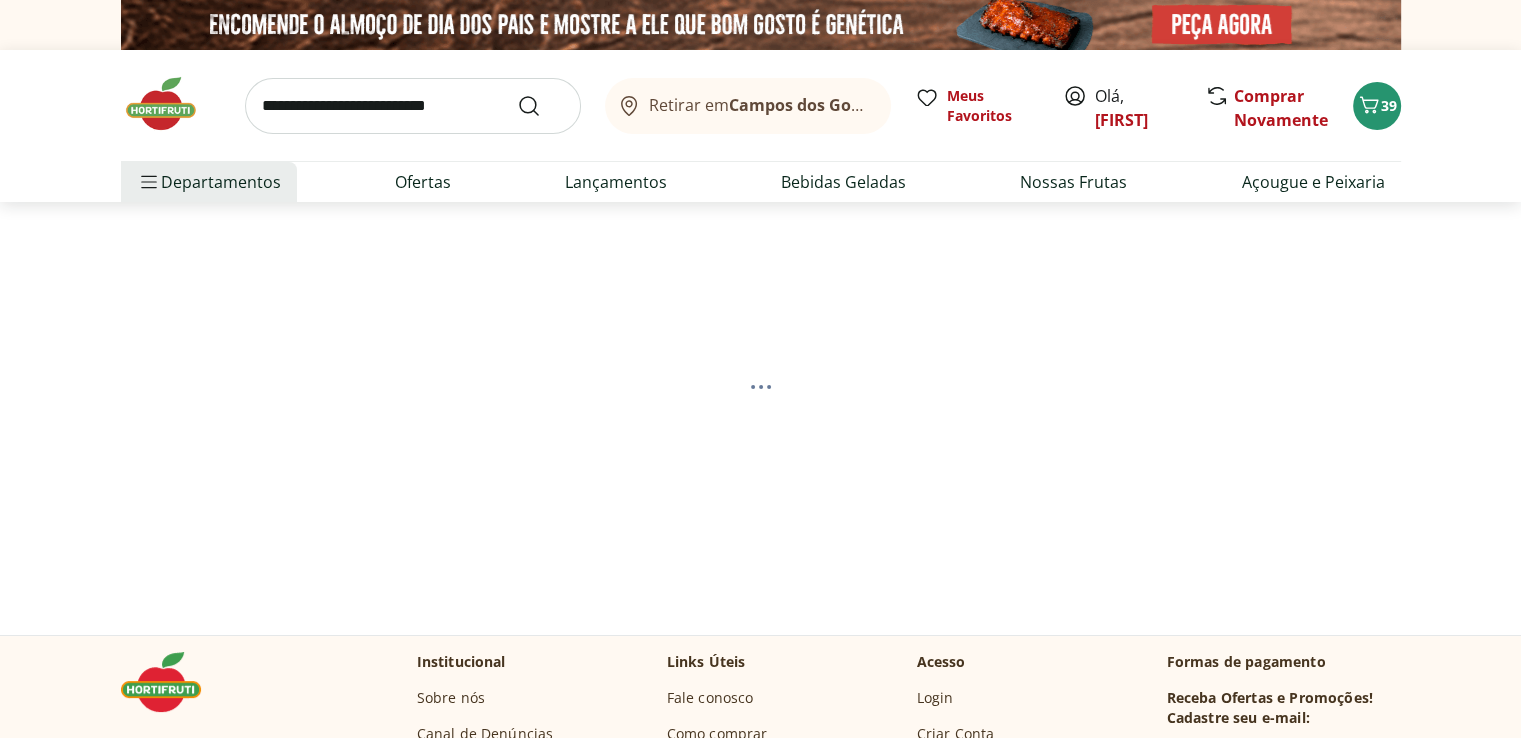 select on "**********" 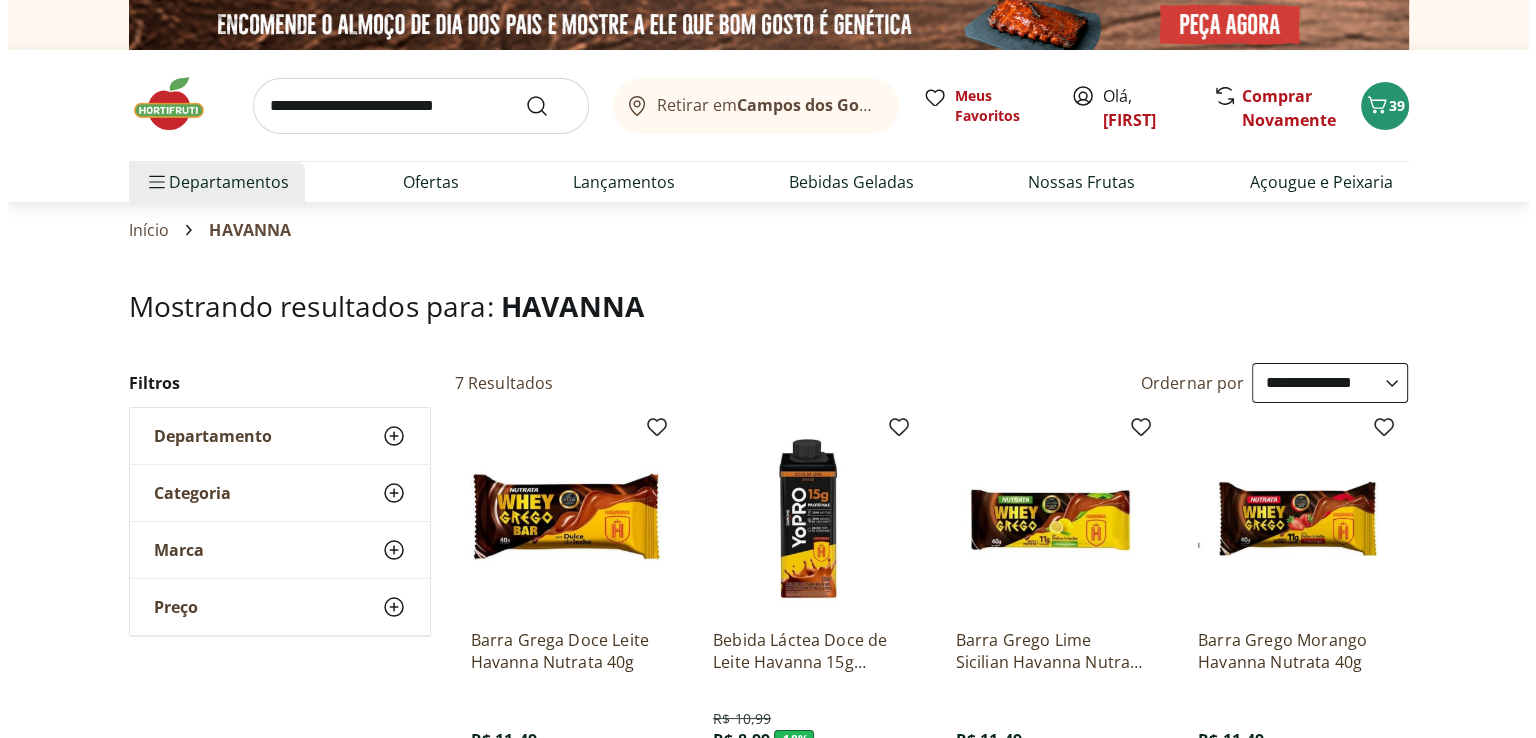 scroll, scrollTop: 644, scrollLeft: 0, axis: vertical 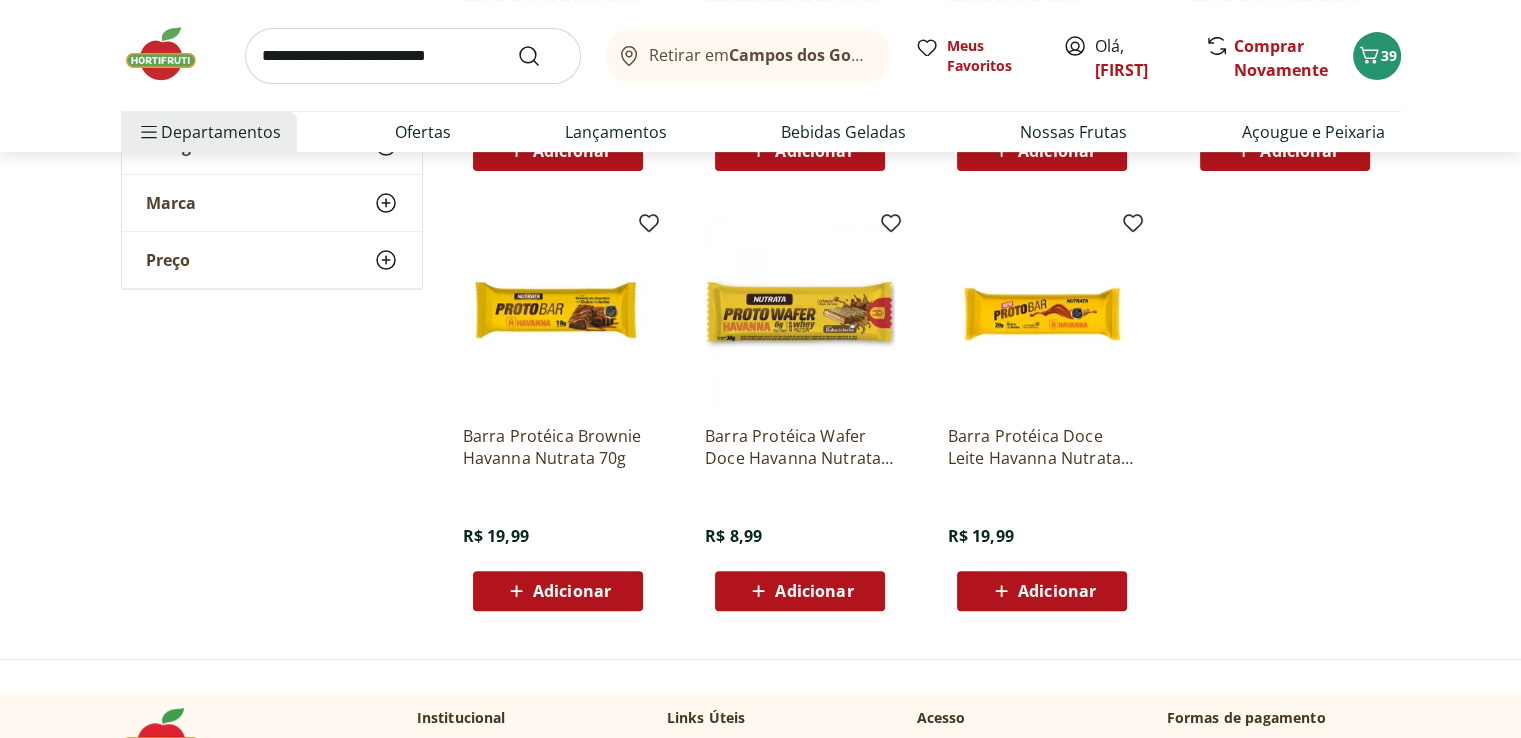 click 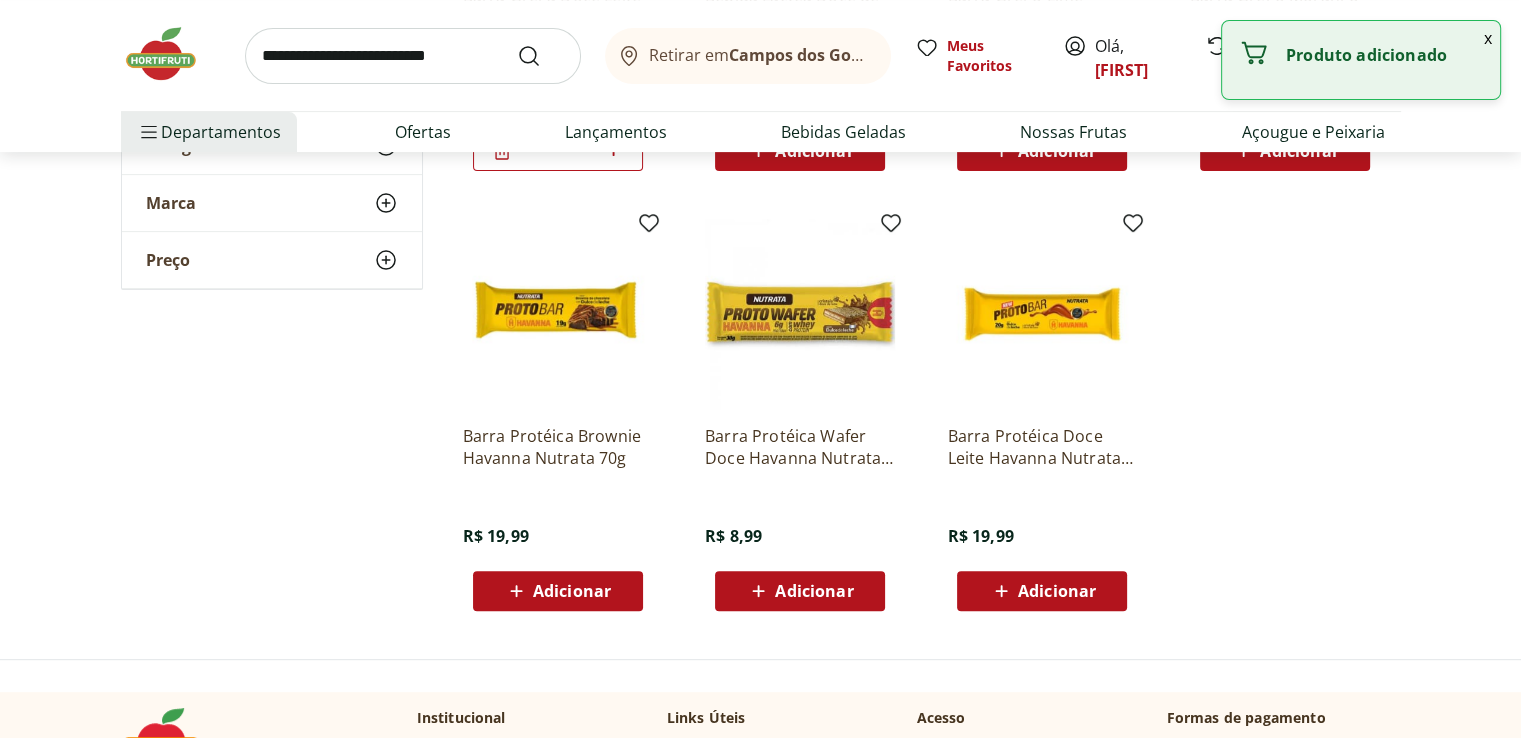 click 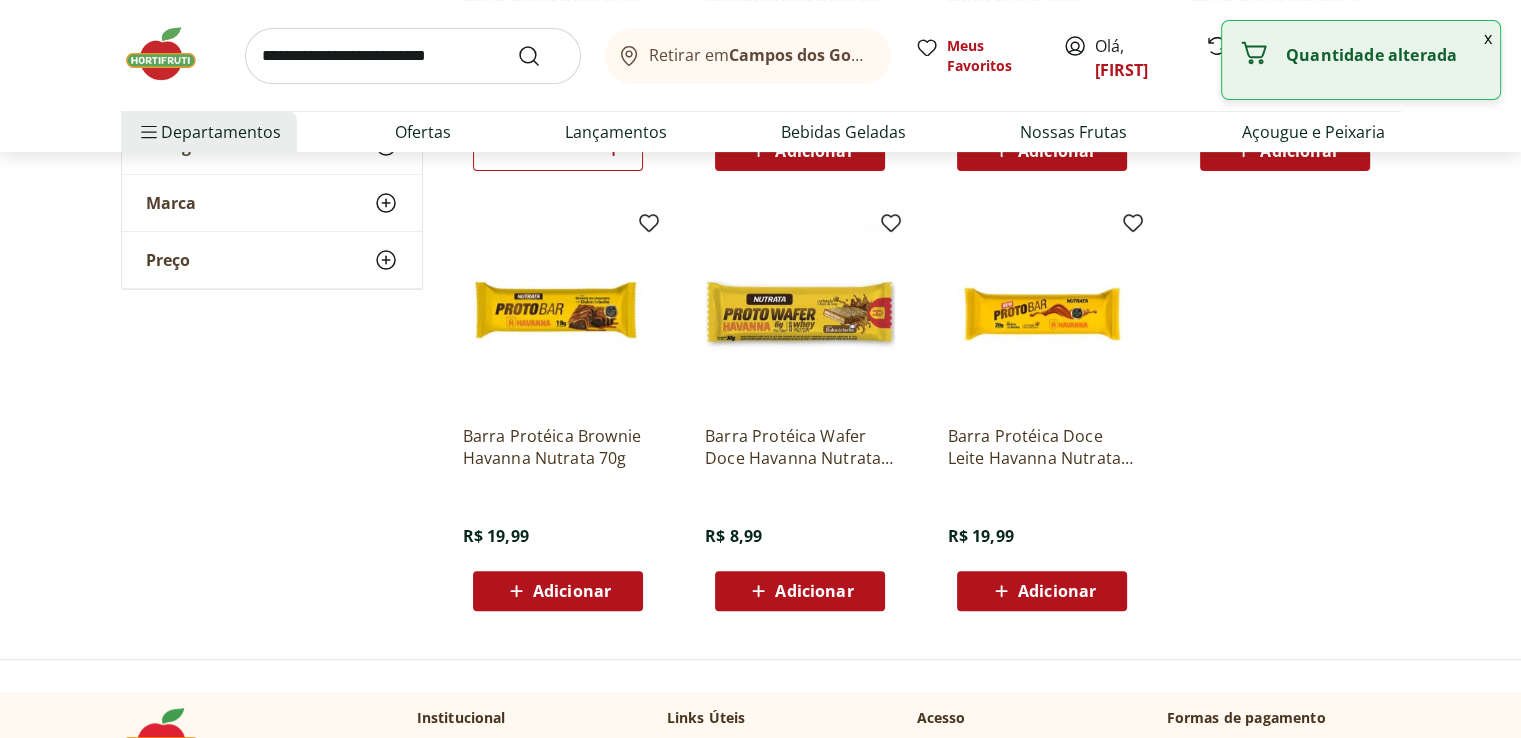 click on "x" at bounding box center (1488, 38) 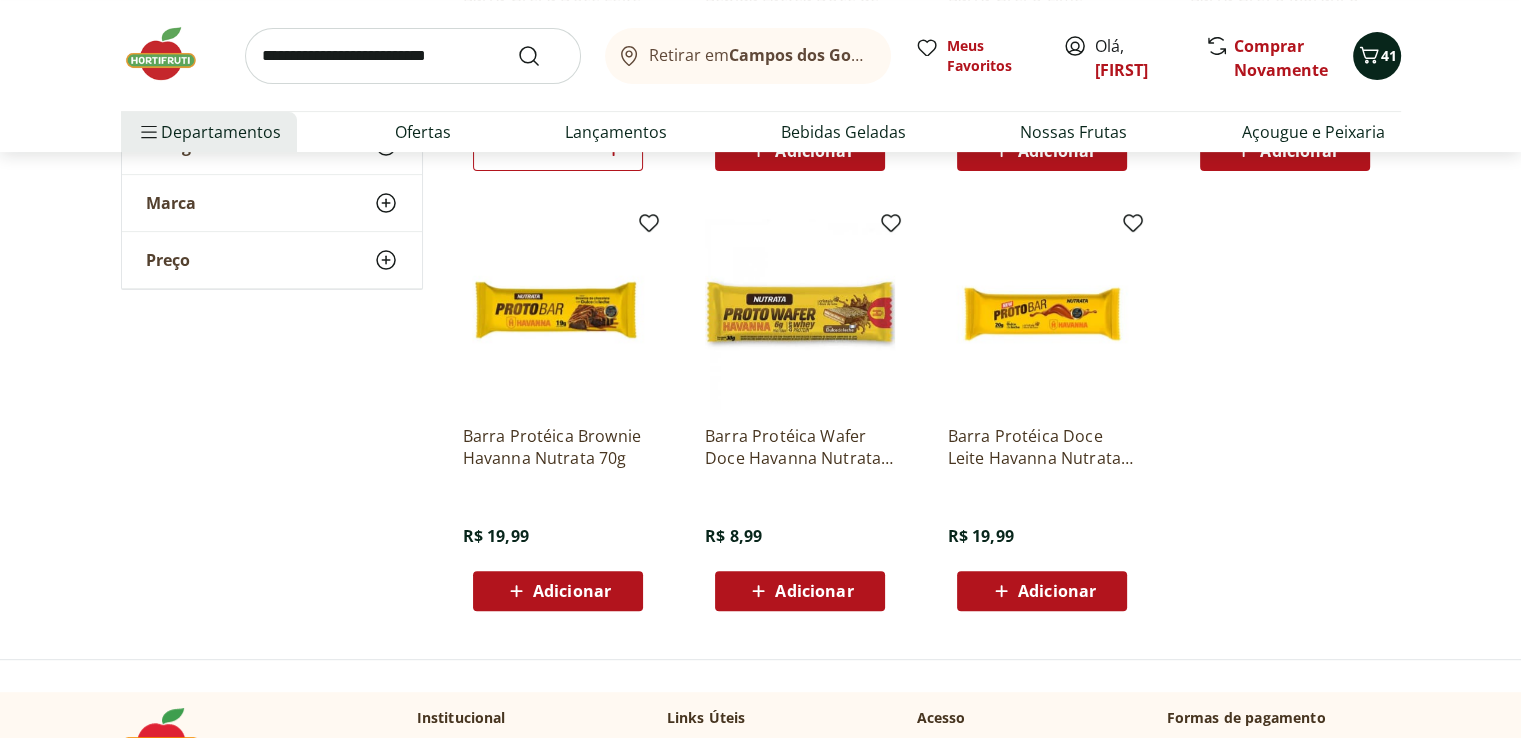 click on "41" at bounding box center (1377, 56) 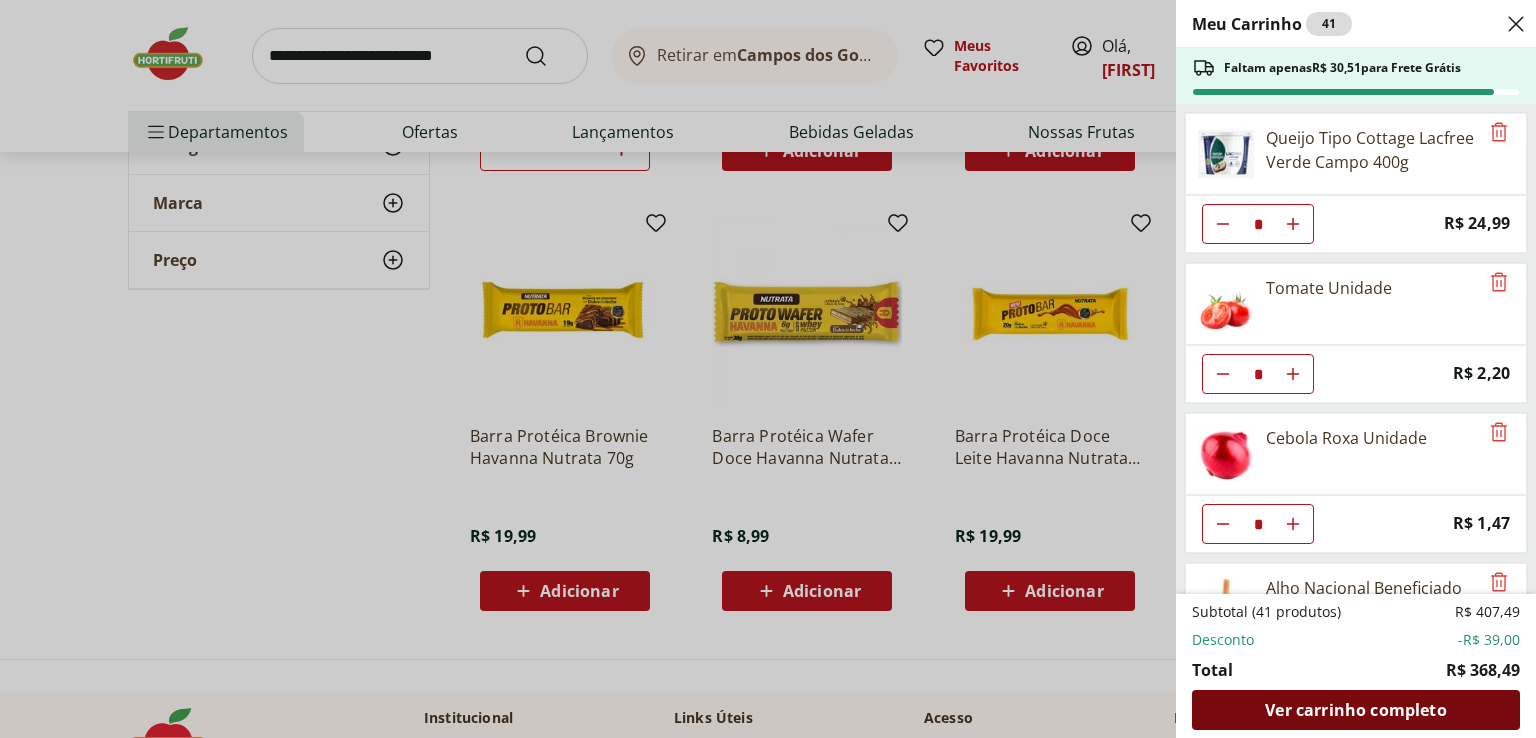click on "Ver carrinho completo" at bounding box center (1355, 710) 